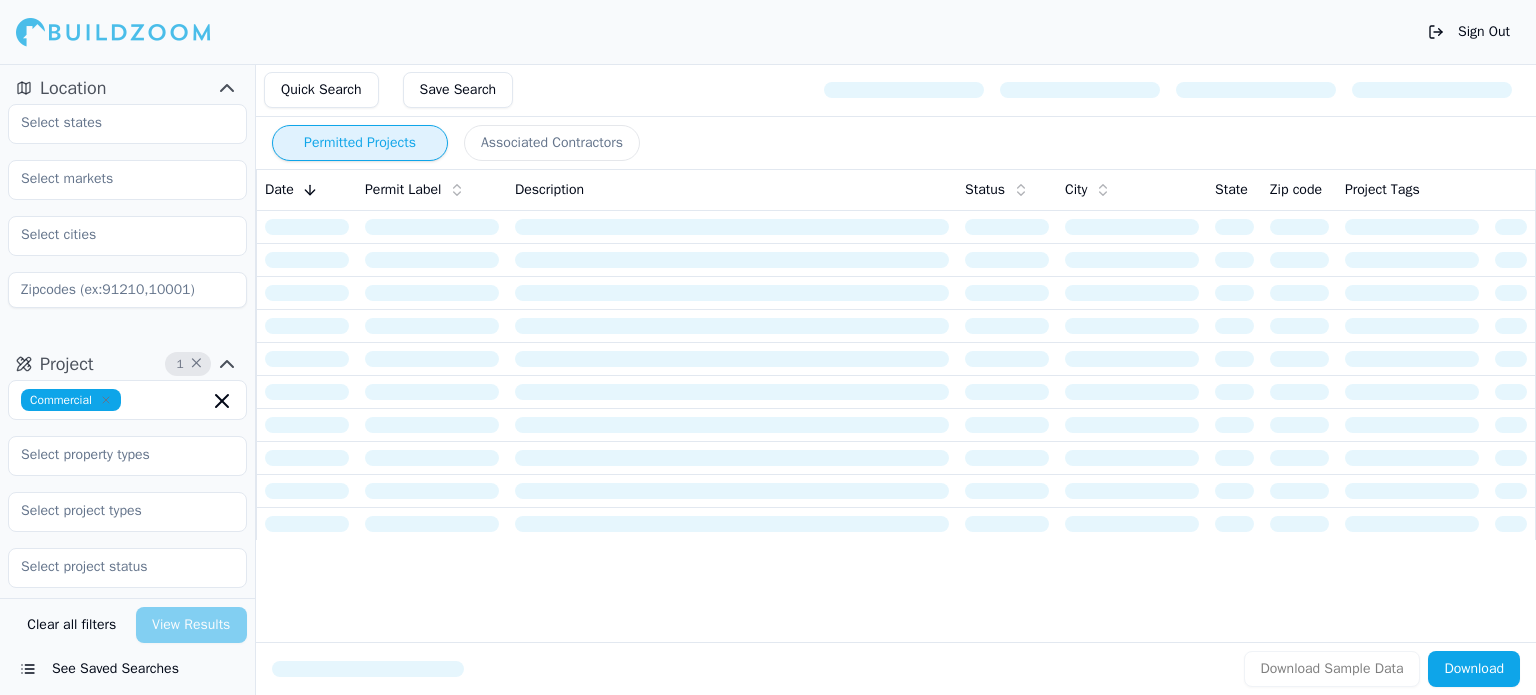 scroll, scrollTop: 0, scrollLeft: 0, axis: both 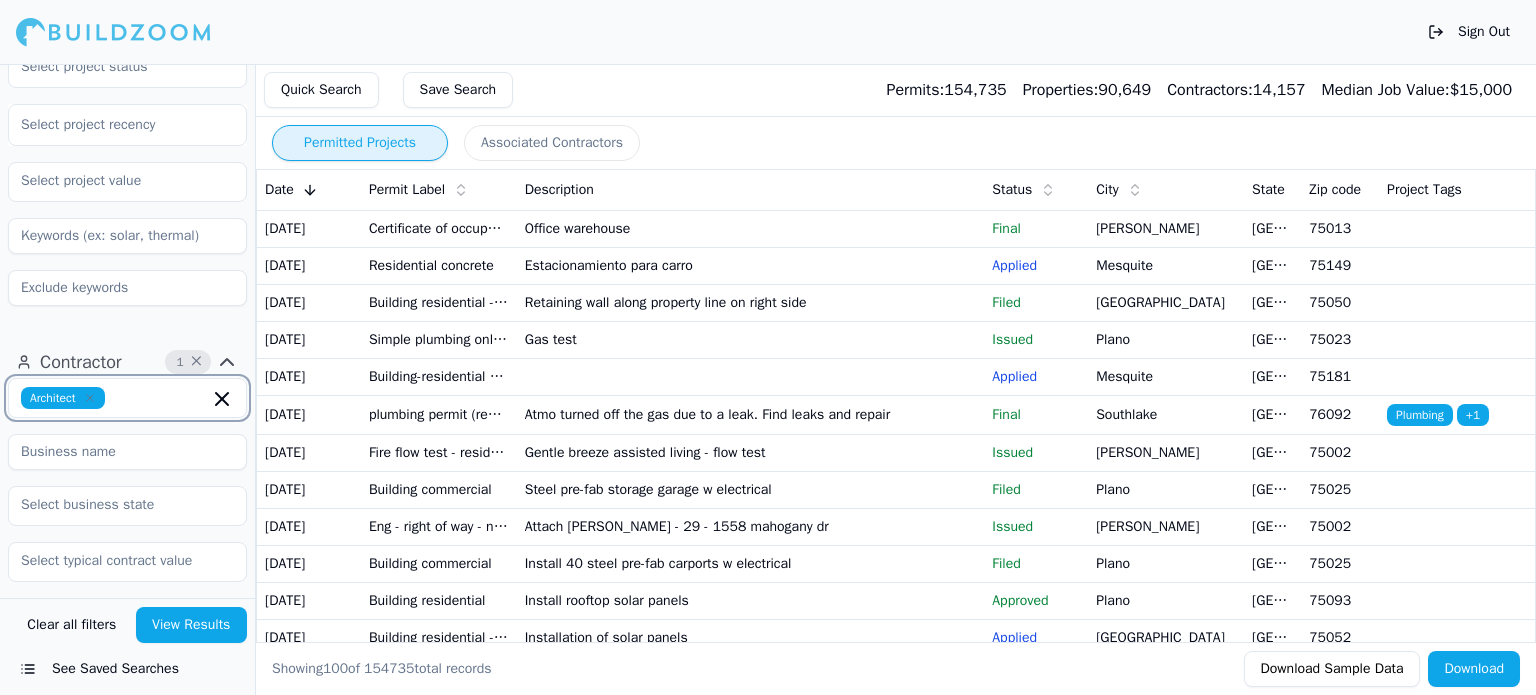 click 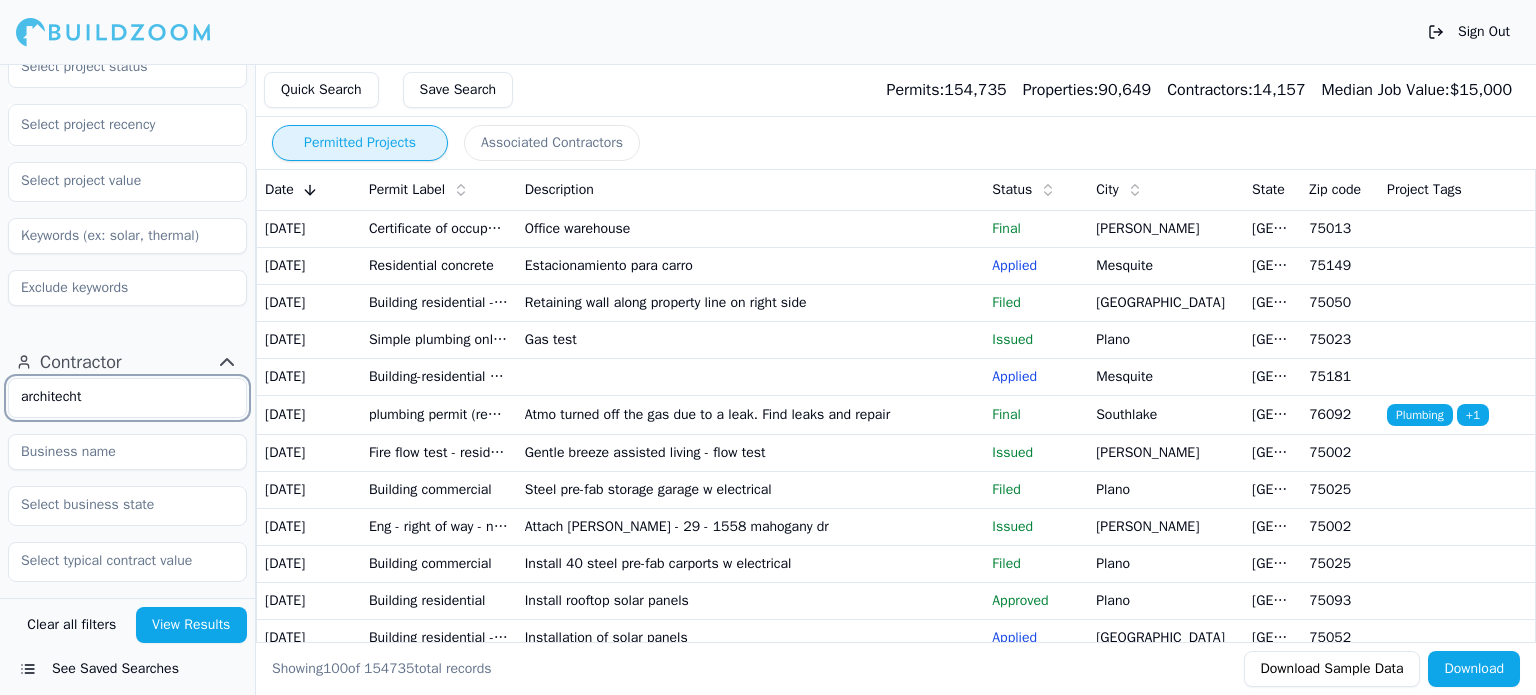 click on "architecht" at bounding box center [115, 397] 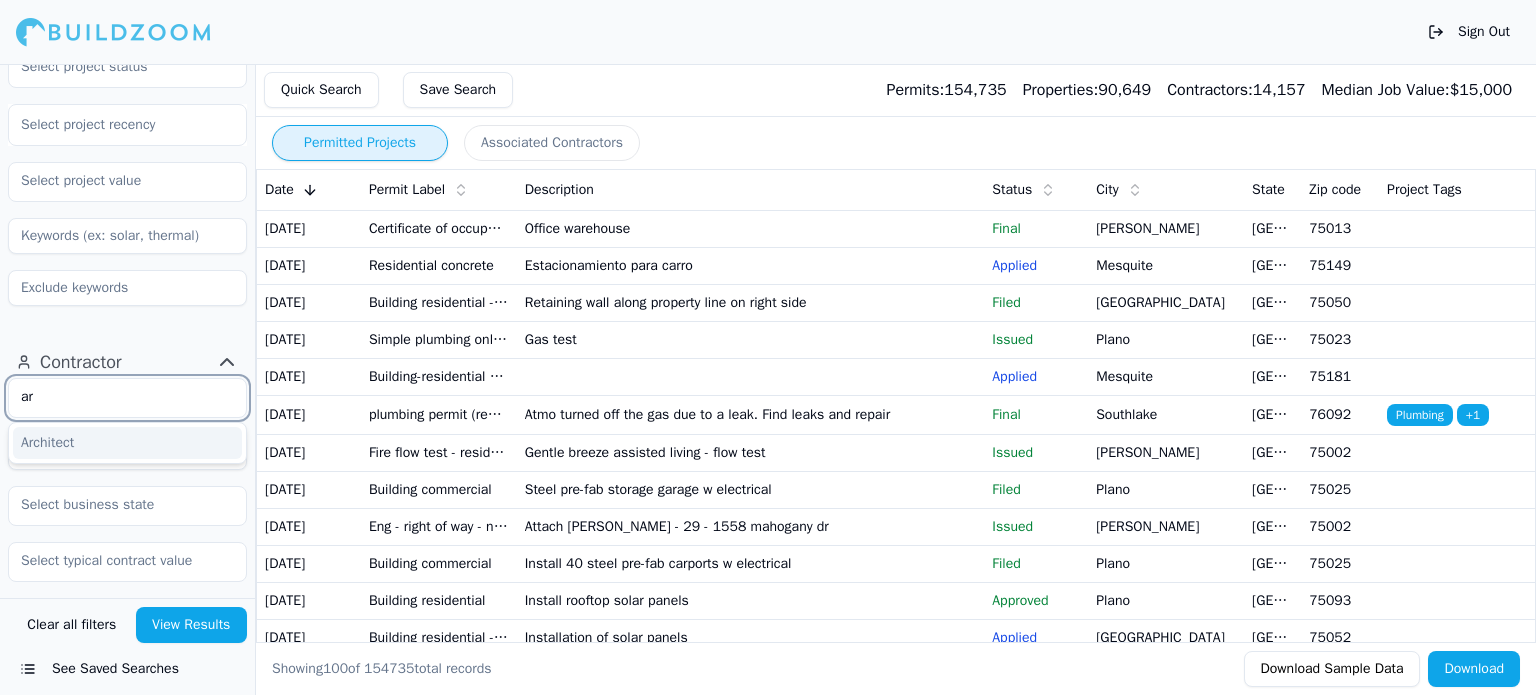 type on "a" 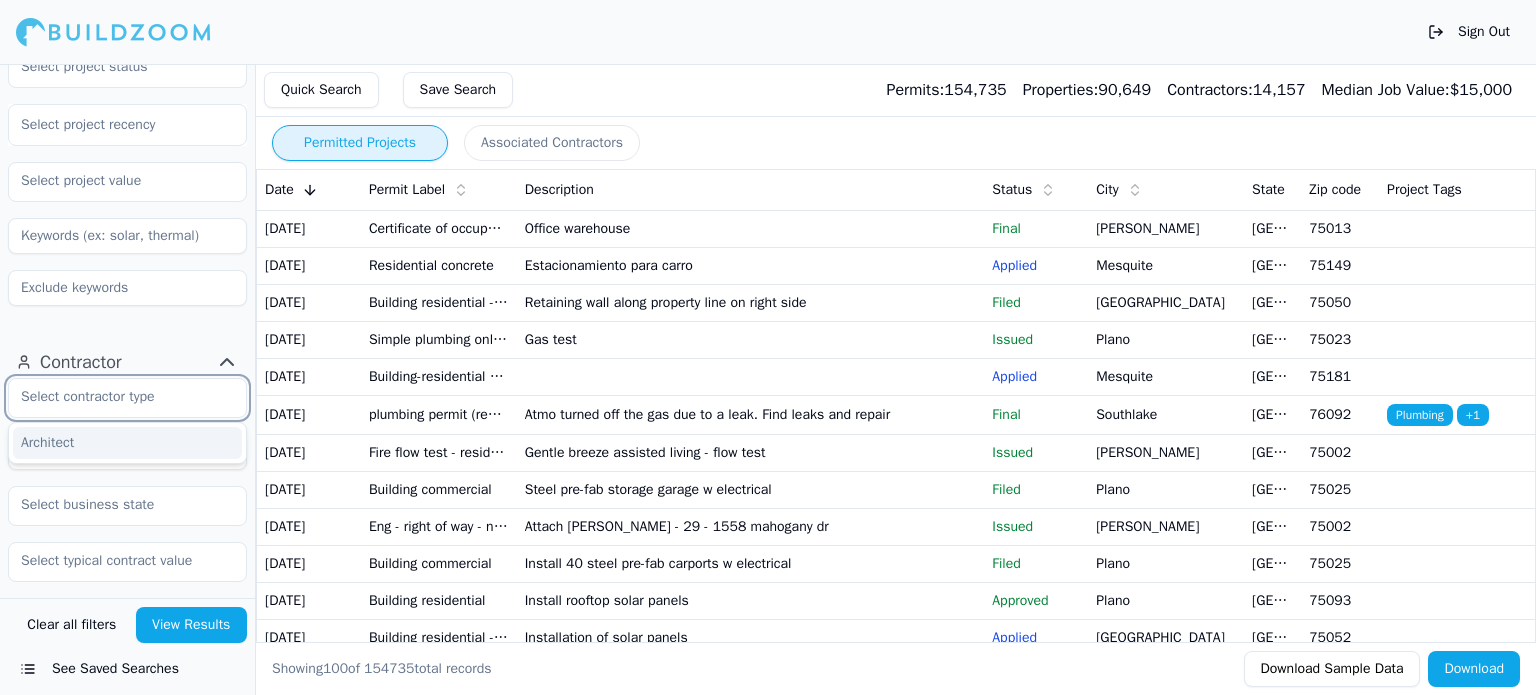scroll, scrollTop: 552, scrollLeft: 0, axis: vertical 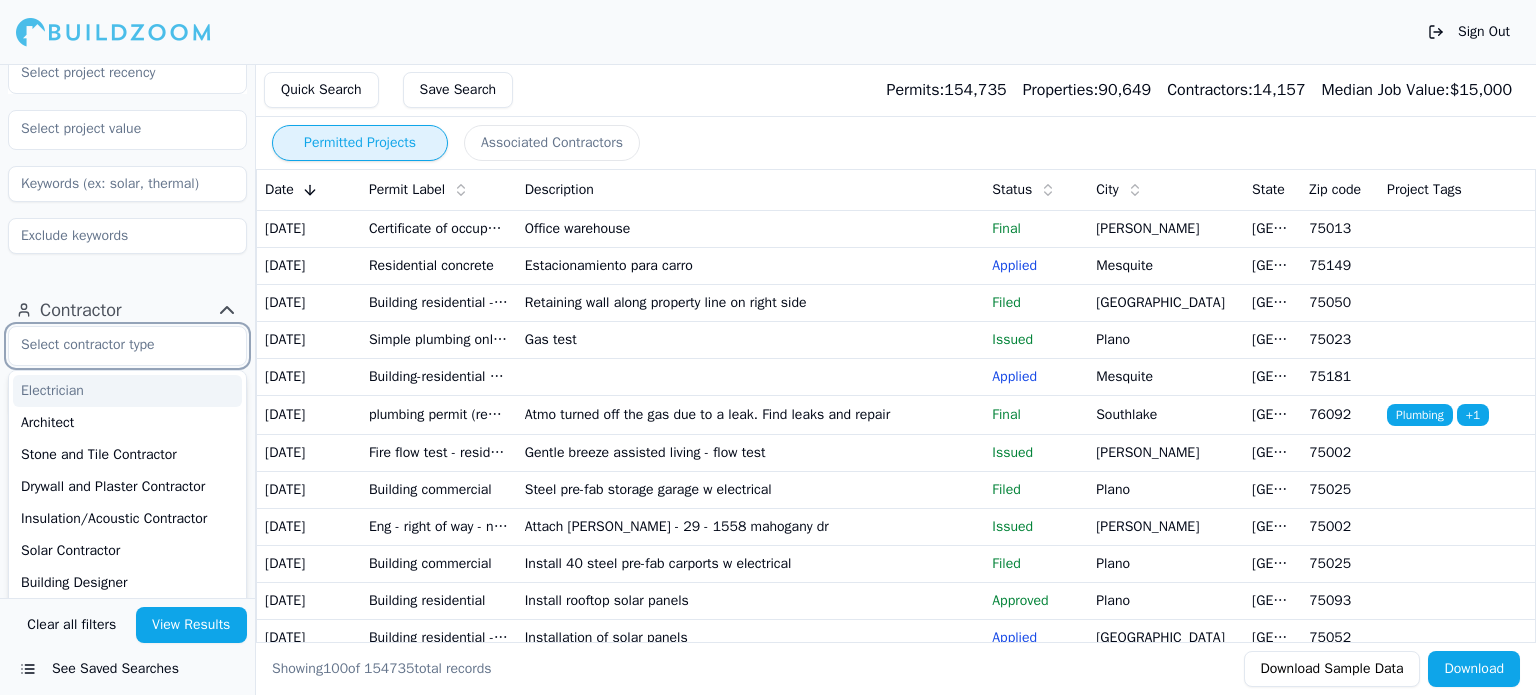 type 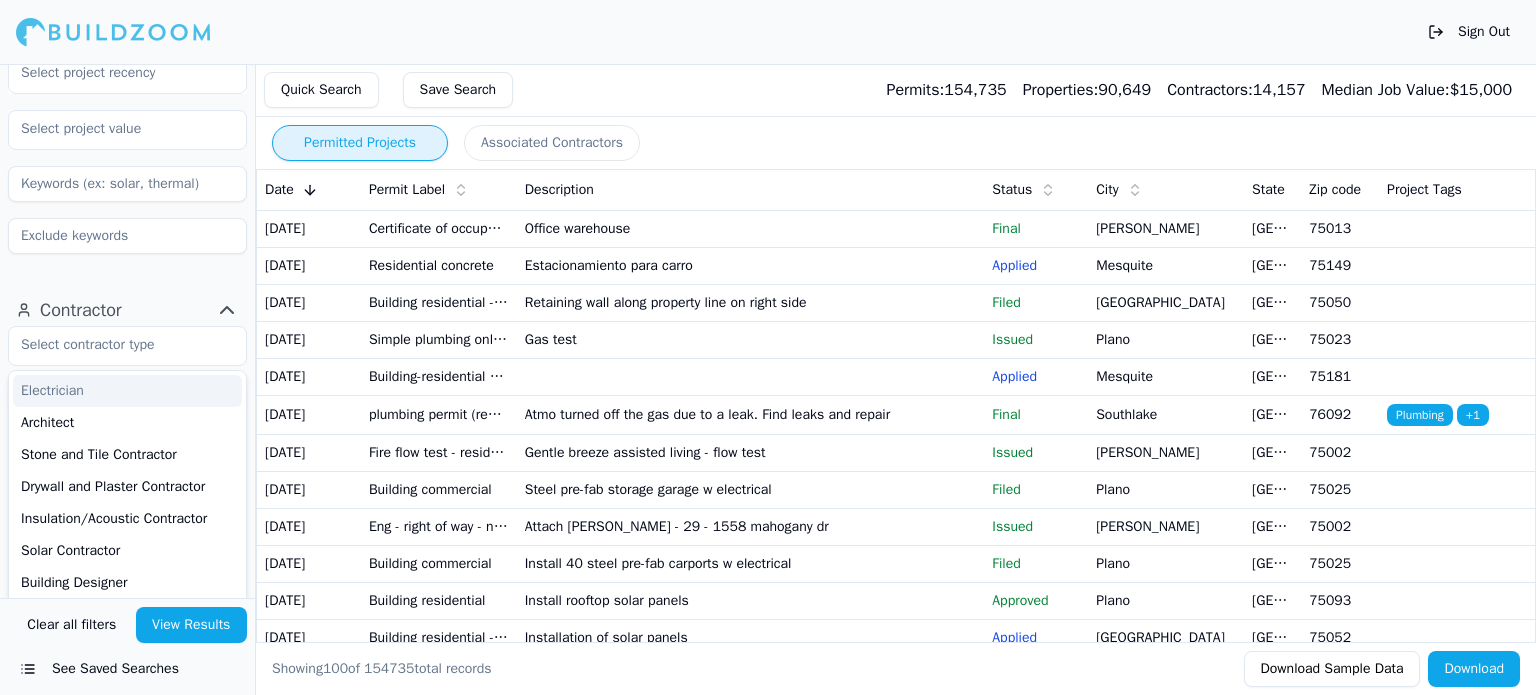 click on "Contractor Electrician Architect Stone and Tile Contractor Drywall and Plaster Contractor Insulation/Acoustic Contractor Solar Contractor Building Designer Large Scale Builder General Contractor HVAC/Mechanical Contractor Plumber Painter Roofer Engineer Specialist Landscape Contractor Home Builder [PERSON_NAME] Flooring Contractor Concrete [DEMOGRAPHIC_DATA] Site Work [DEMOGRAPHIC_DATA] Handyman [PERSON_NAME] Swimming Pool Contractor Exterior Contractor Ironworkers/Welder Sign Contractor Fencing Contractor Window Contractor Low Voltage Contractor Restoration Specialist Interior Designer Environmental Services Contractor Foundation Contractor Fire Protection Contractor Verified License Has Phone Has Email Has Permits Min Permits (All Time) Permits Last 4 Years Min Max" at bounding box center [127, 649] 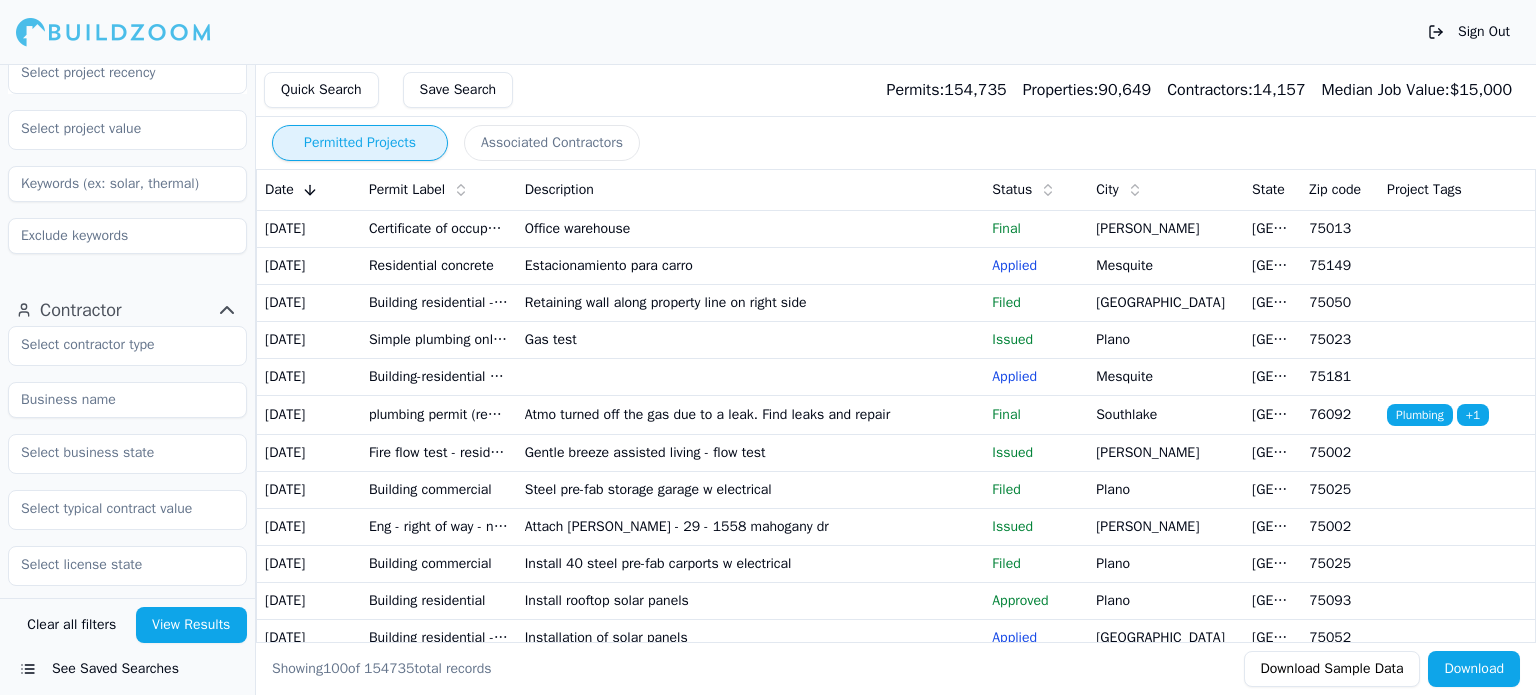 click at bounding box center (127, 400) 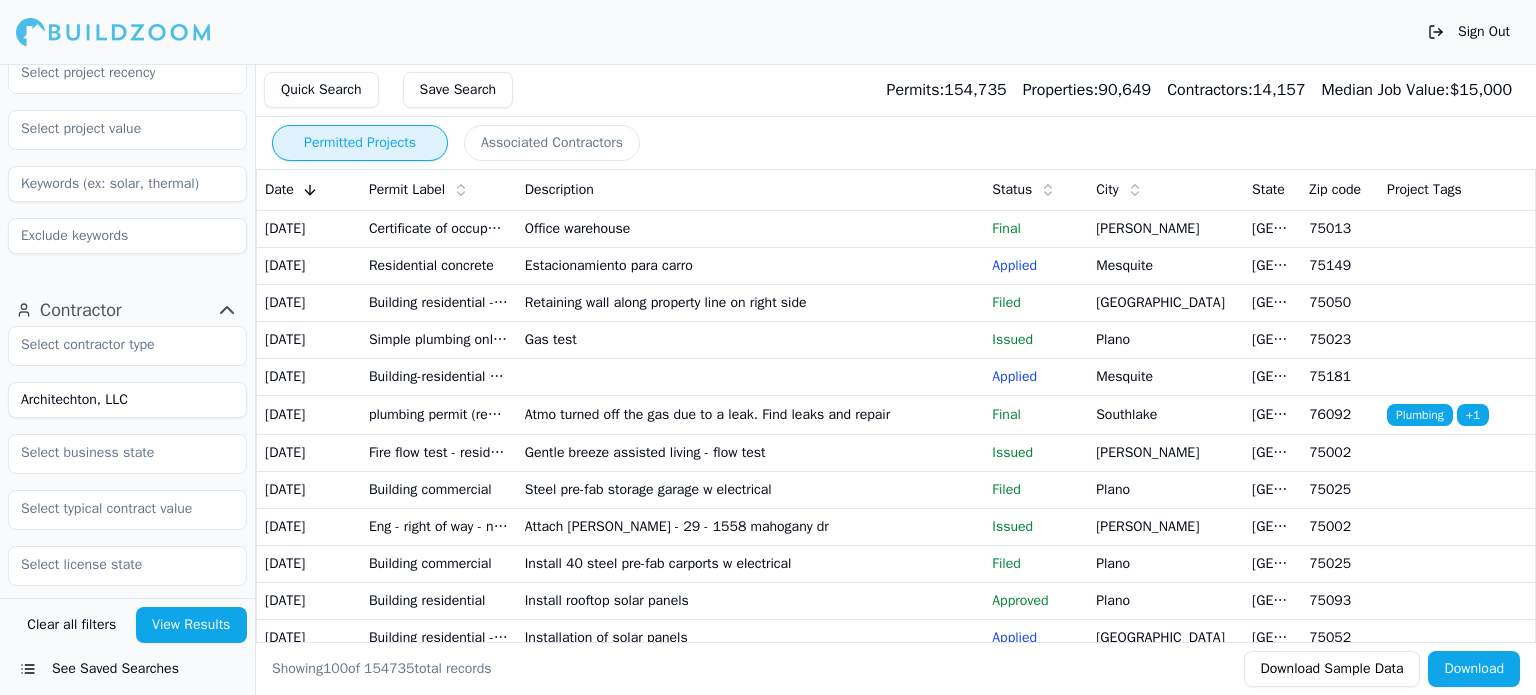 type on "[GEOGRAPHIC_DATA]" 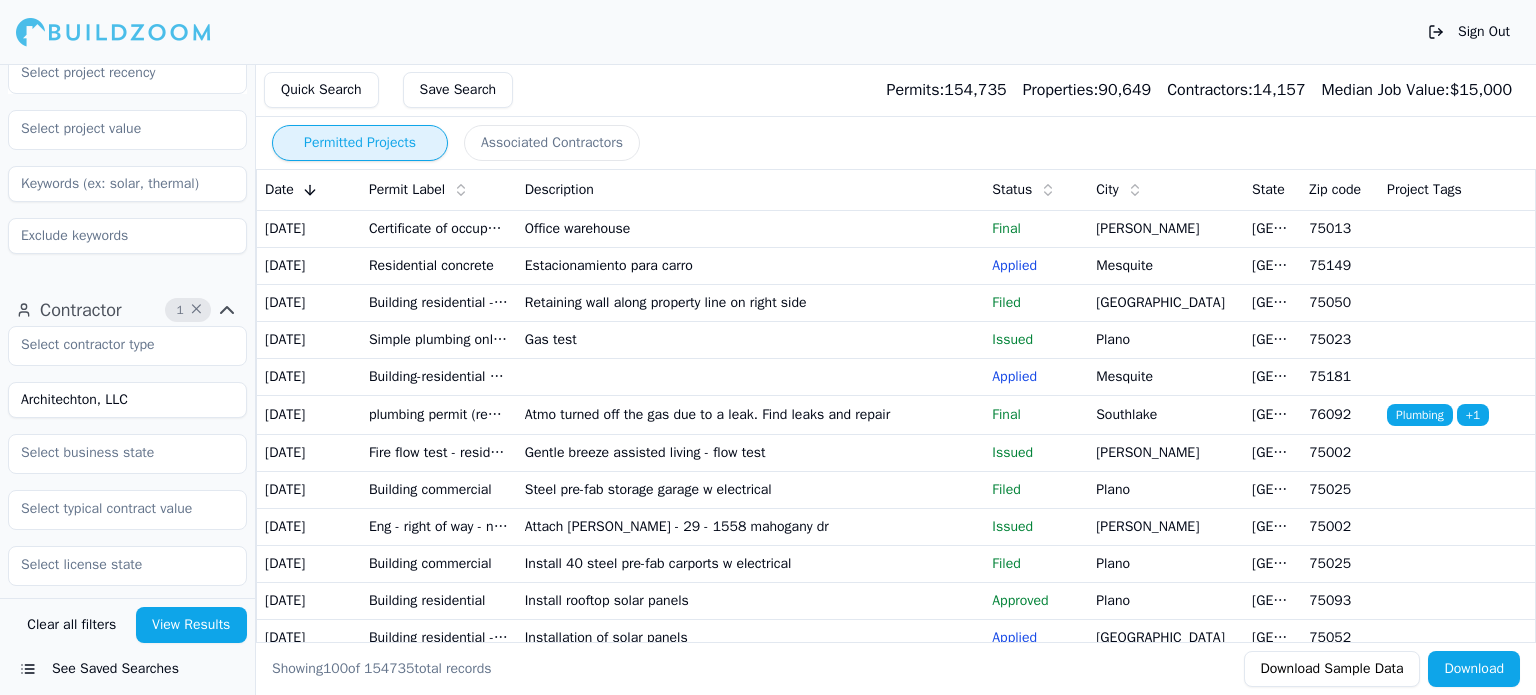 click on "View Results" at bounding box center (192, 625) 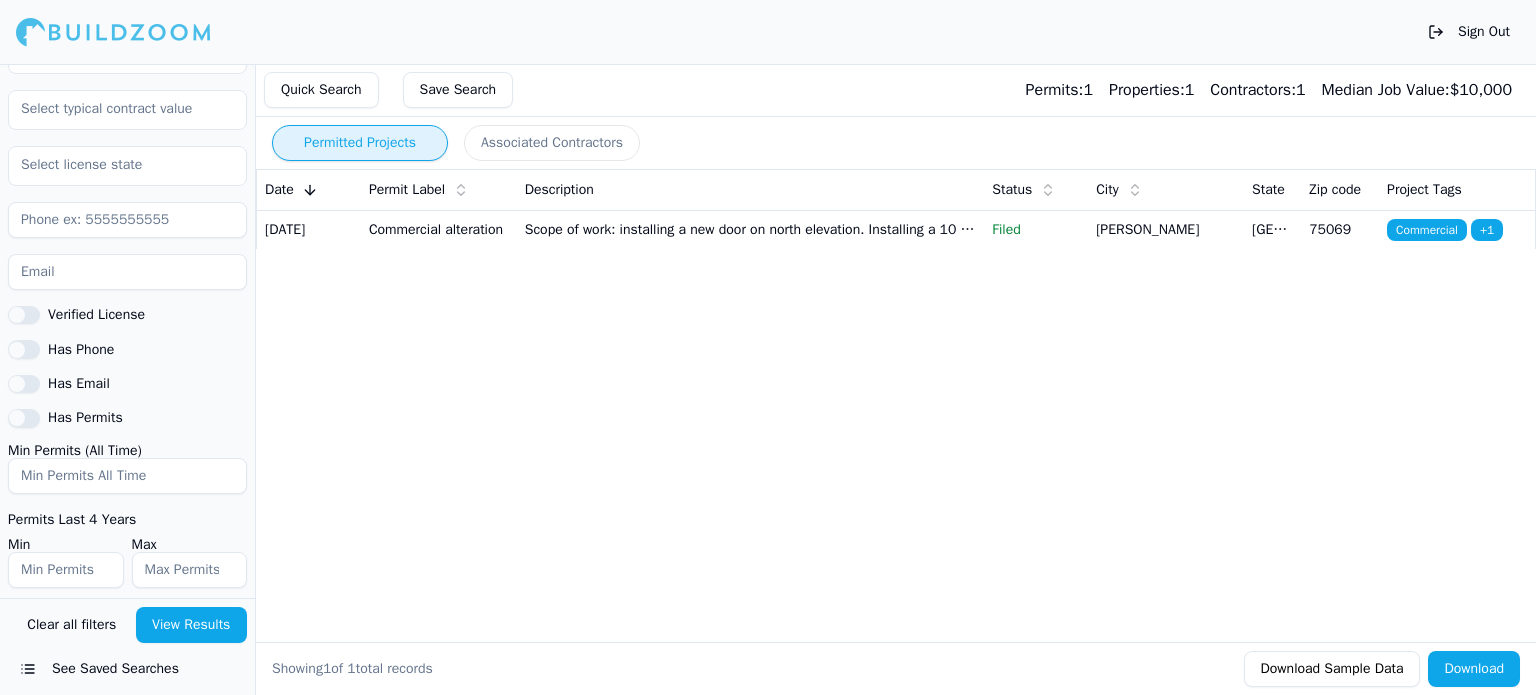 scroll, scrollTop: 964, scrollLeft: 0, axis: vertical 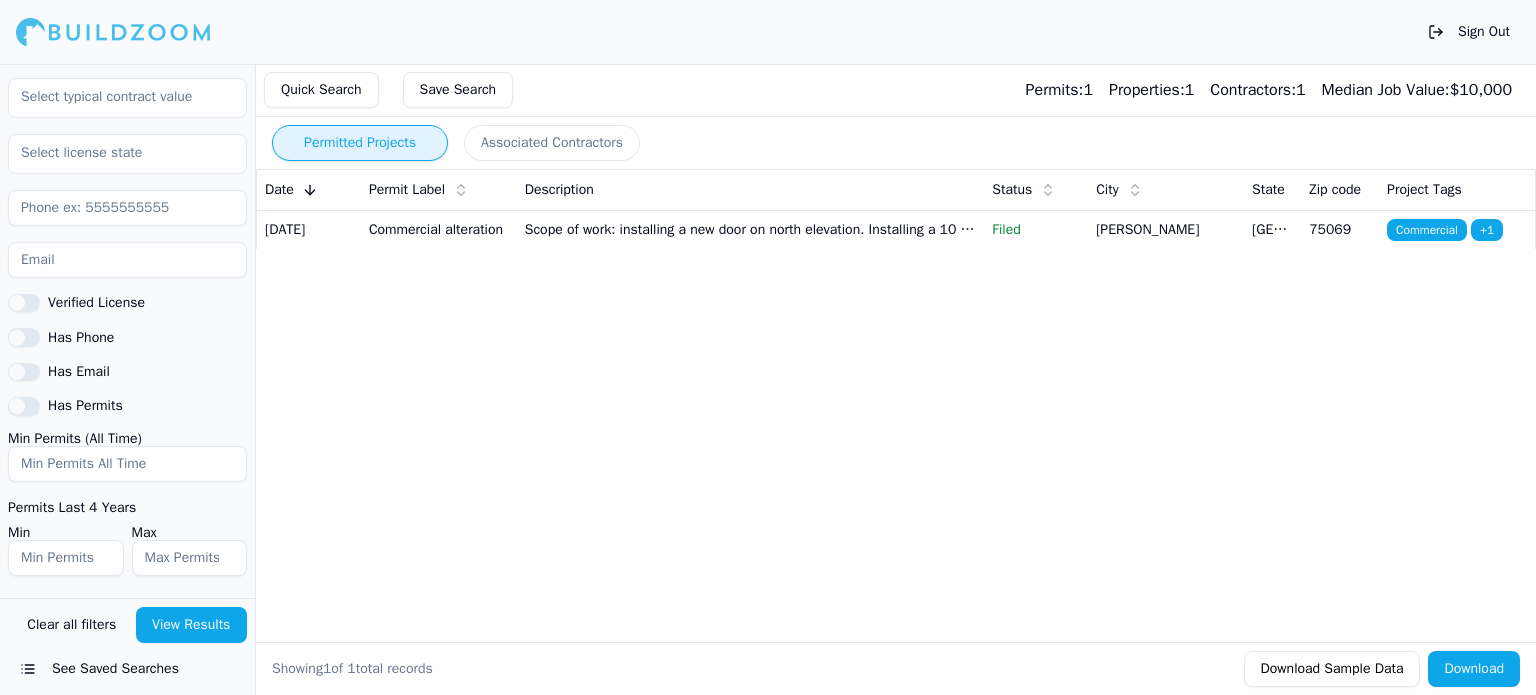 click at bounding box center (127, 464) 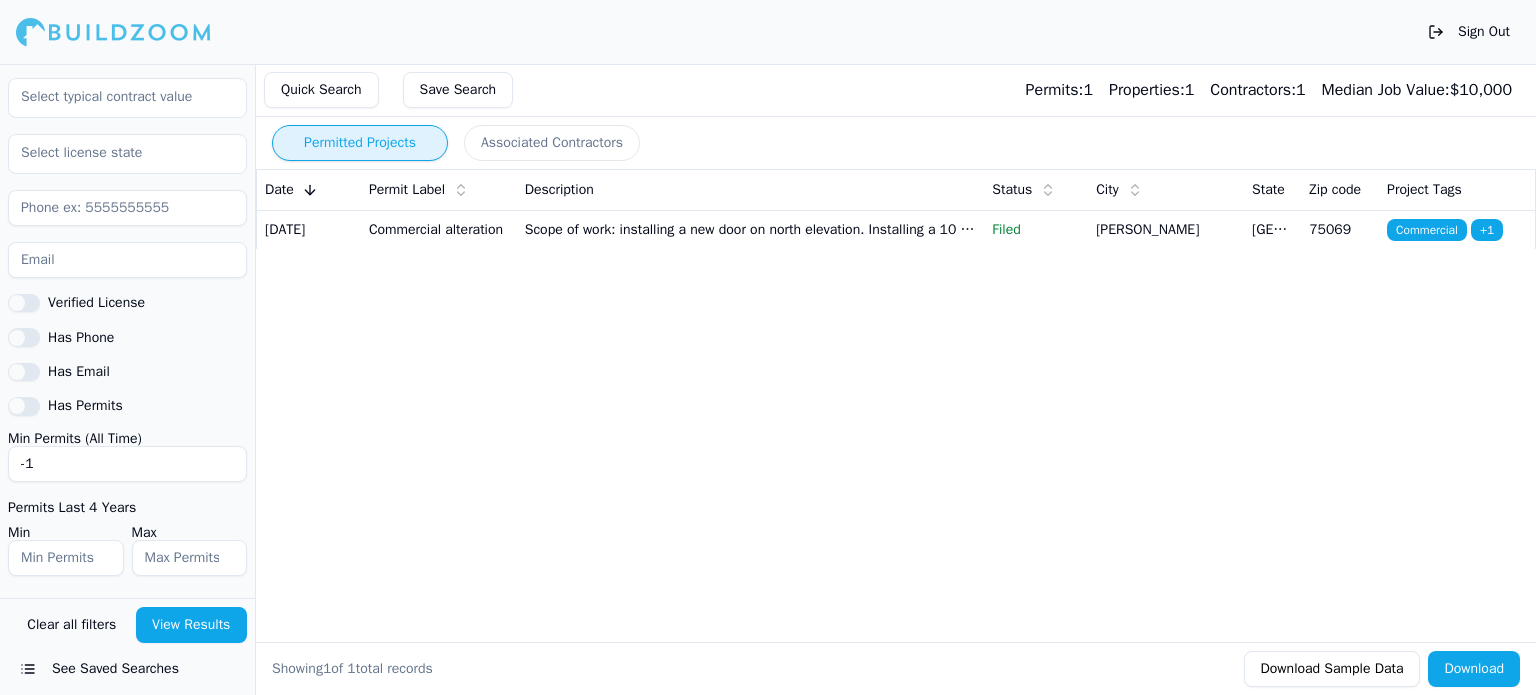 type on "-1" 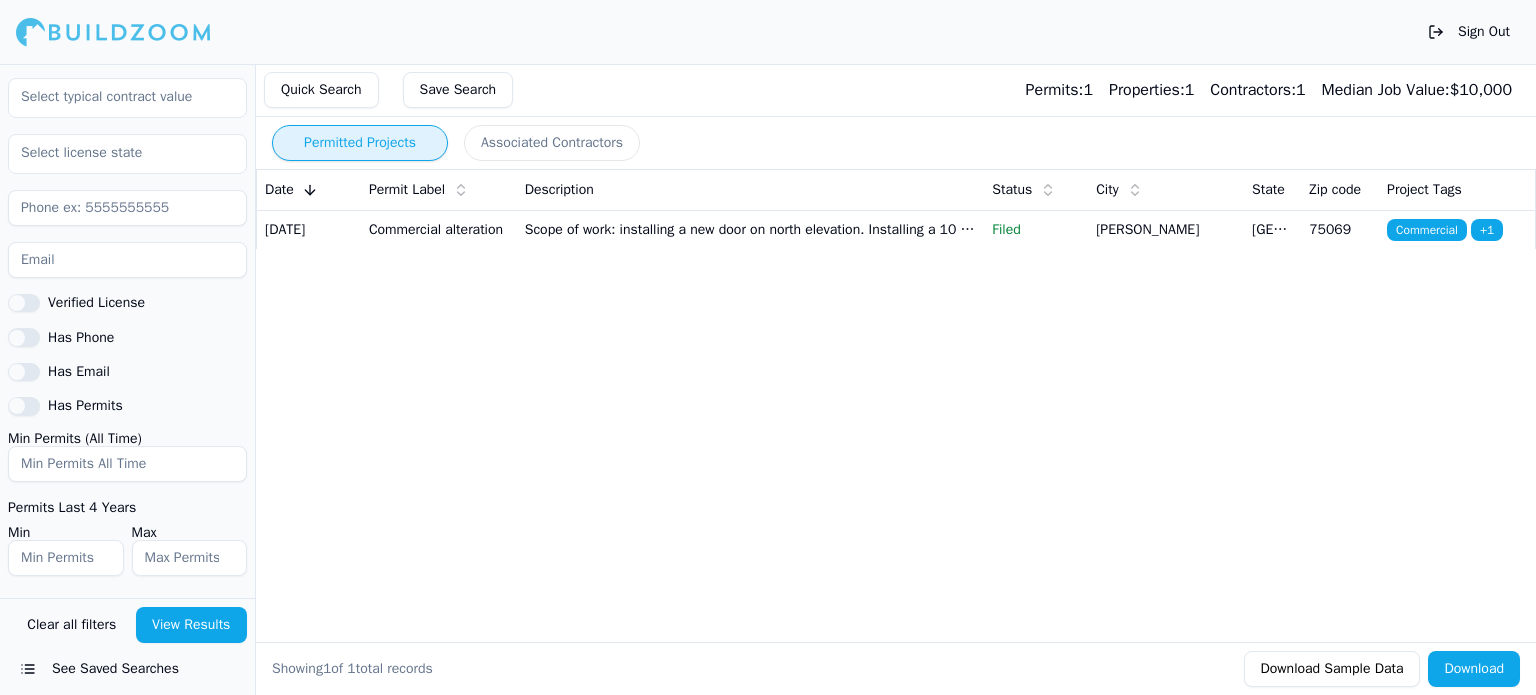 type 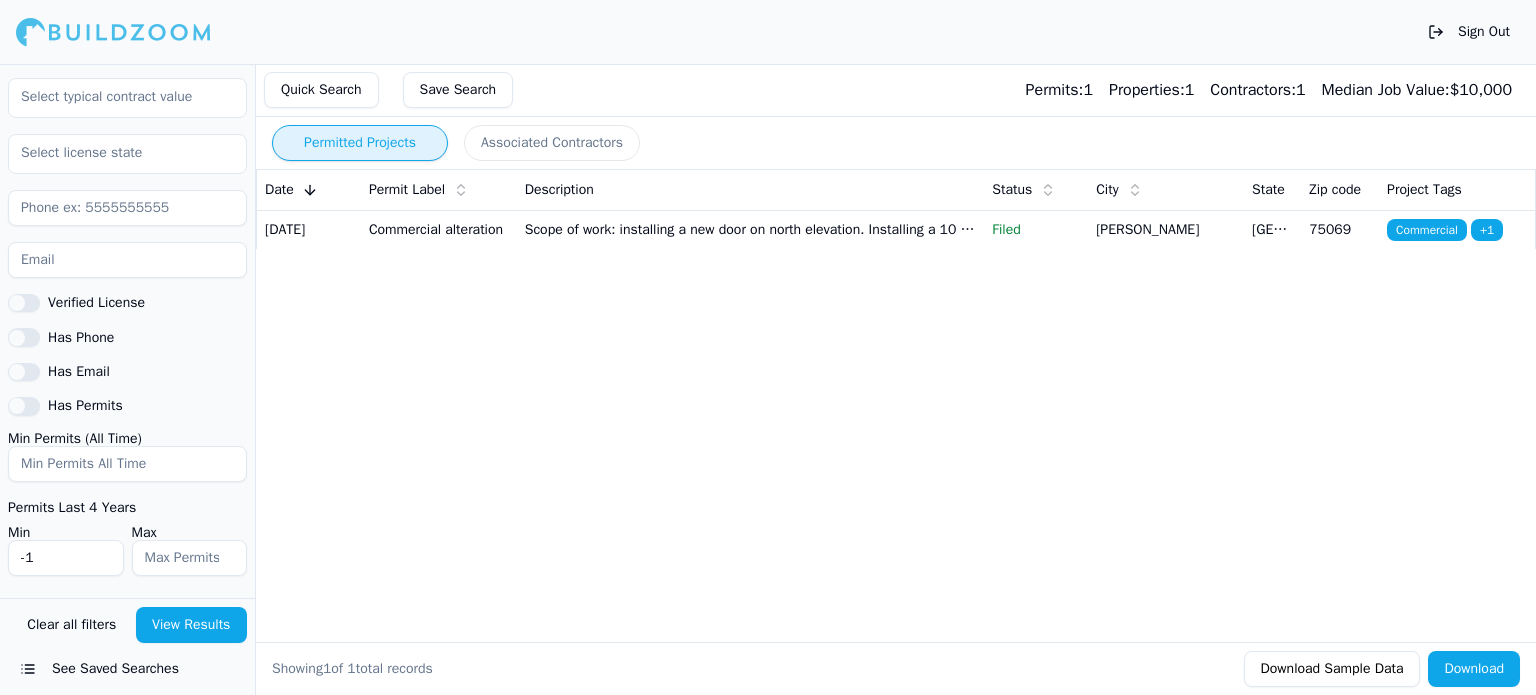 click on "-1" at bounding box center (66, 558) 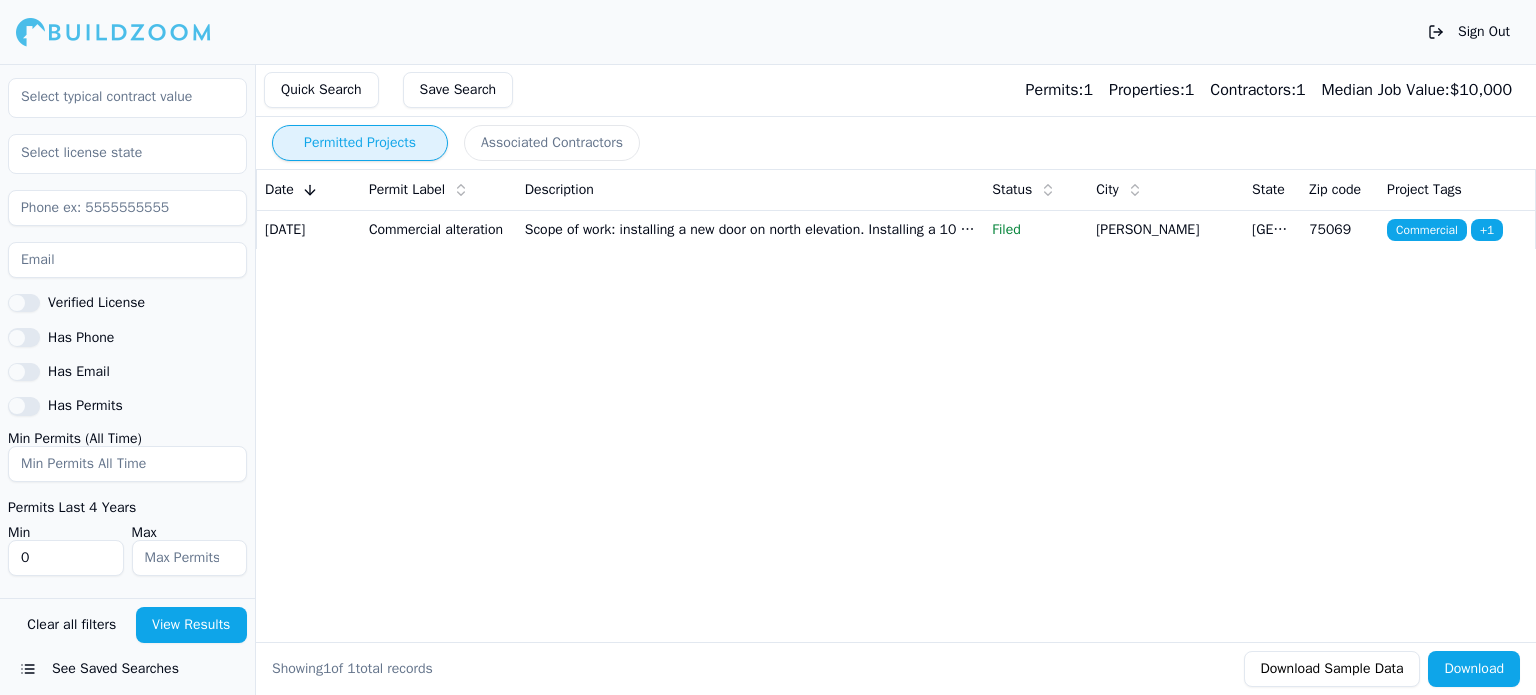 click on "0" at bounding box center (66, 558) 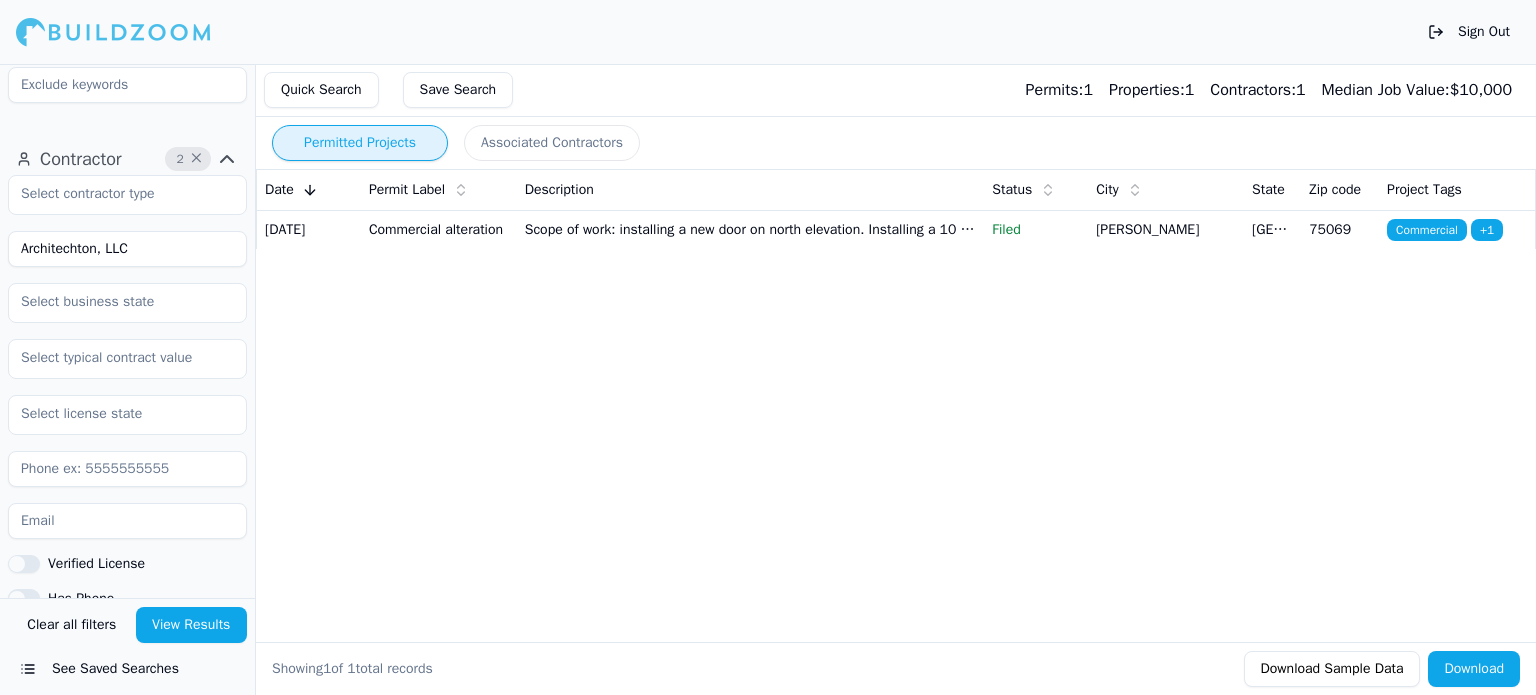 scroll, scrollTop: 964, scrollLeft: 0, axis: vertical 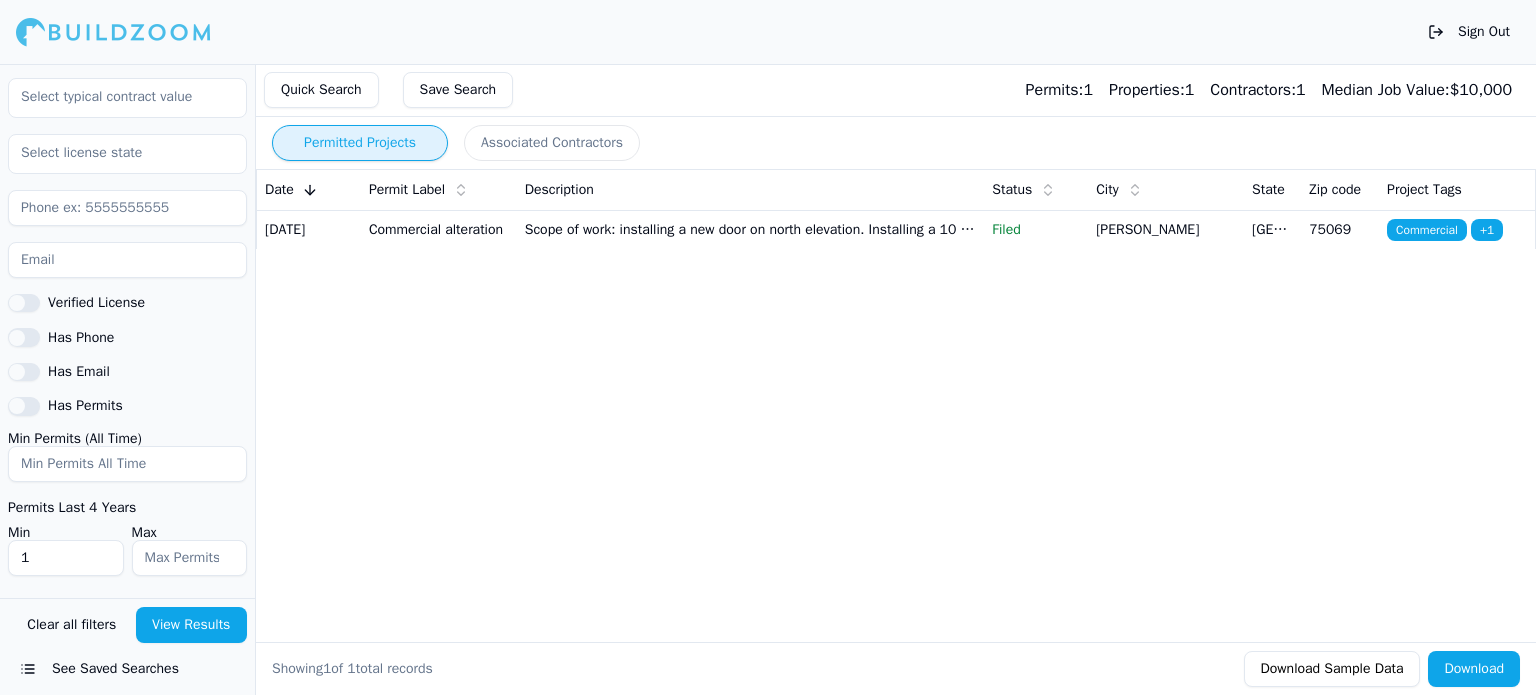 click on "1" at bounding box center (66, 558) 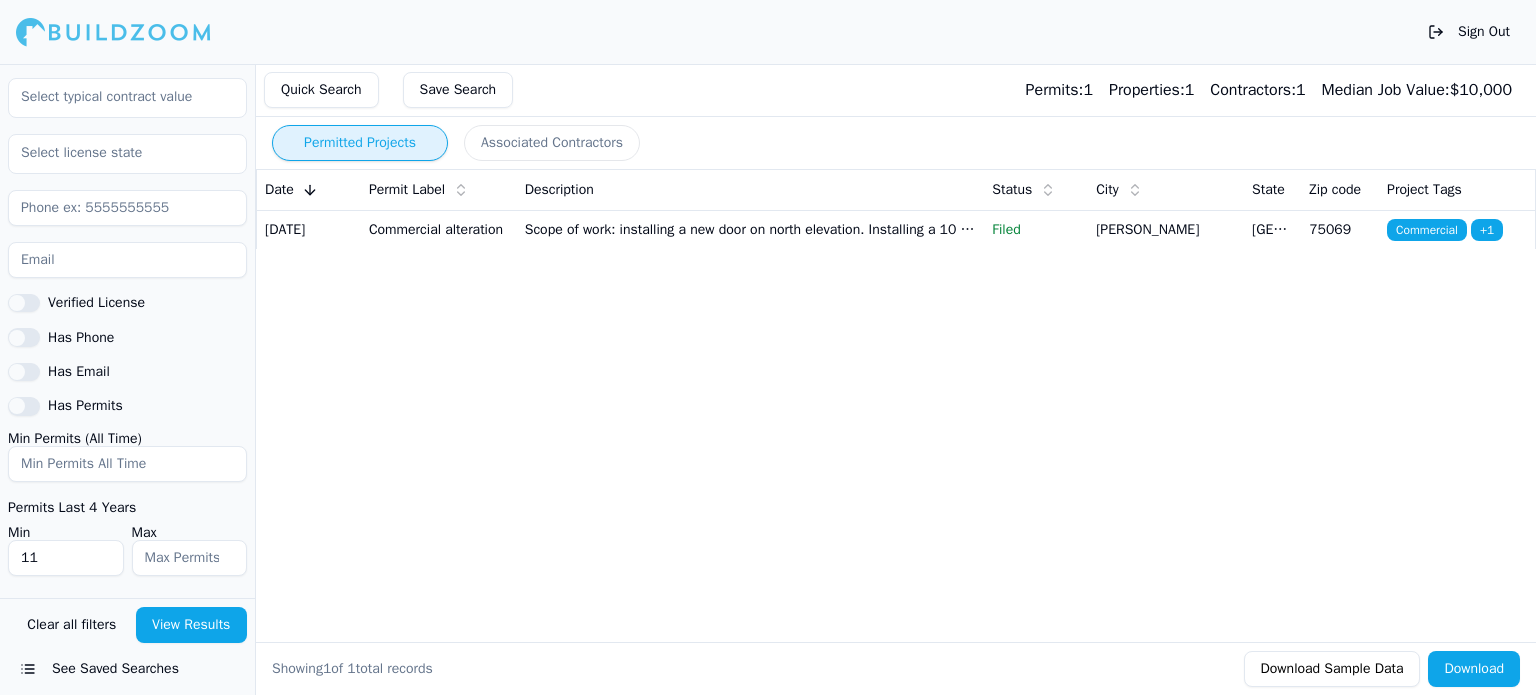type on "11" 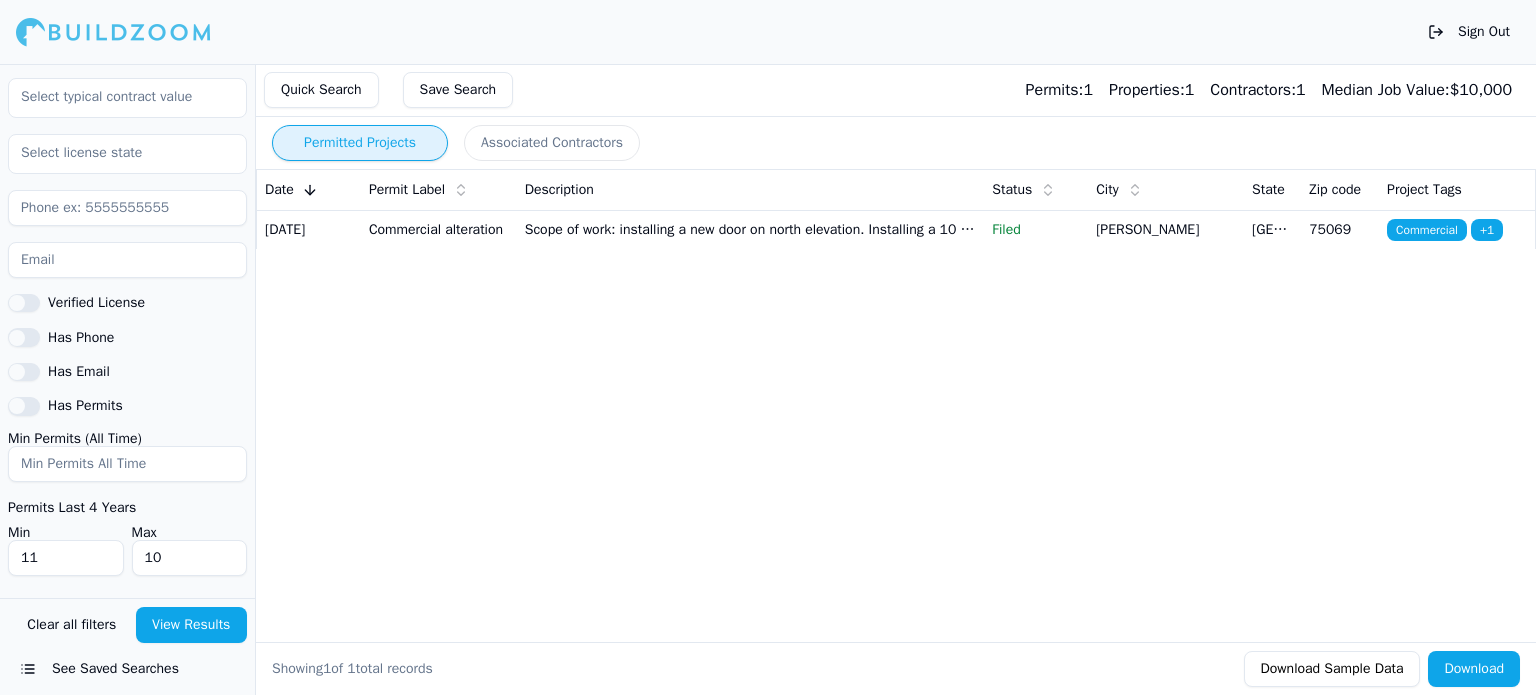 type on "10" 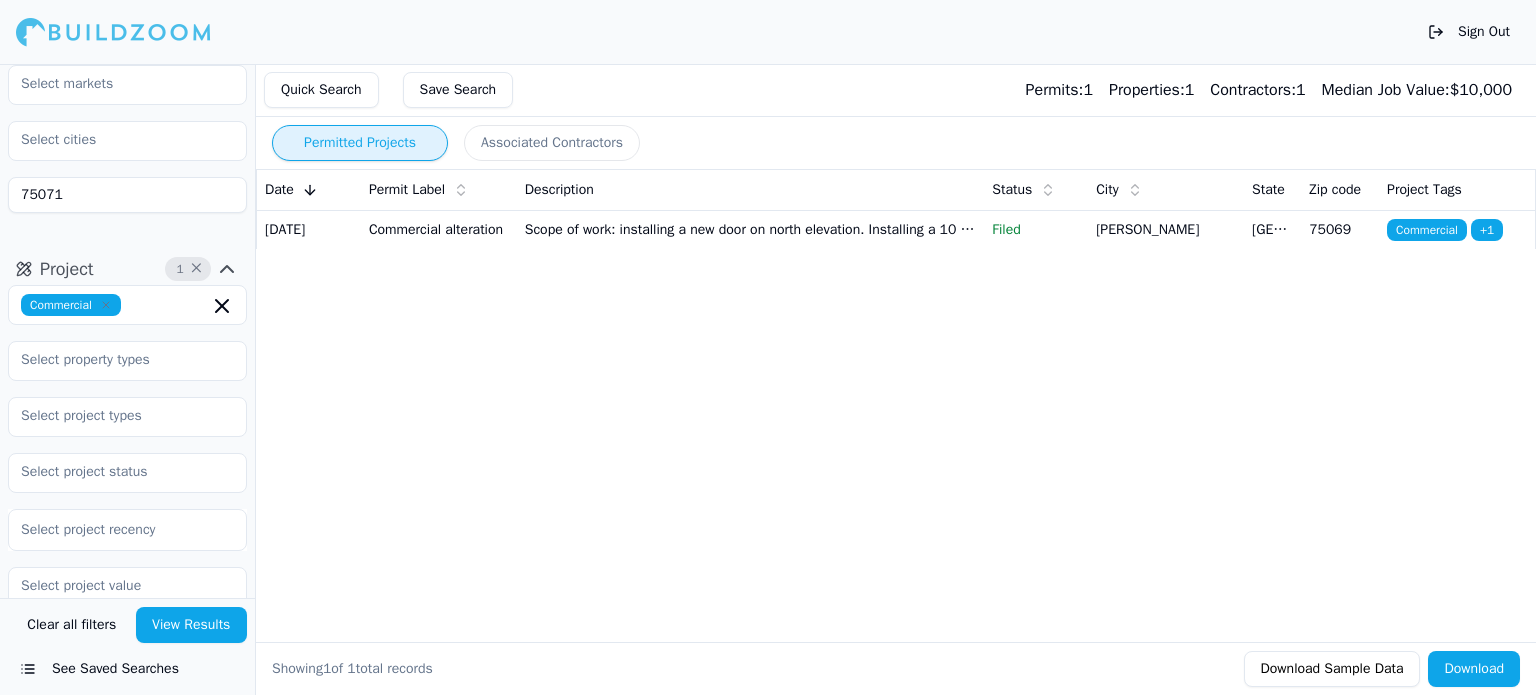 scroll, scrollTop: 0, scrollLeft: 0, axis: both 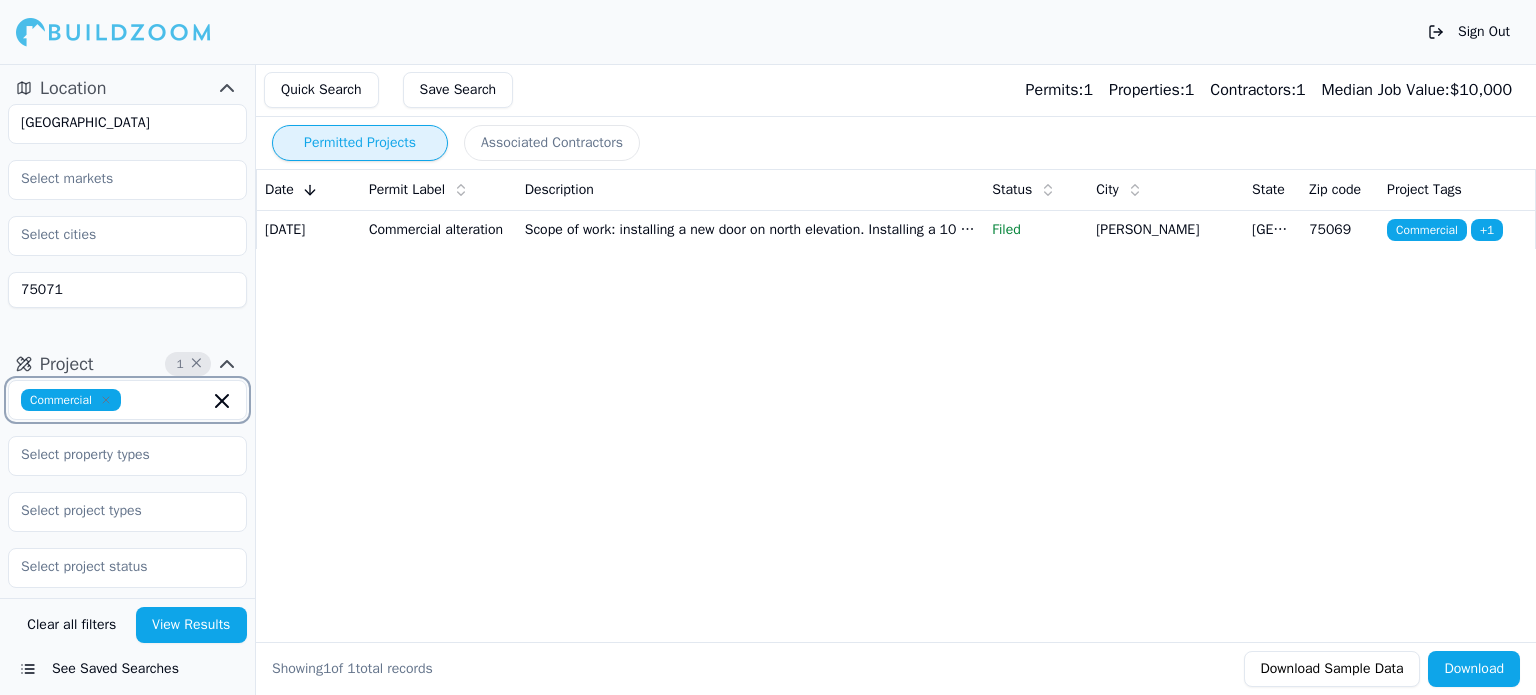 click at bounding box center (169, 400) 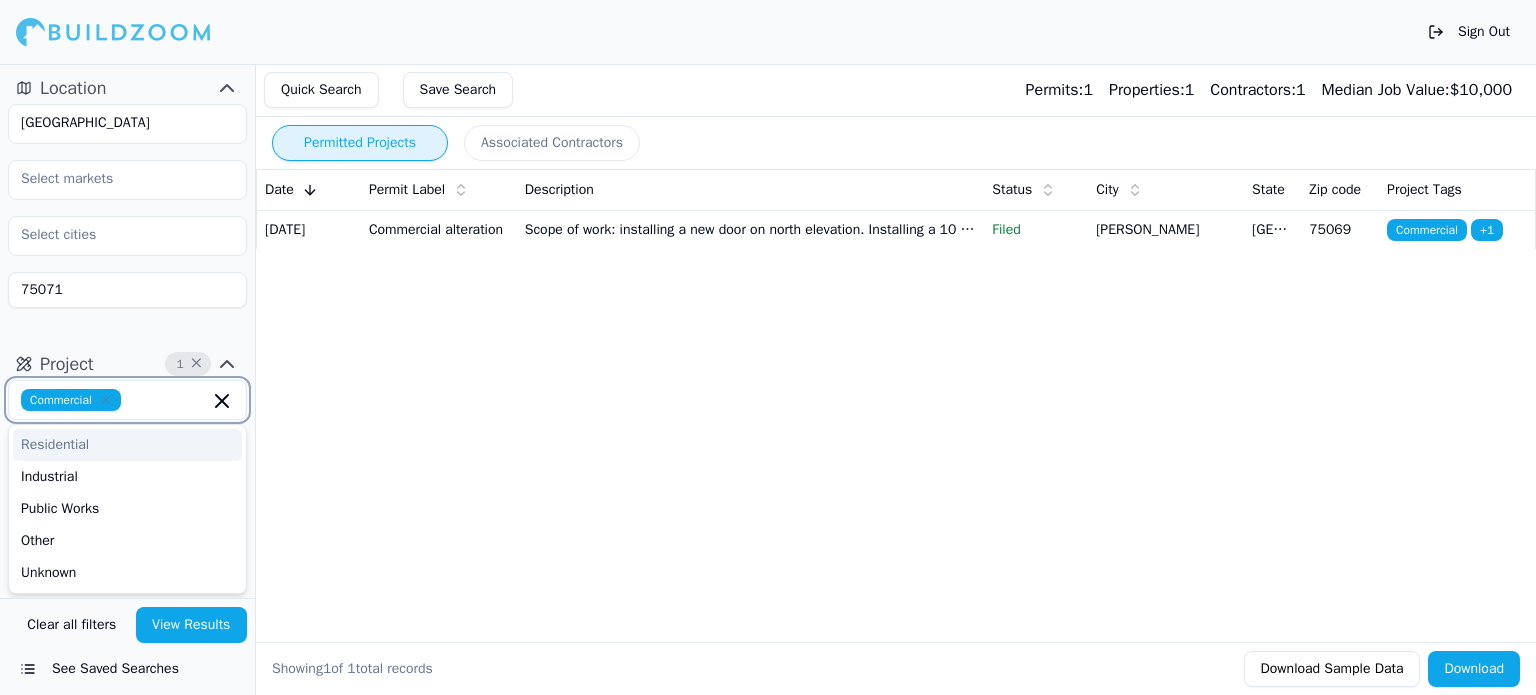 click 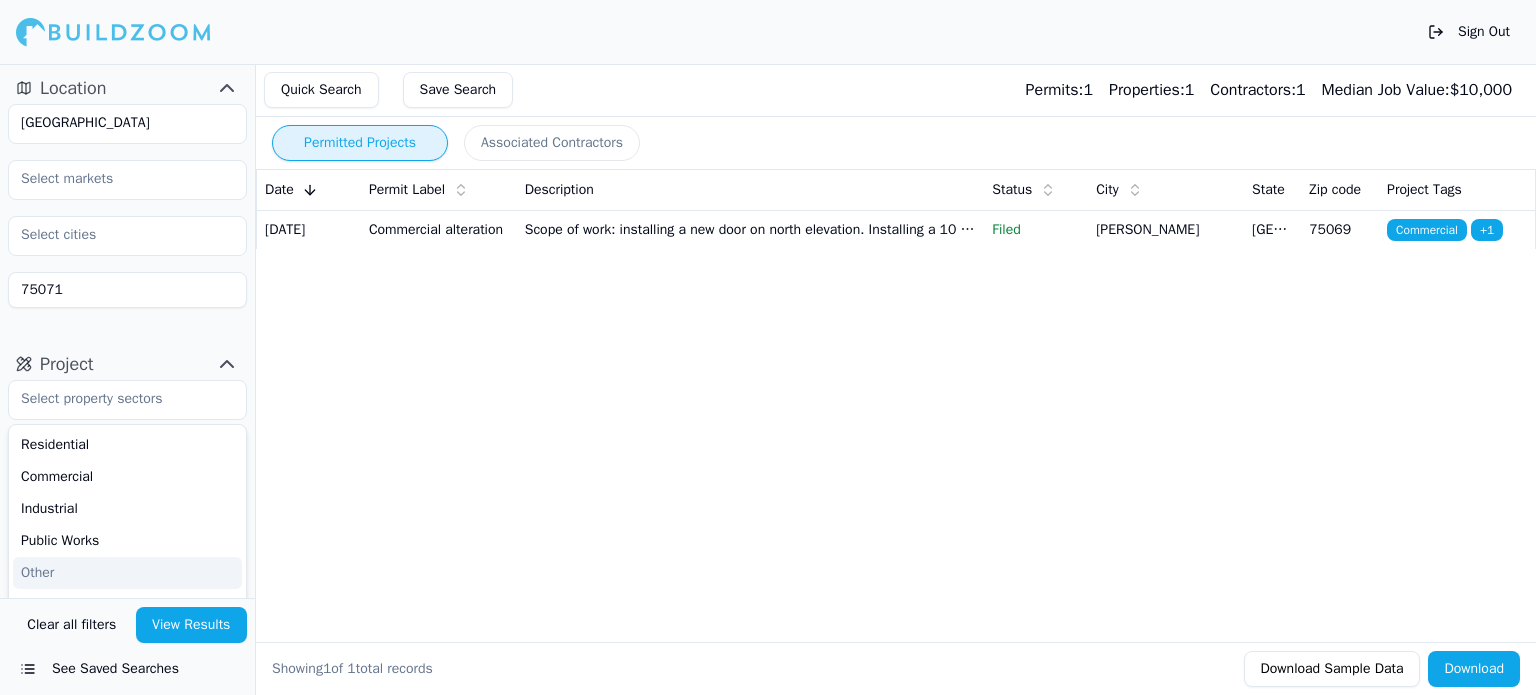 click on "View Results" at bounding box center (192, 625) 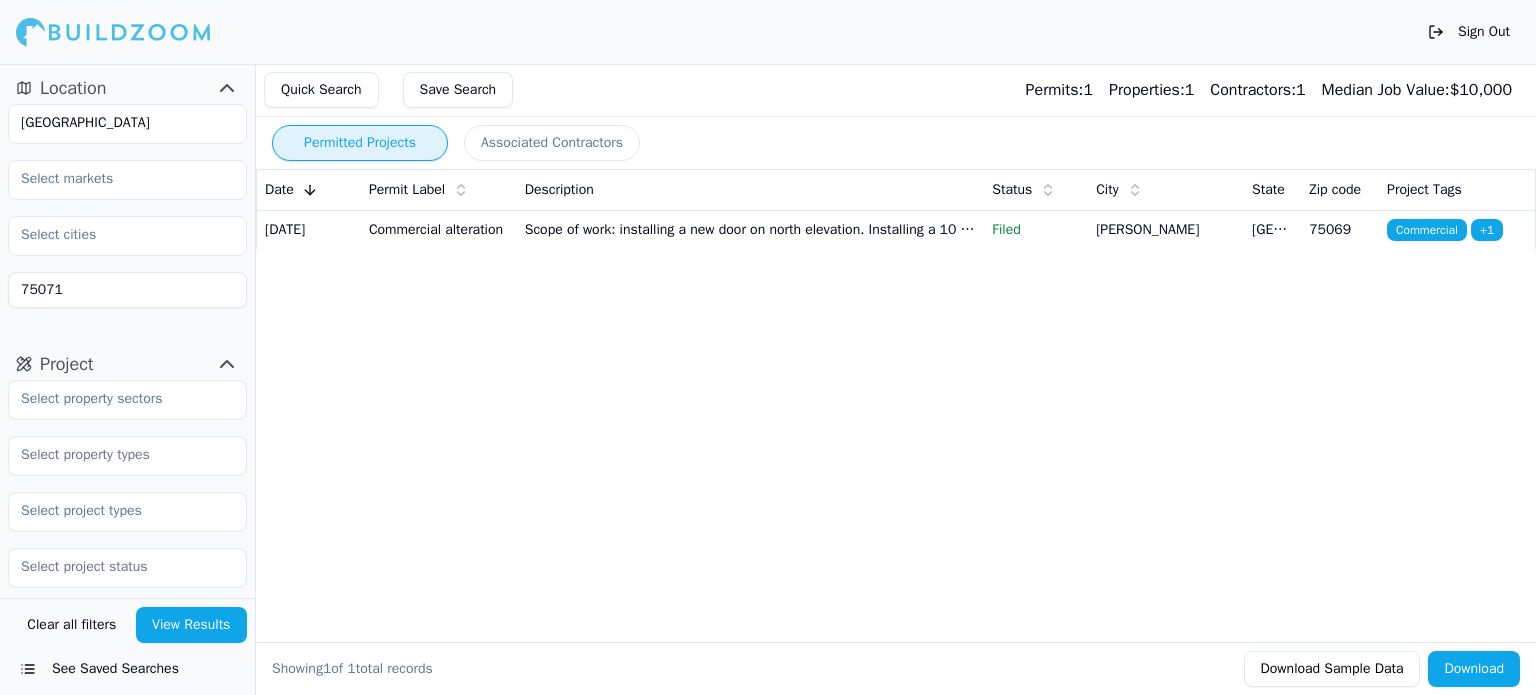 click on "Commercial alteration" at bounding box center [439, 229] 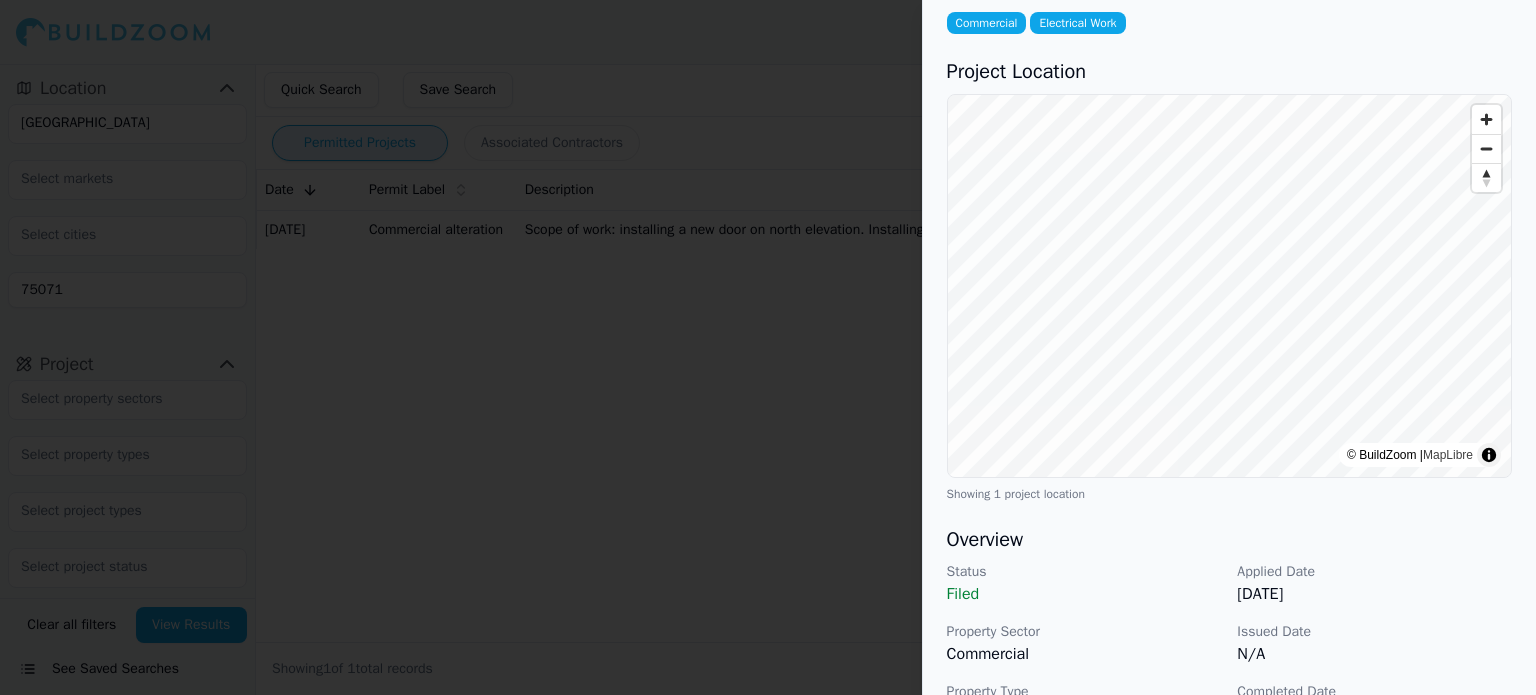 scroll, scrollTop: 0, scrollLeft: 0, axis: both 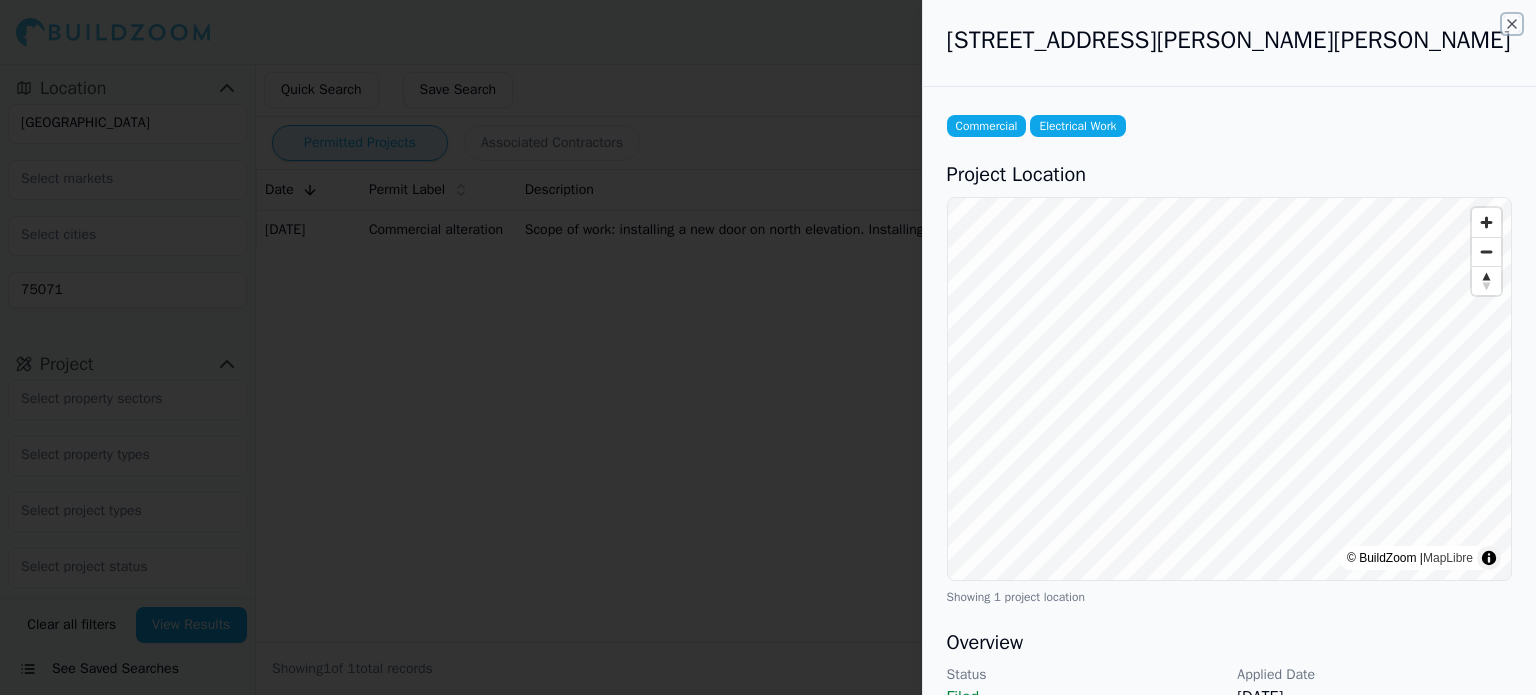 click 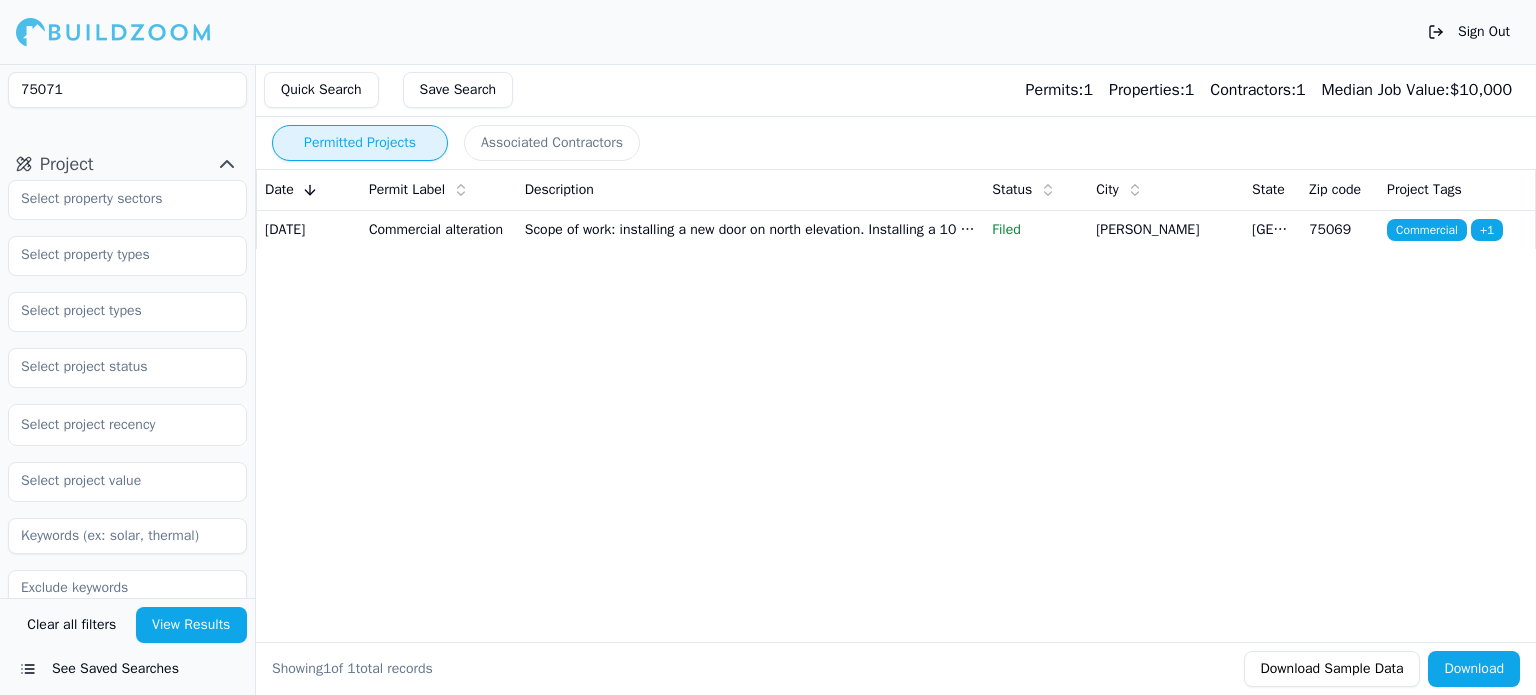 scroll, scrollTop: 300, scrollLeft: 0, axis: vertical 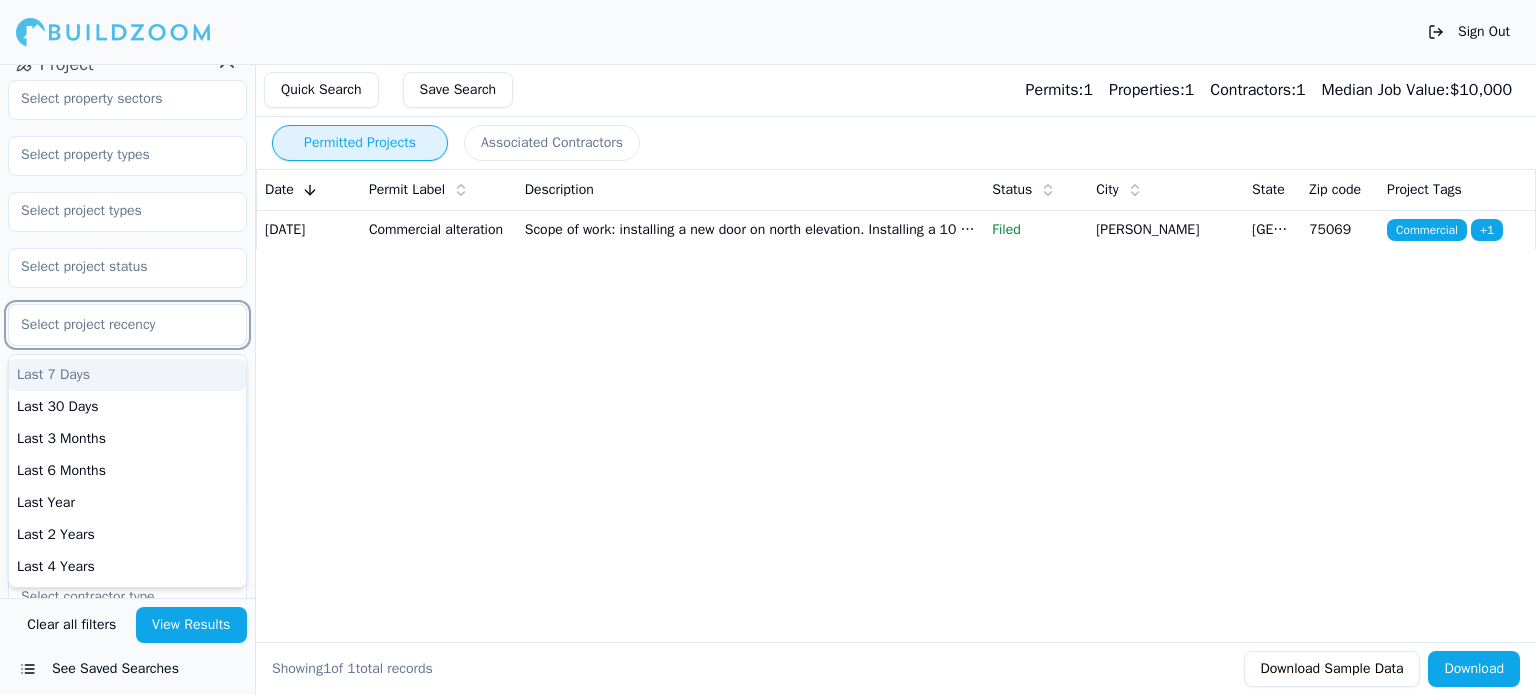 click at bounding box center [127, 325] 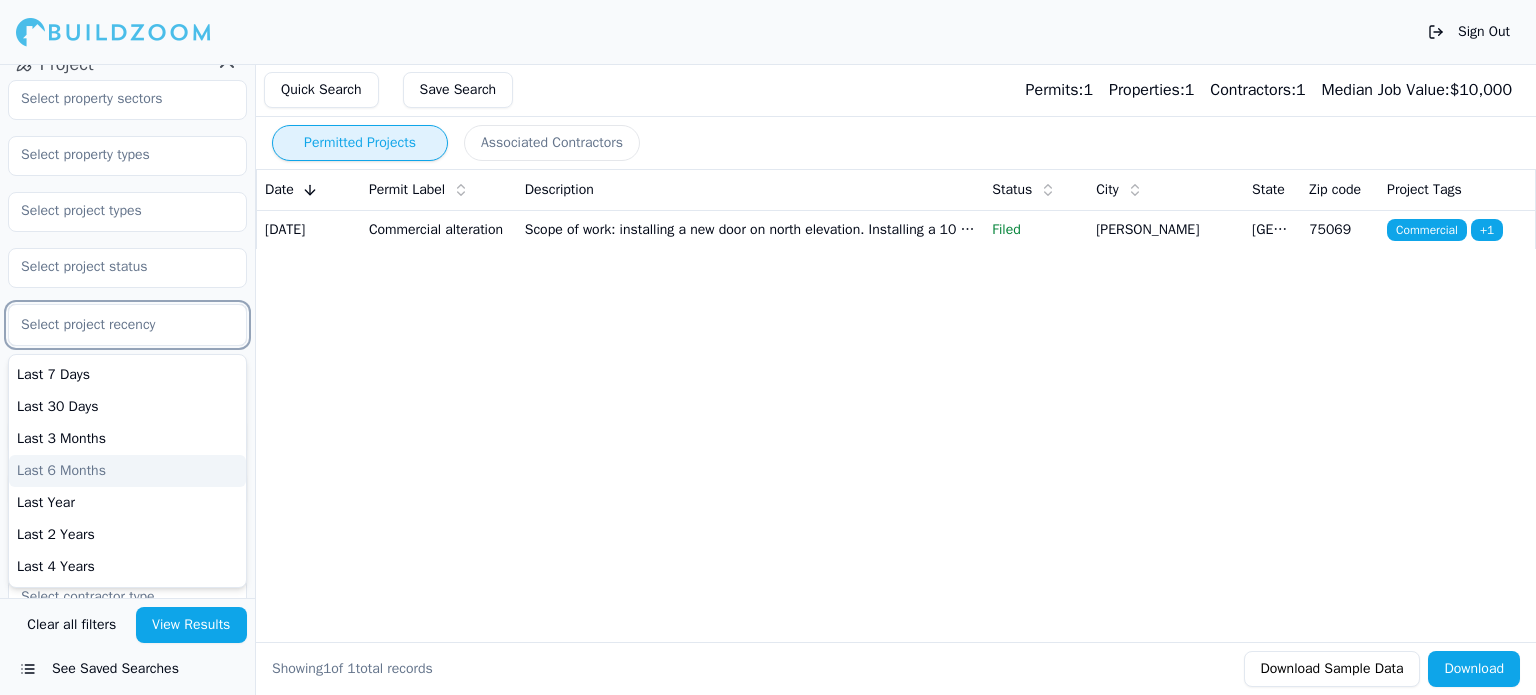 click on "Last 6 Months" at bounding box center (127, 471) 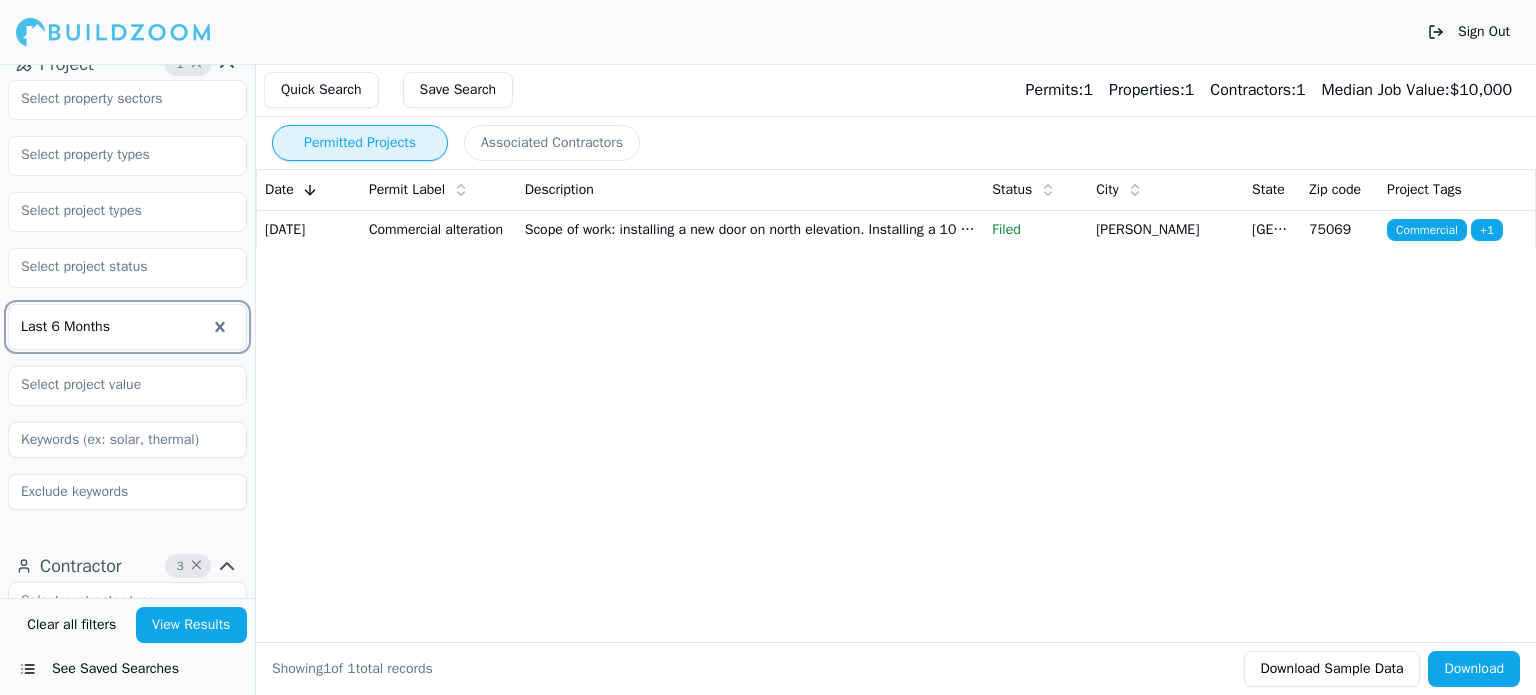 click at bounding box center [113, 327] 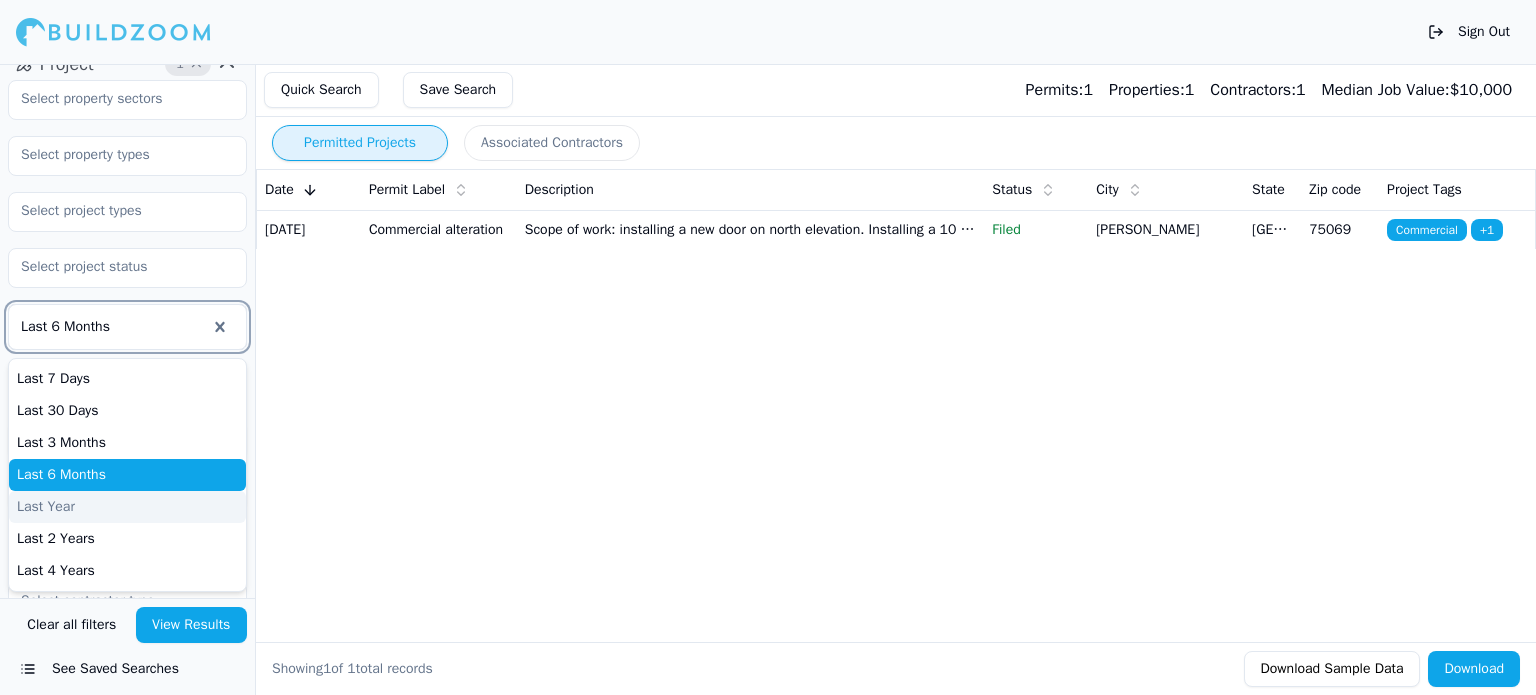 click on "Last Year" at bounding box center (127, 507) 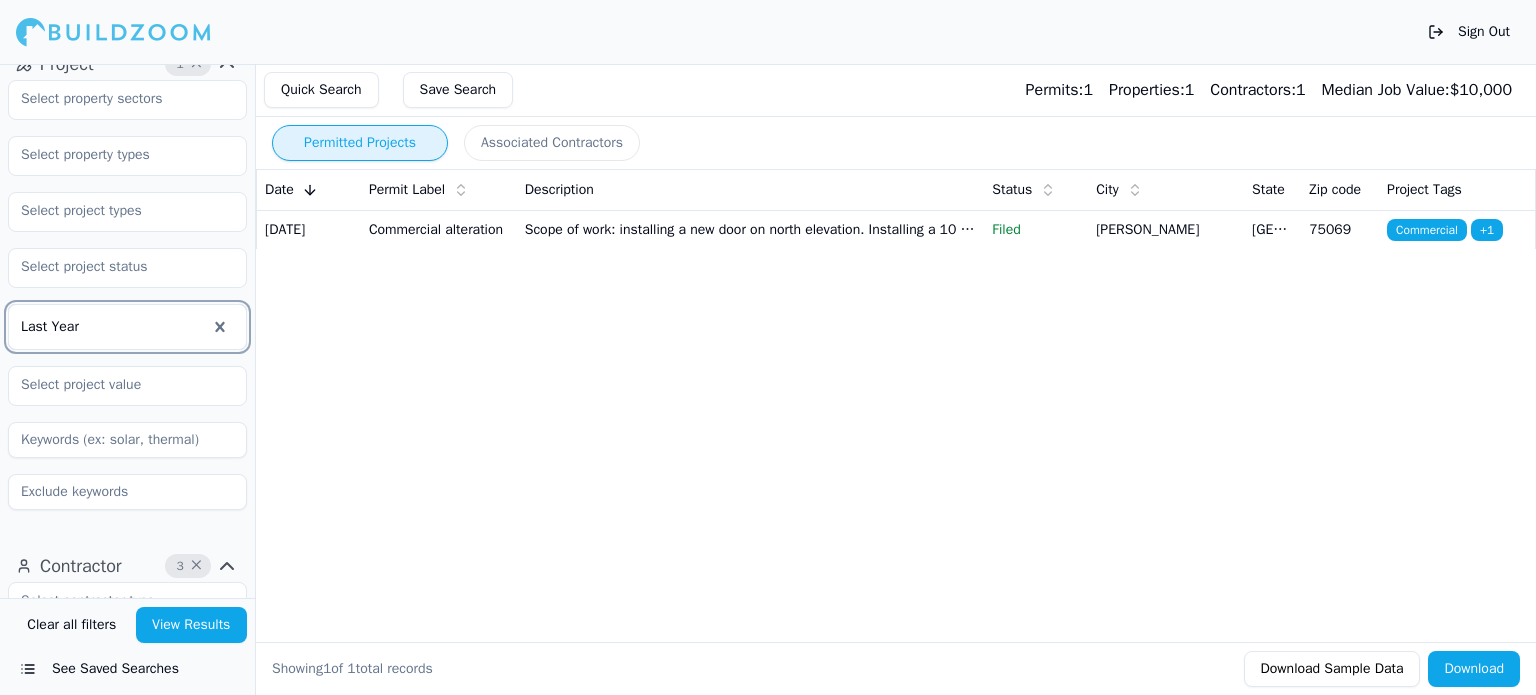 click on "View Results" at bounding box center [192, 625] 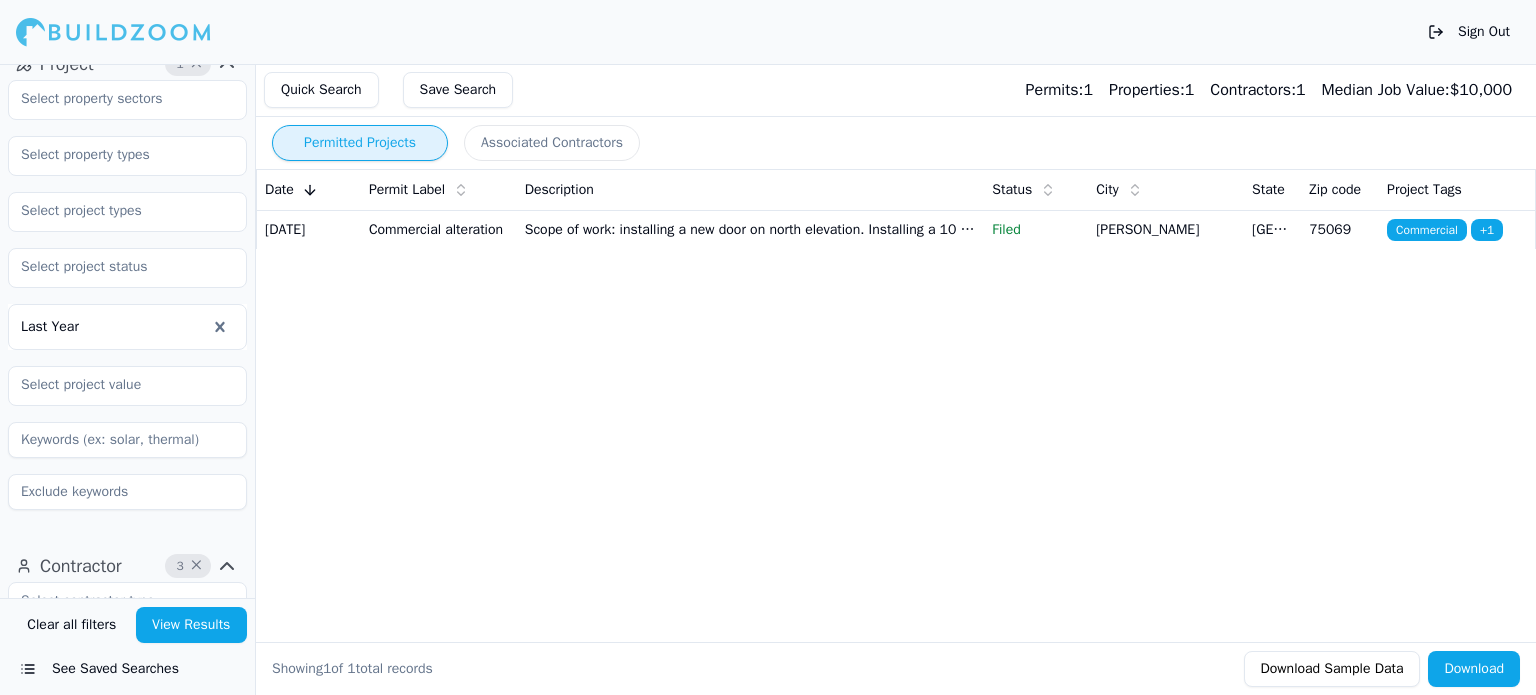 click at bounding box center [127, 440] 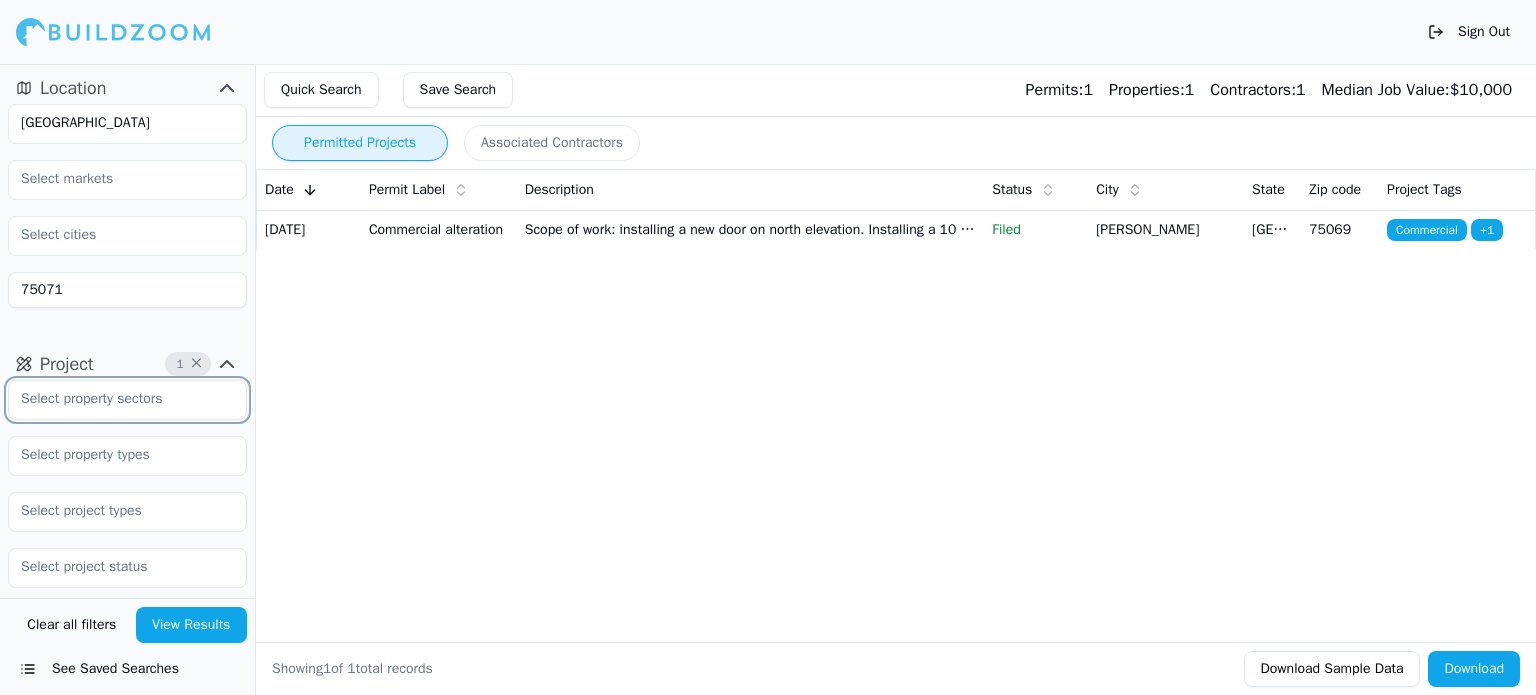 click at bounding box center [115, 399] 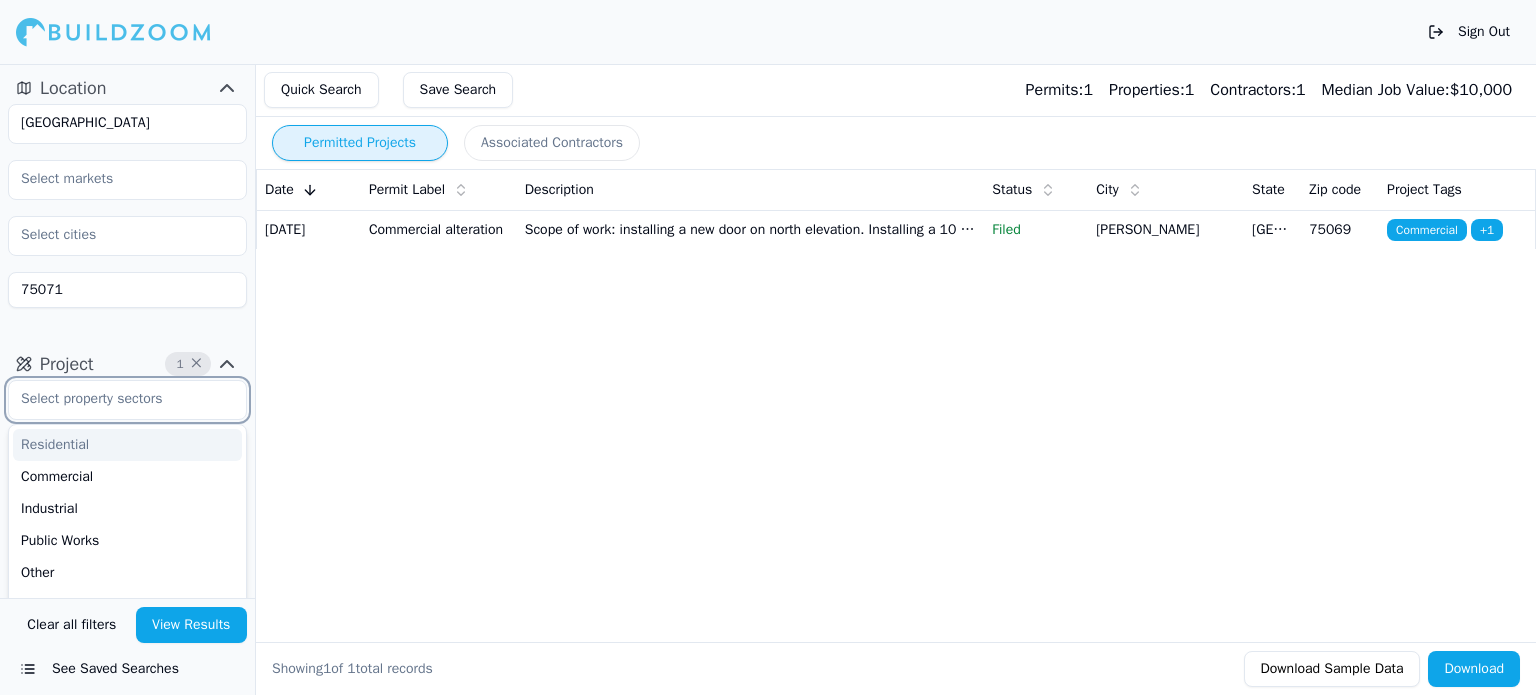 click on "Residential" at bounding box center [127, 445] 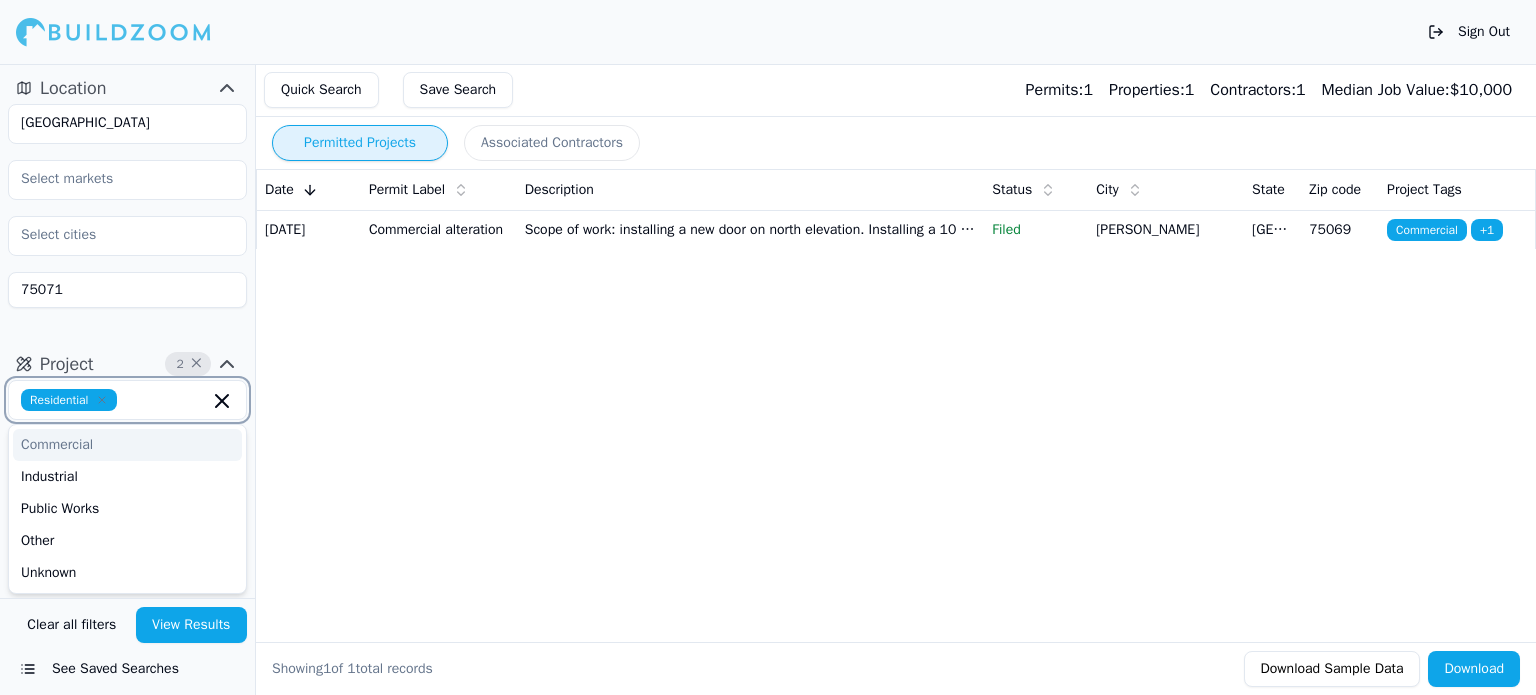 click on "Commercial" at bounding box center (127, 445) 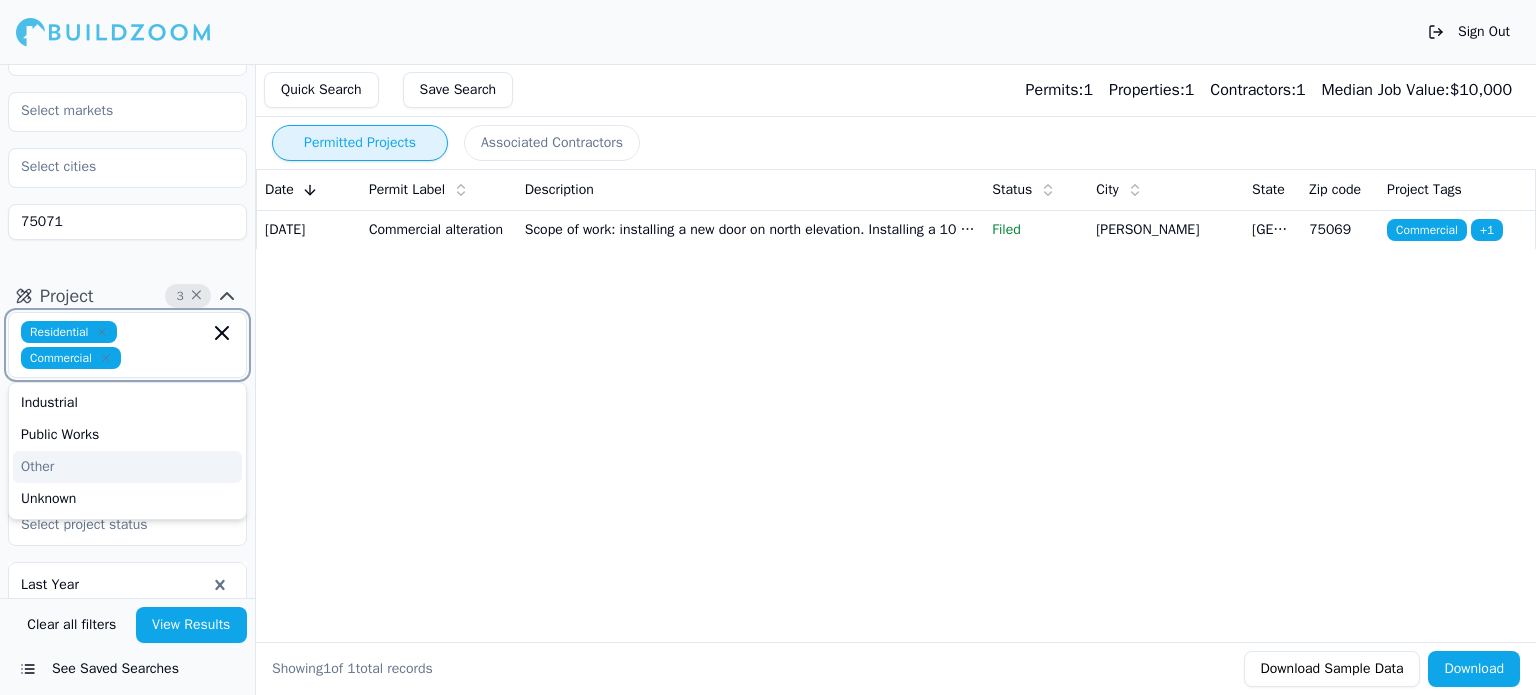 scroll, scrollTop: 100, scrollLeft: 0, axis: vertical 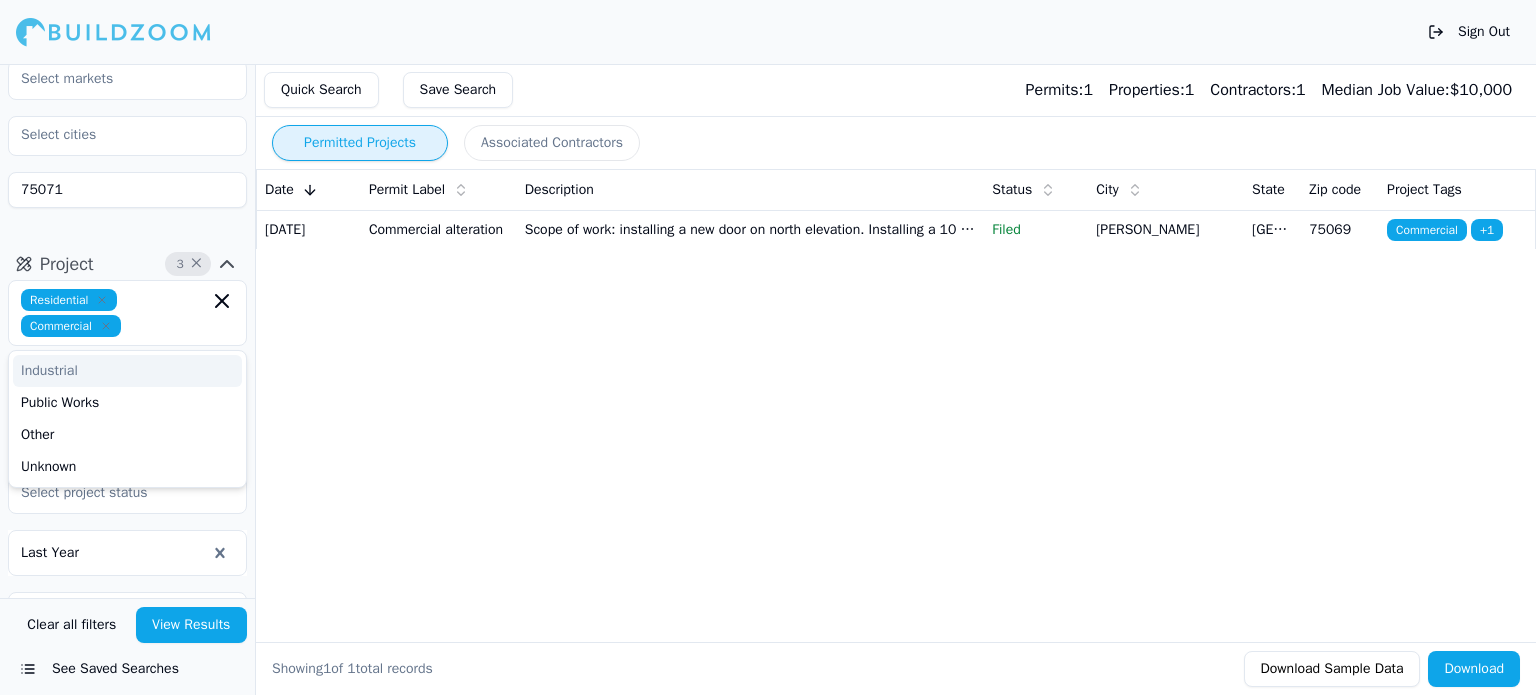 click on "Permitted Projects Associated Contractors Date Permit Label Description Status City State Zip code Project Tags [DATE] Commercial alteration Scope of work: installing a new door on north elevation. Installing a 10 tall free standing wall in the space with 2 electrical outlets. Tenant will provide portable car ramps outside to avoid installing permanent ramps thus no changes to existing parking spaces Filed [PERSON_NAME][GEOGRAPHIC_DATA] Commercial + 1 Showing  1  of   1  total records Download Sample Data Download" at bounding box center [896, 379] 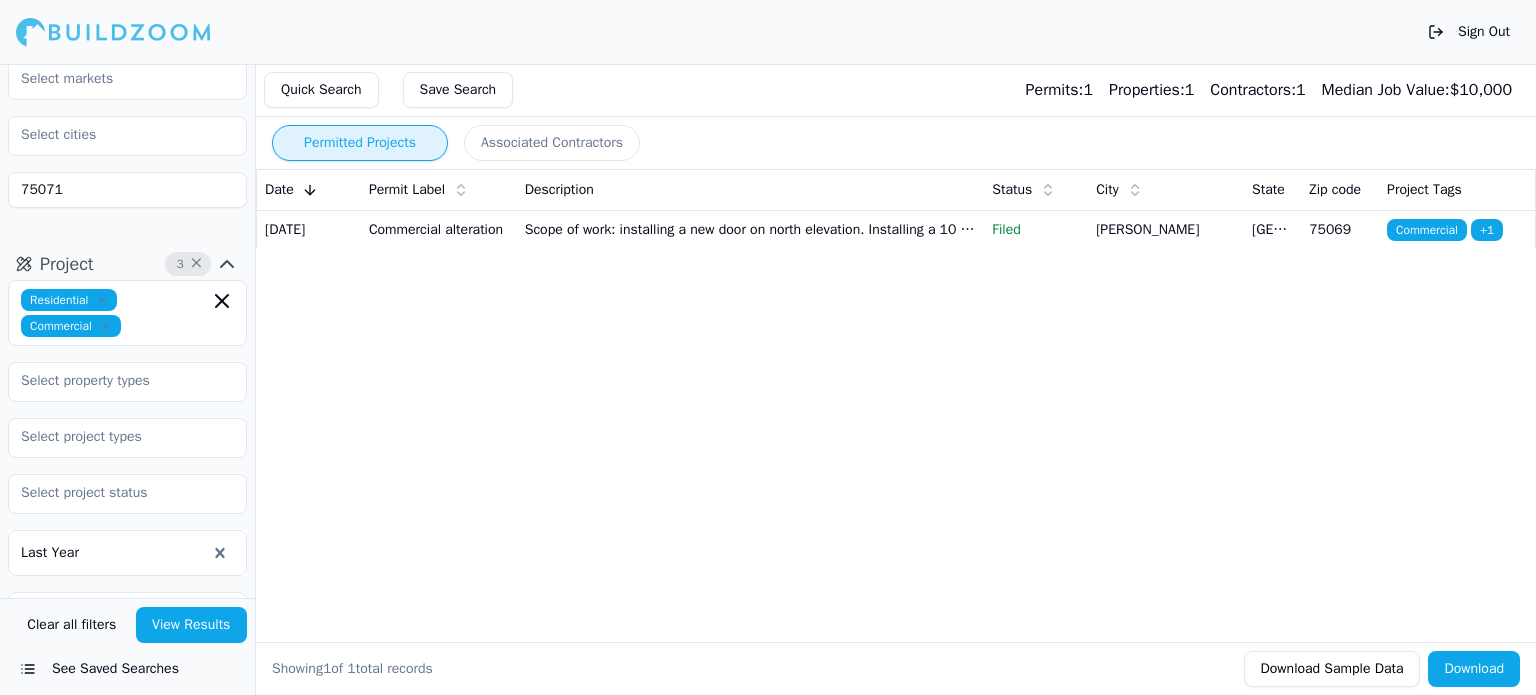 click on "View Results" at bounding box center (192, 625) 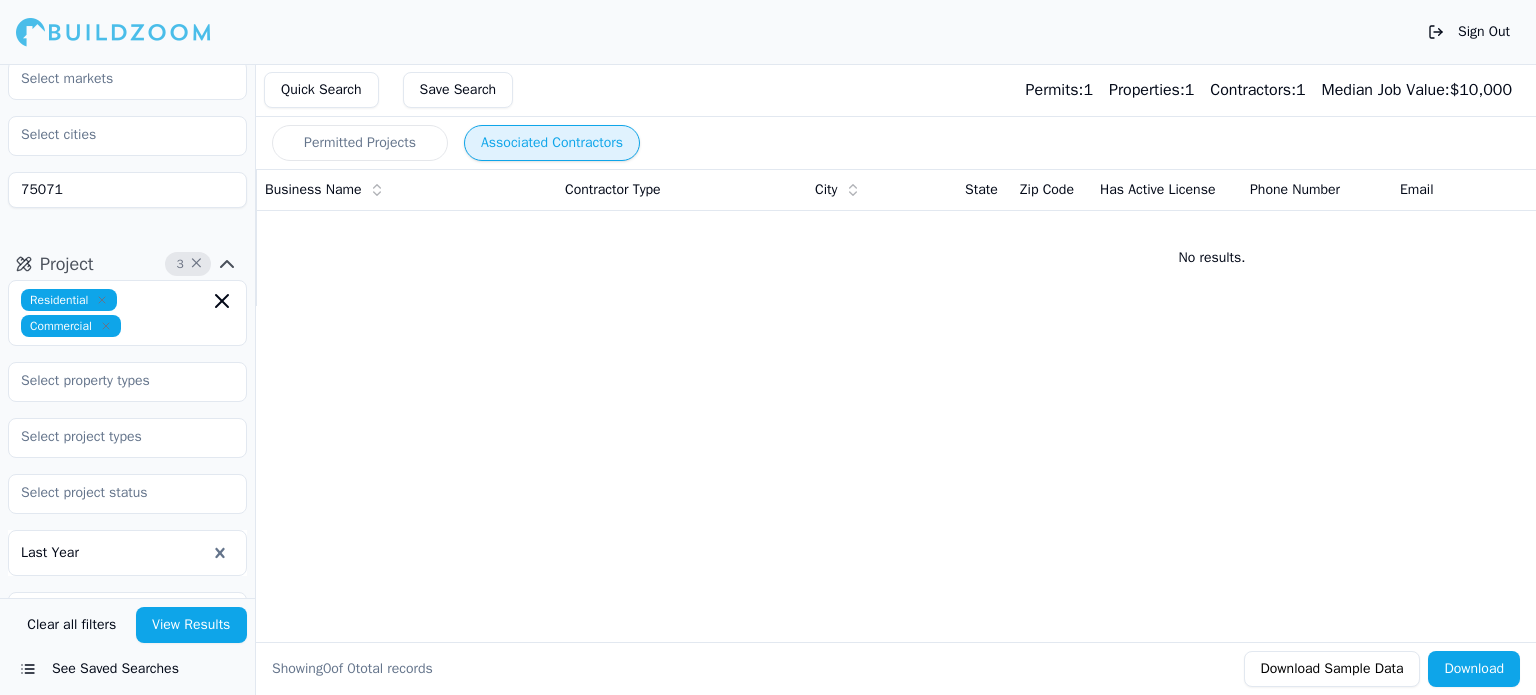 click on "Permitted Projects" at bounding box center [360, 143] 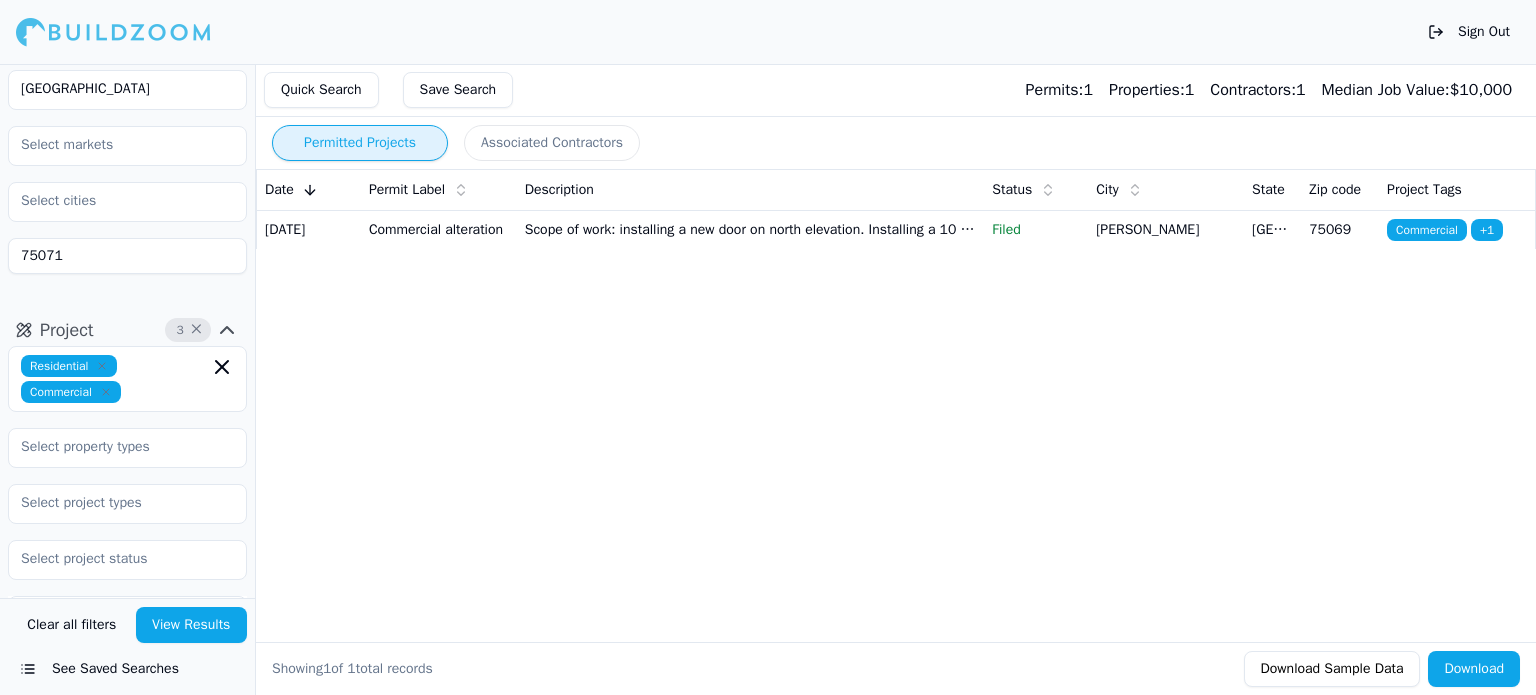 scroll, scrollTop: 0, scrollLeft: 0, axis: both 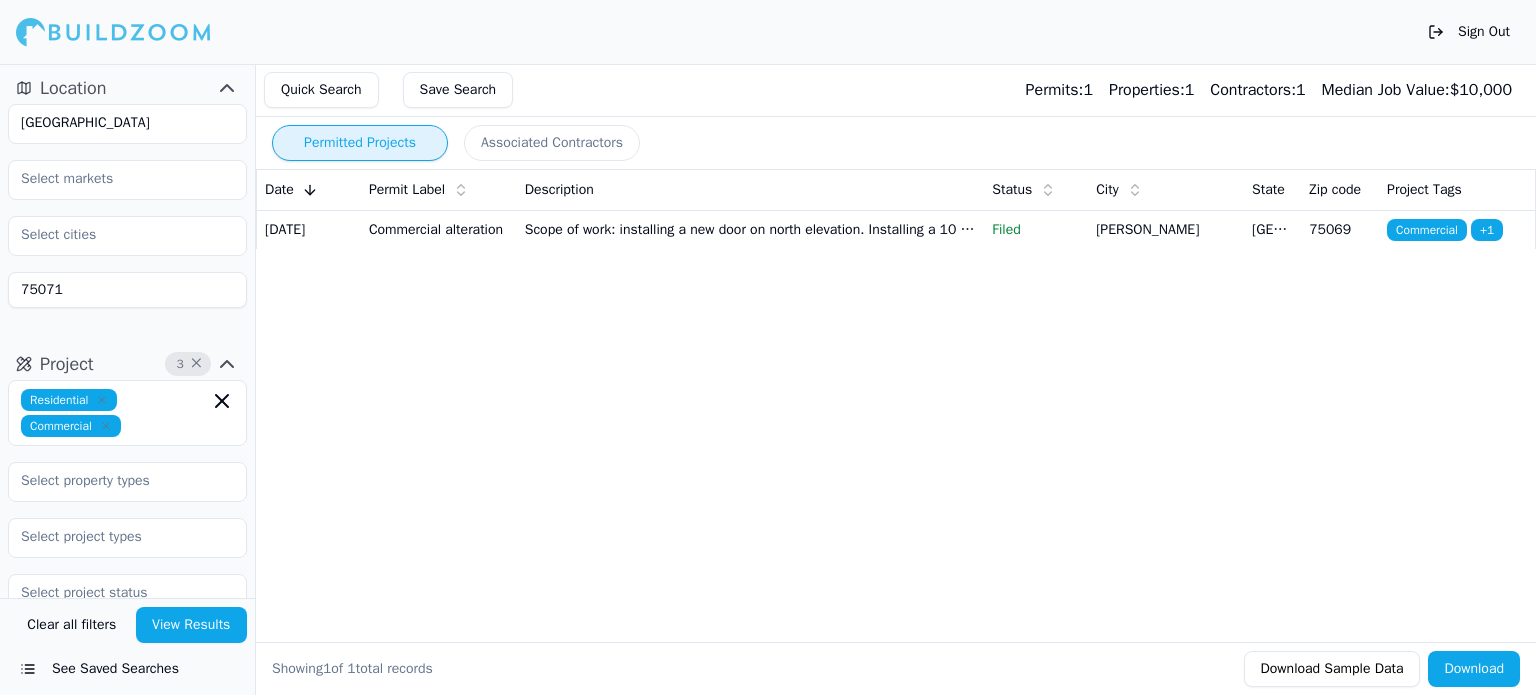 drag, startPoint x: 91, startPoint y: 302, endPoint x: 0, endPoint y: 296, distance: 91.197586 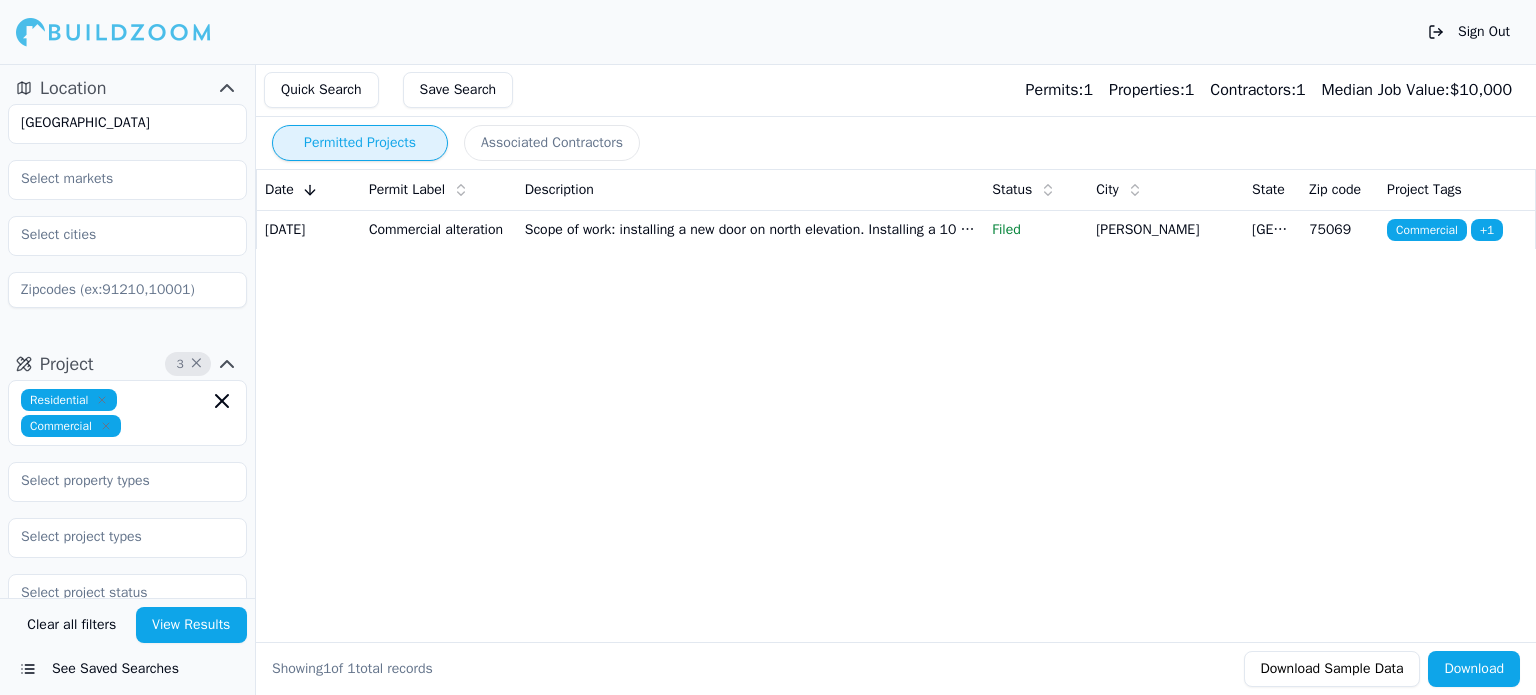 type 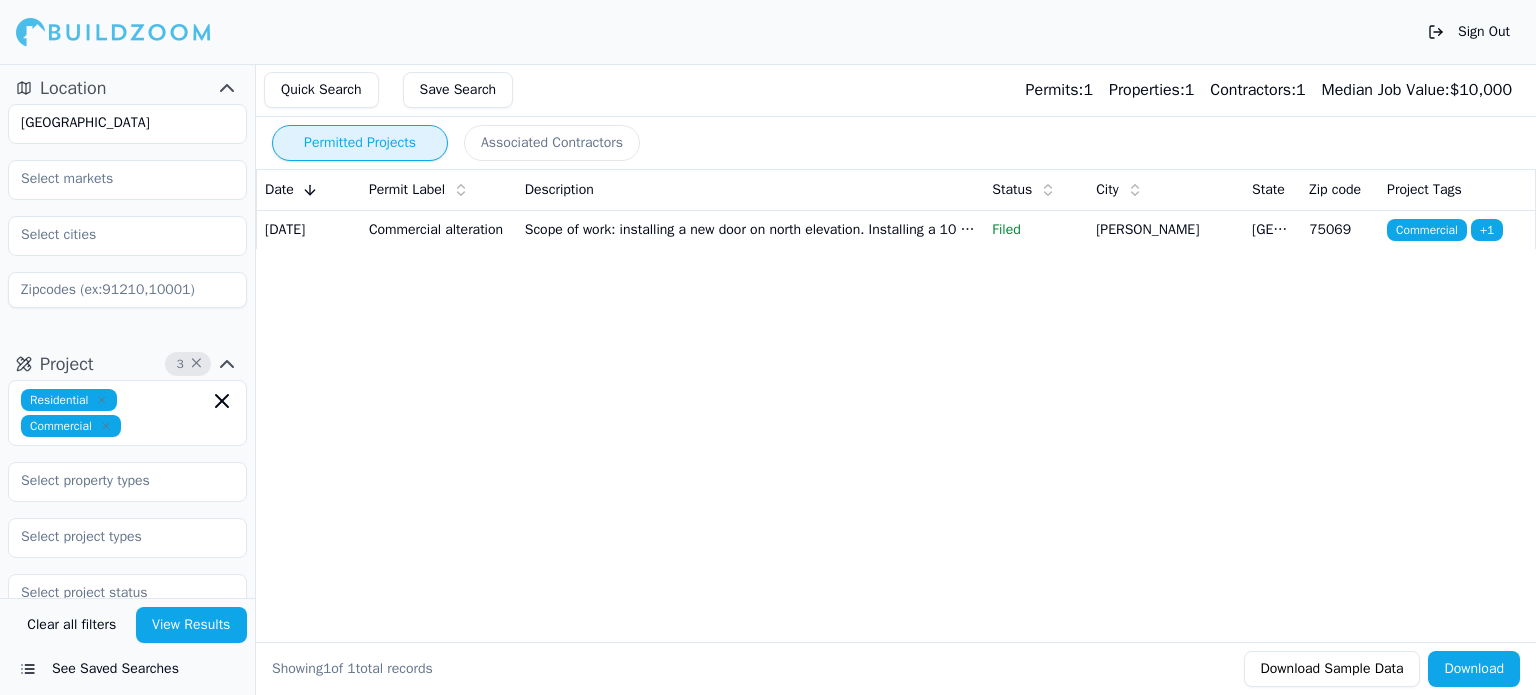 click on "View Results" at bounding box center [192, 625] 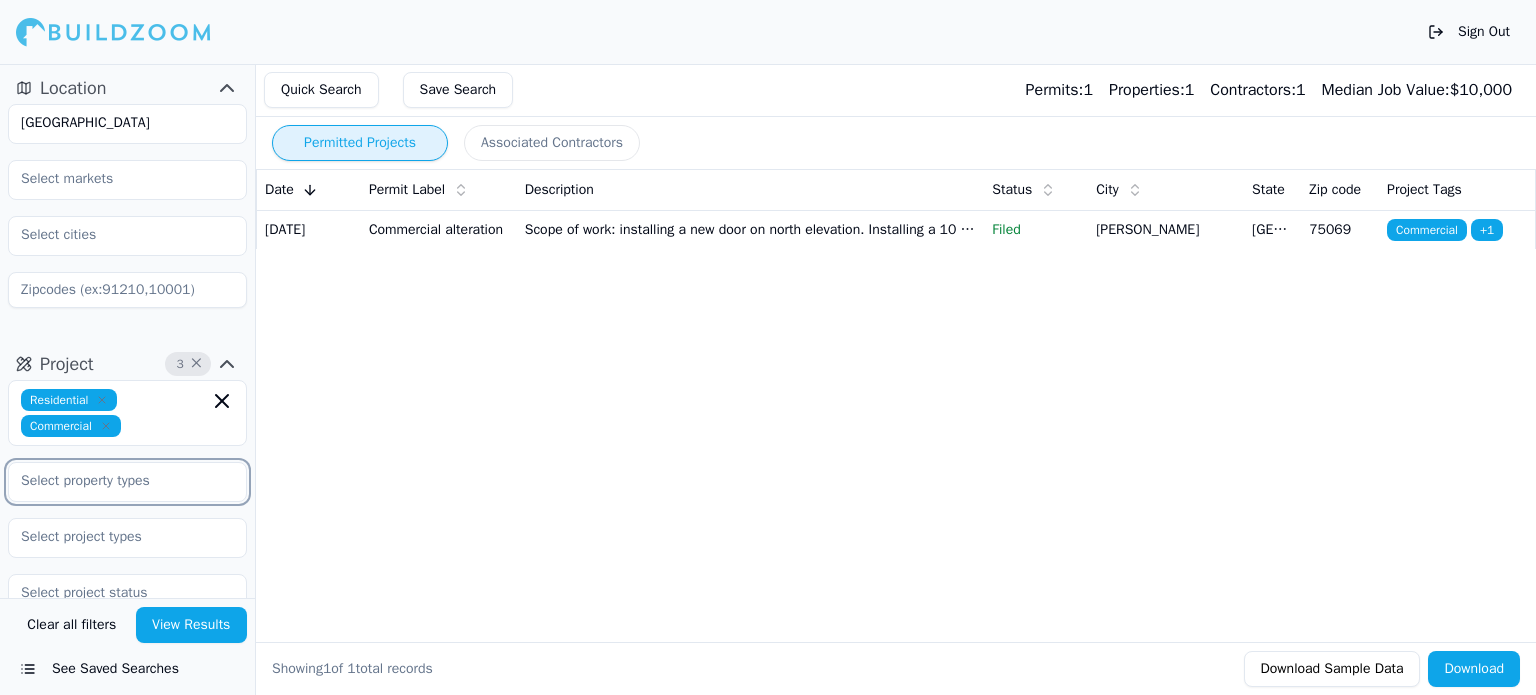 click at bounding box center (115, 481) 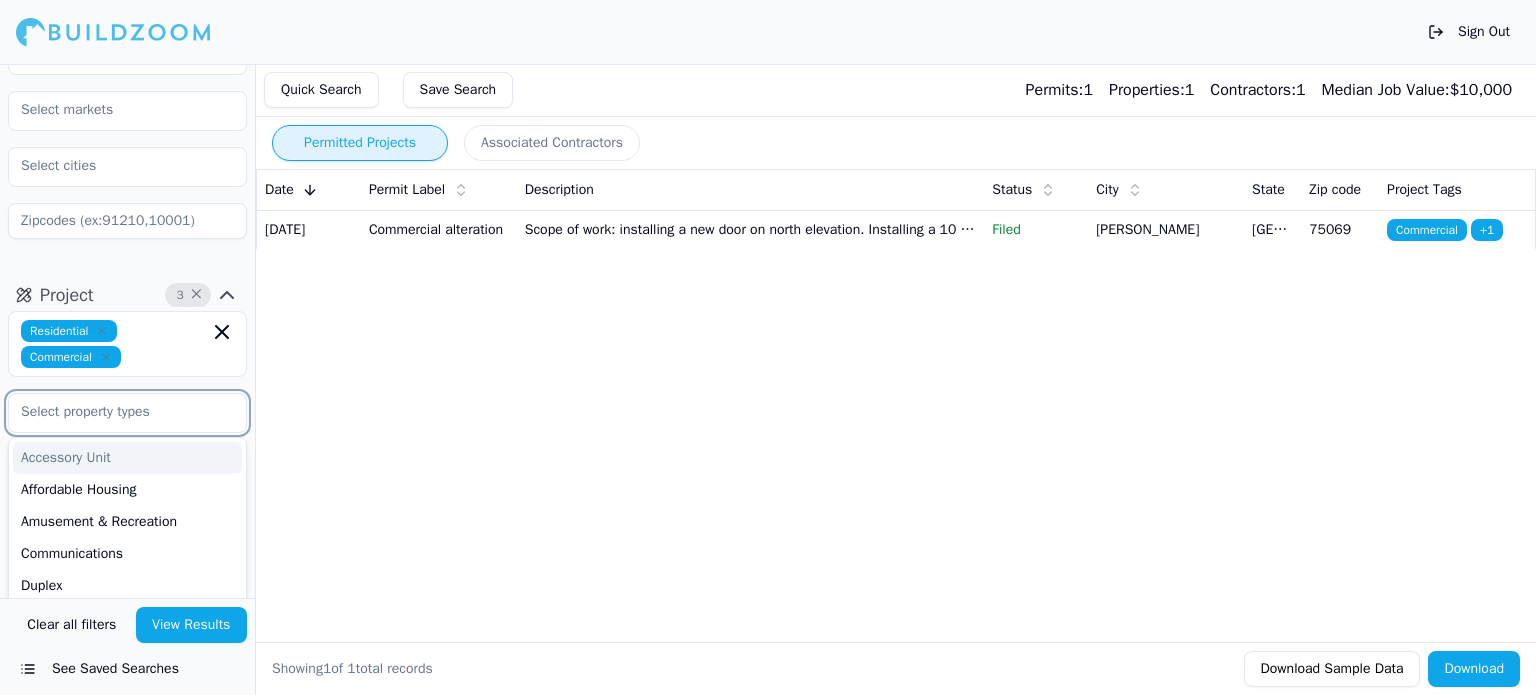 scroll, scrollTop: 100, scrollLeft: 0, axis: vertical 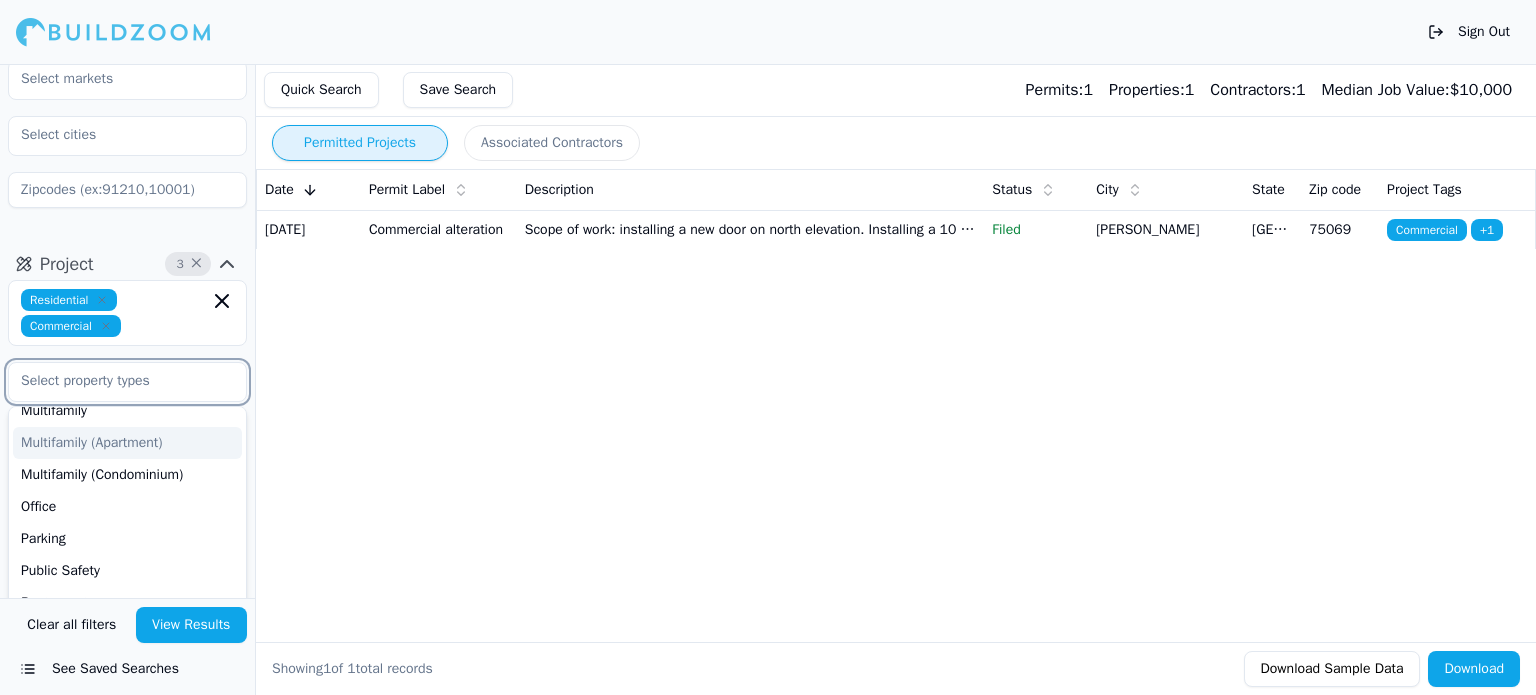 click on "Multifamily (Apartment)" at bounding box center [127, 443] 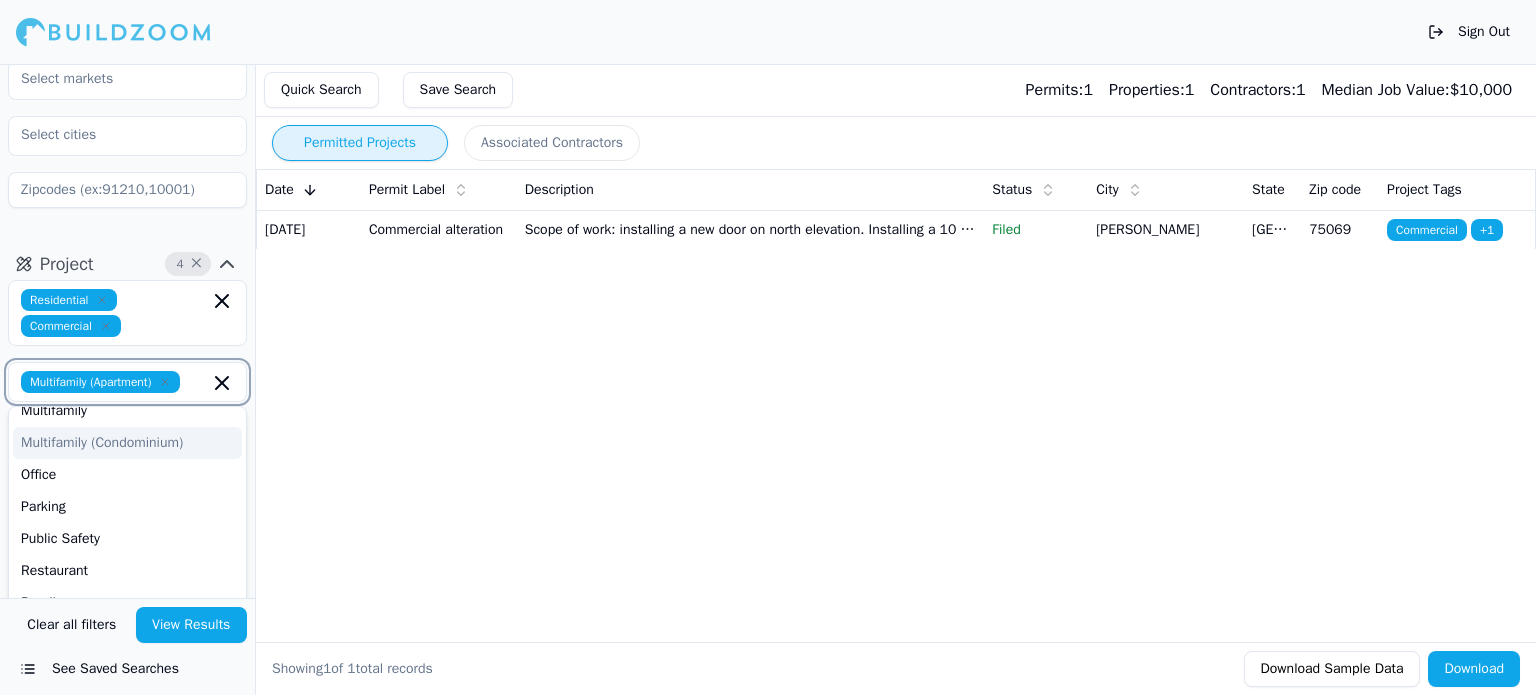 click on "Multifamily (Condominium)" at bounding box center [127, 443] 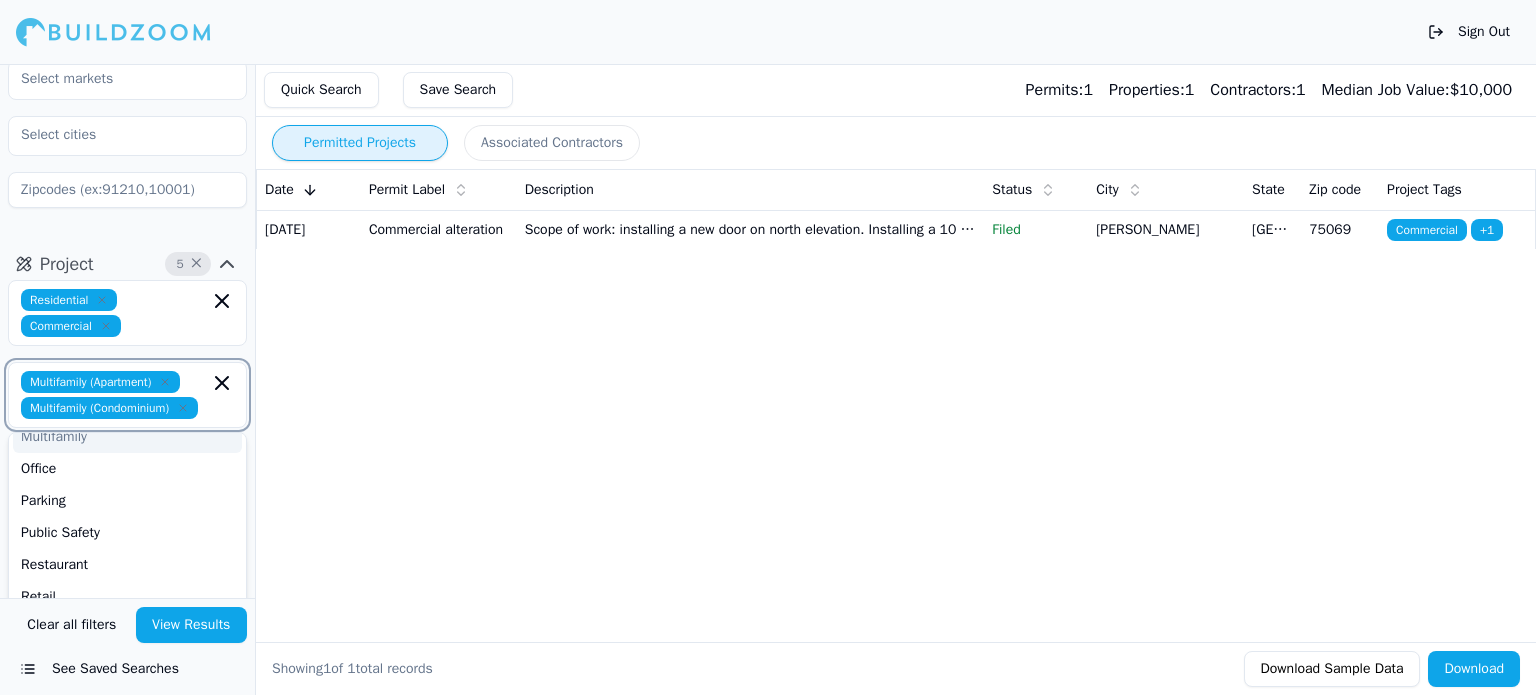 click on "Multifamily" at bounding box center (127, 437) 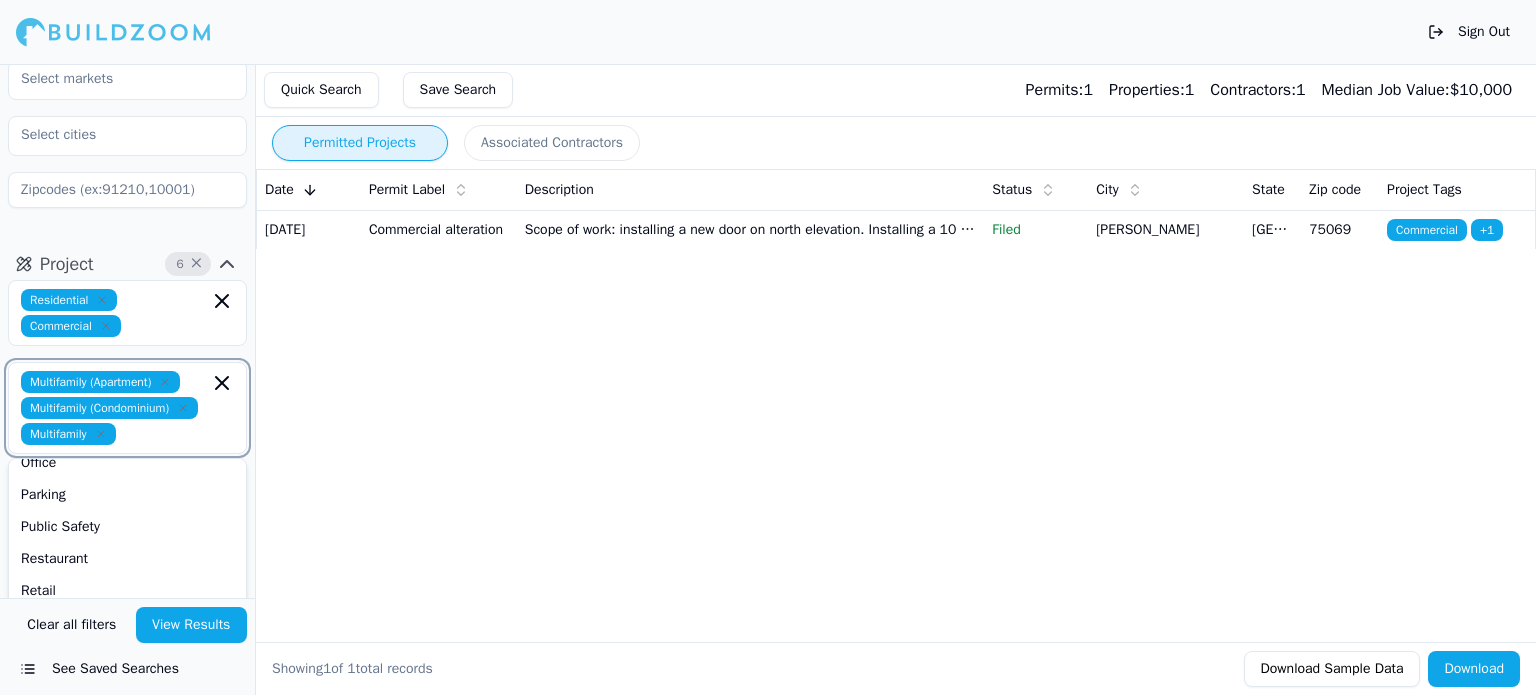 scroll, scrollTop: 368, scrollLeft: 0, axis: vertical 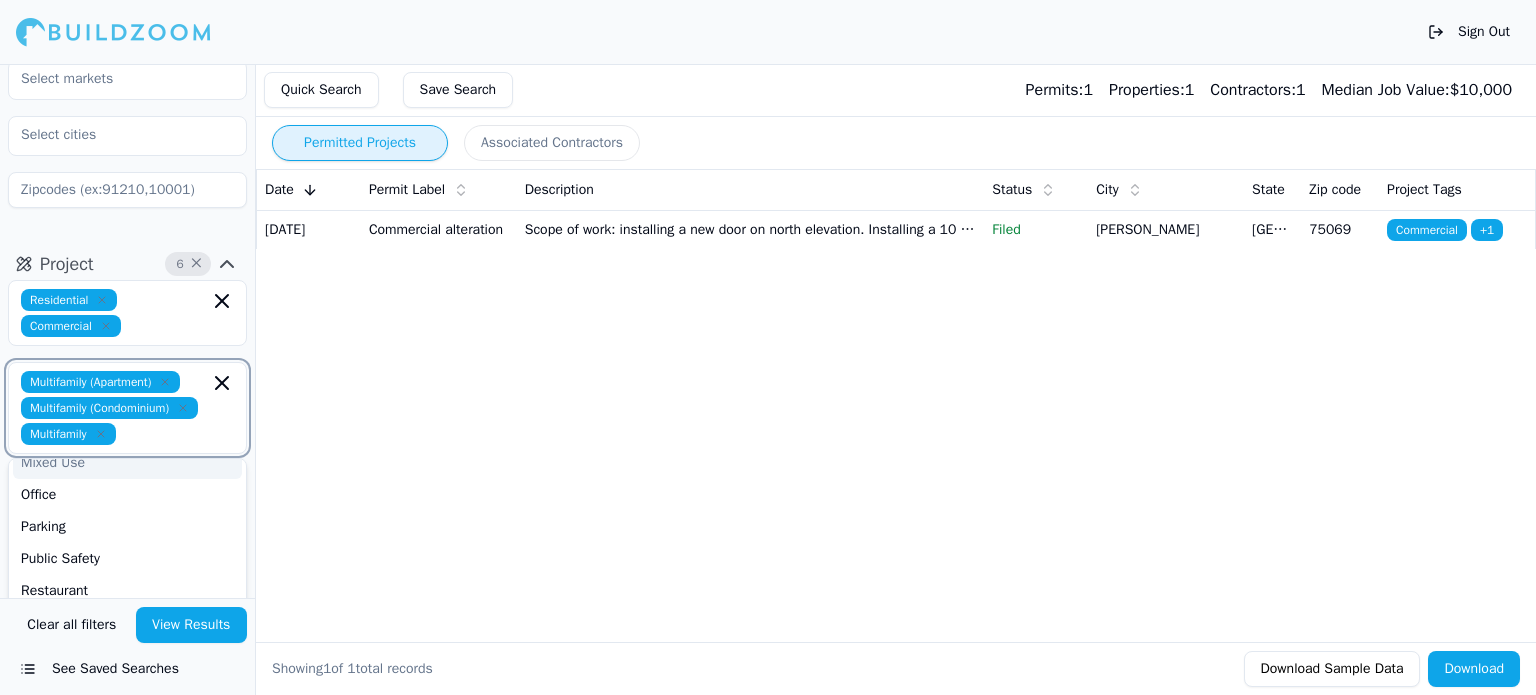 click 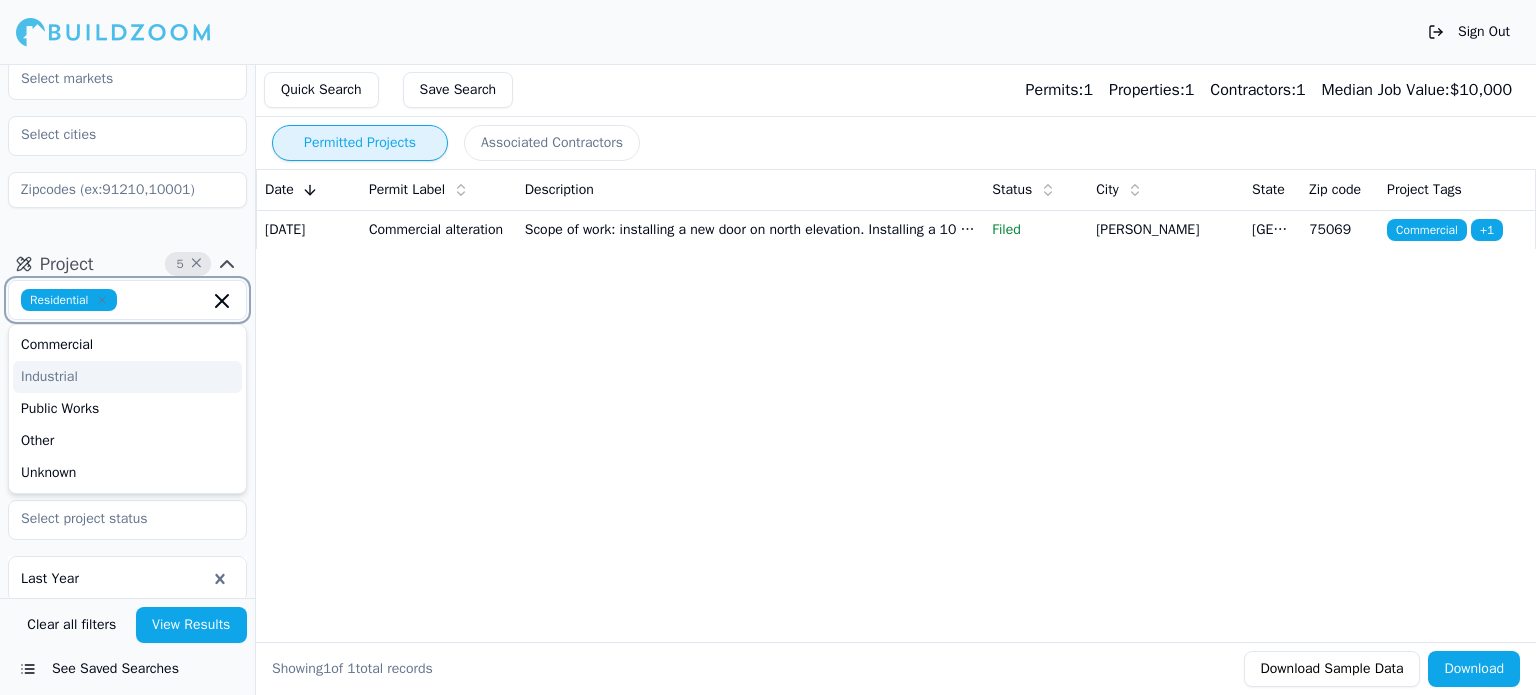 click 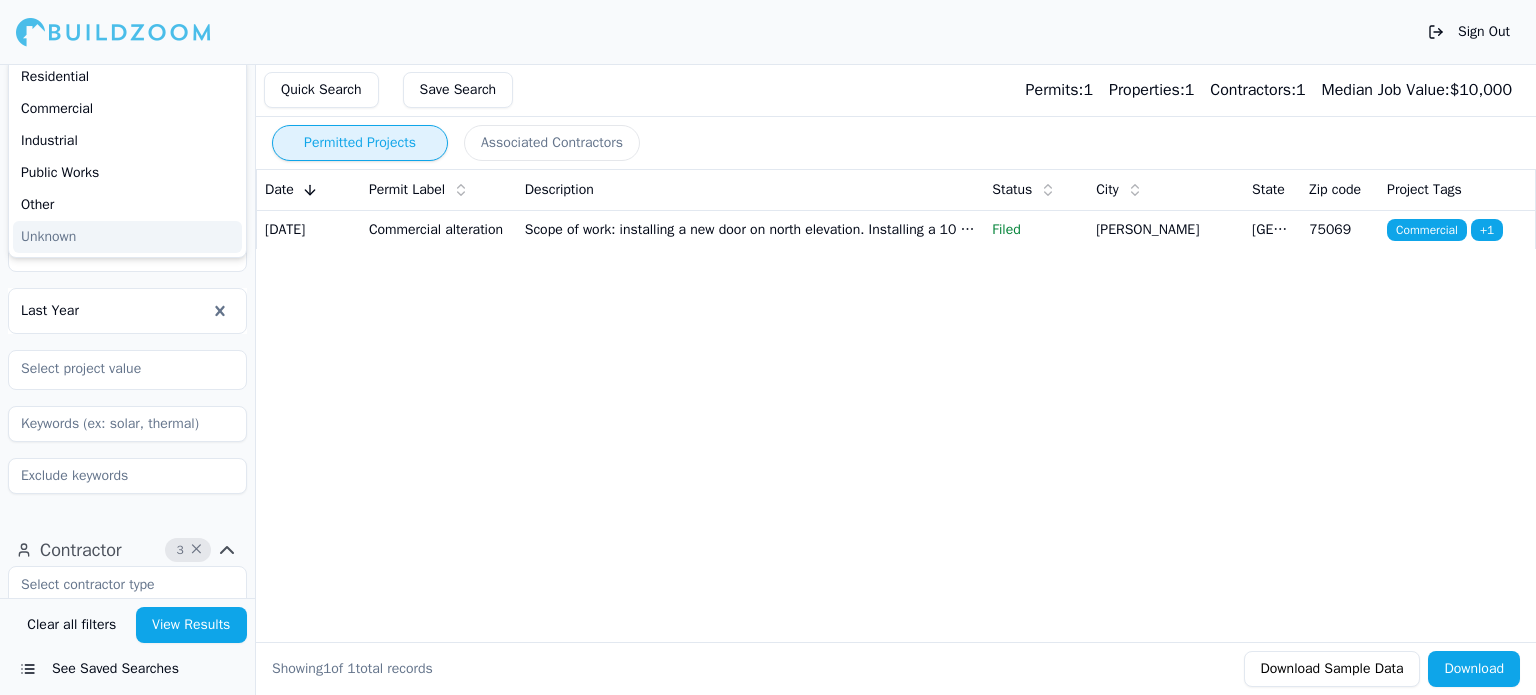 scroll, scrollTop: 400, scrollLeft: 0, axis: vertical 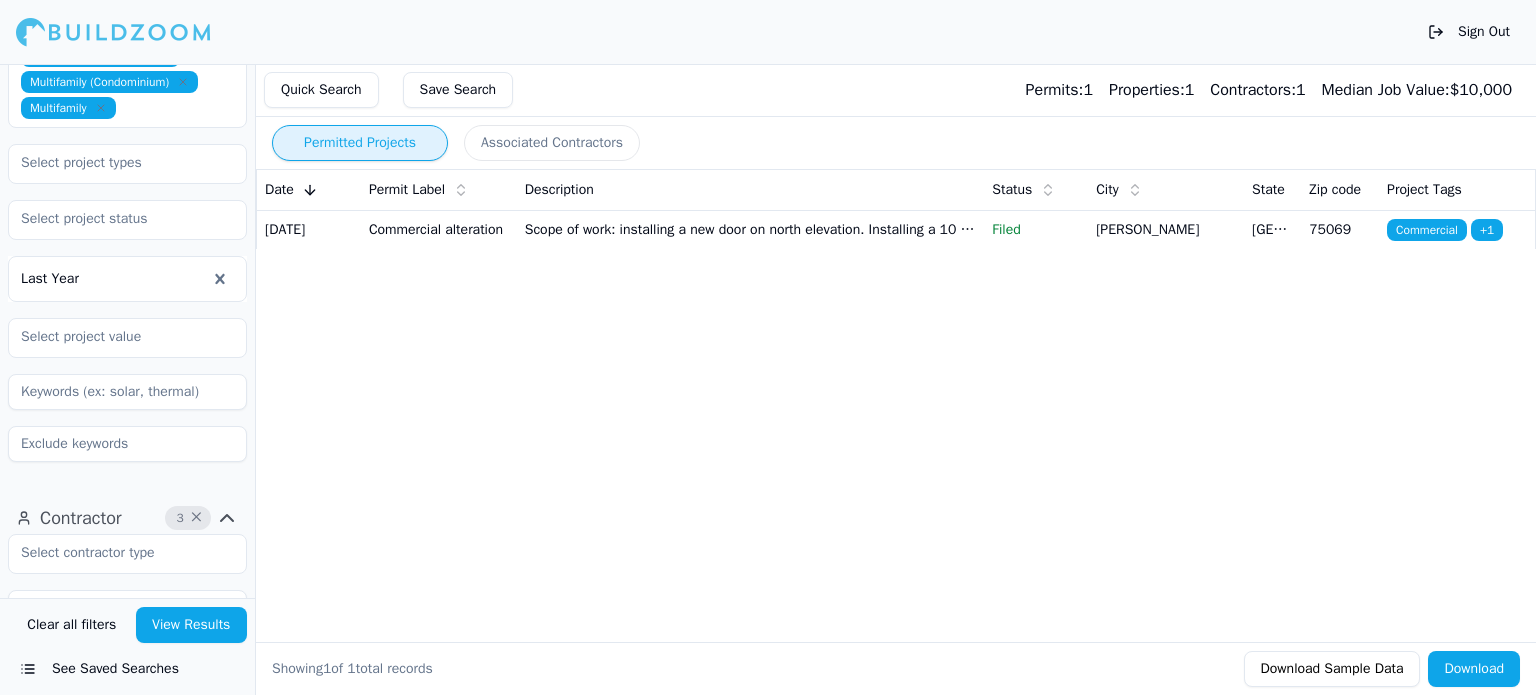 click on "Location [GEOGRAPHIC_DATA] Project 4 × Multifamily (Apartment) Multifamily (Condominium) Multifamily Last Year Contractor 3 × Architechton, LLC Verified License Has Phone Has Email Has Permits Min Permits (All Time) Permits Last 4 Years Min 11 Max 10" at bounding box center (127, 331) 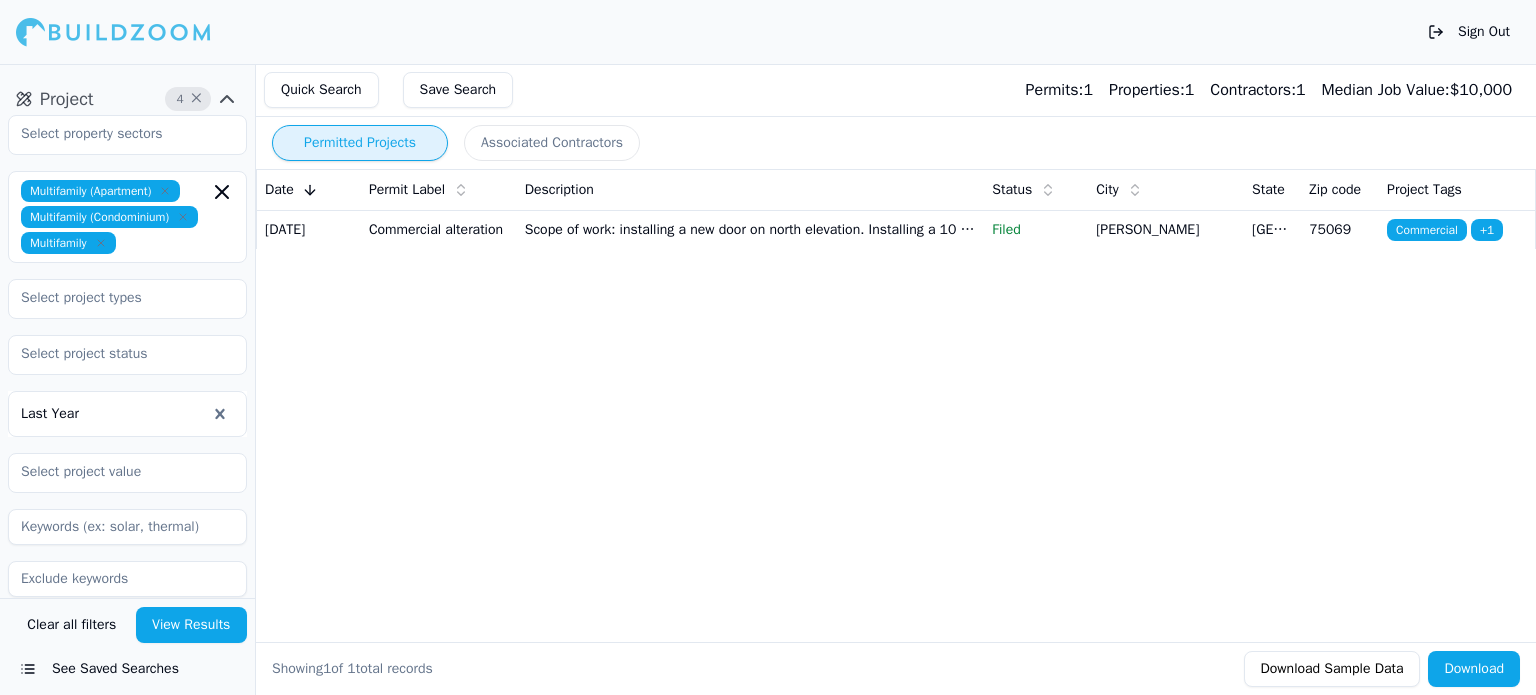 scroll, scrollTop: 300, scrollLeft: 0, axis: vertical 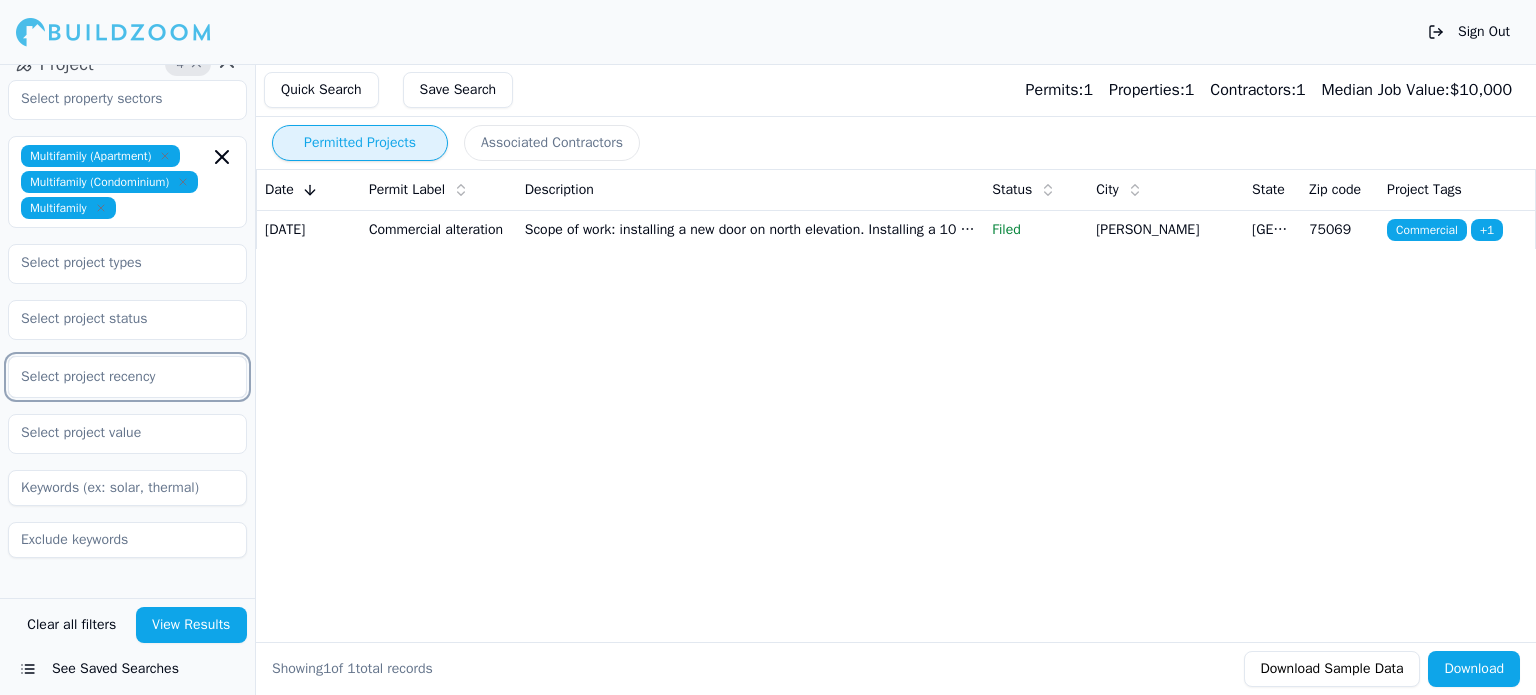 click at bounding box center (127, 377) 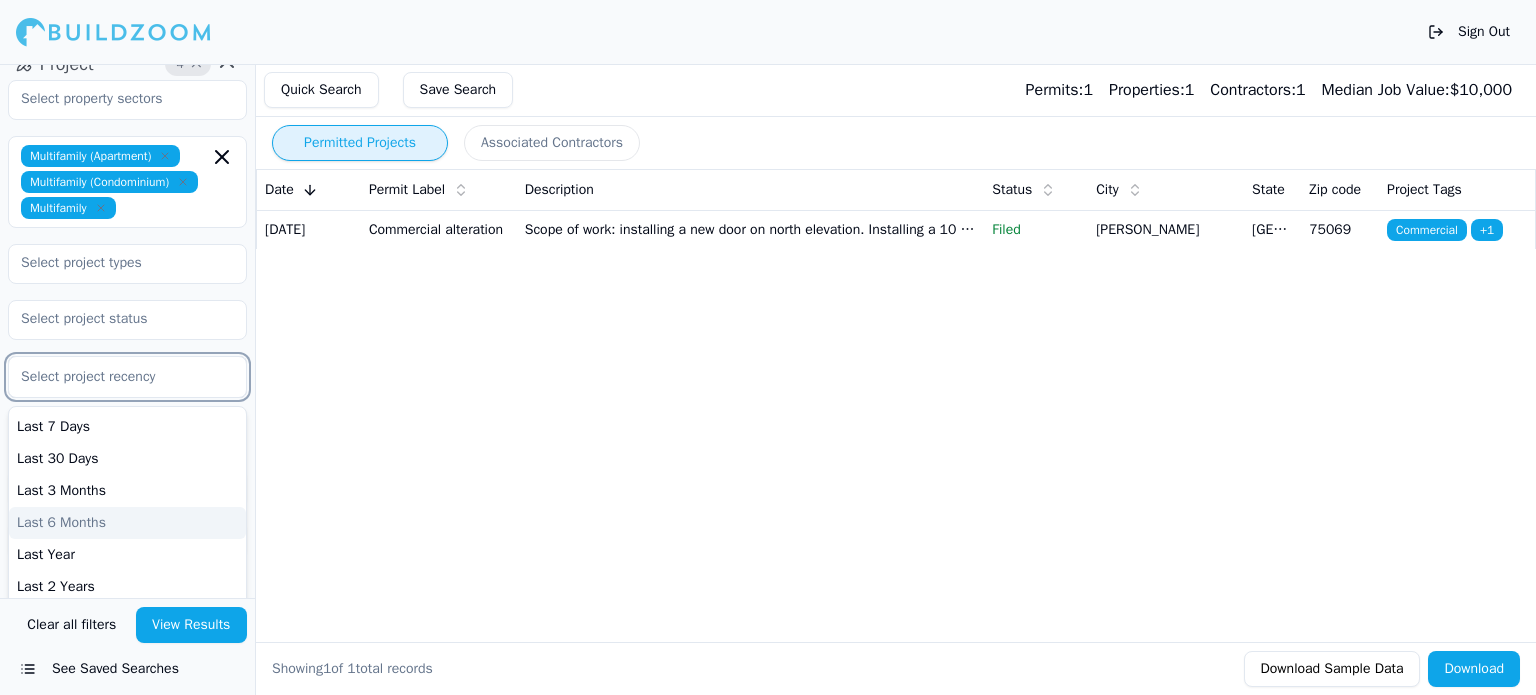 click on "Last 6 Months" at bounding box center [127, 523] 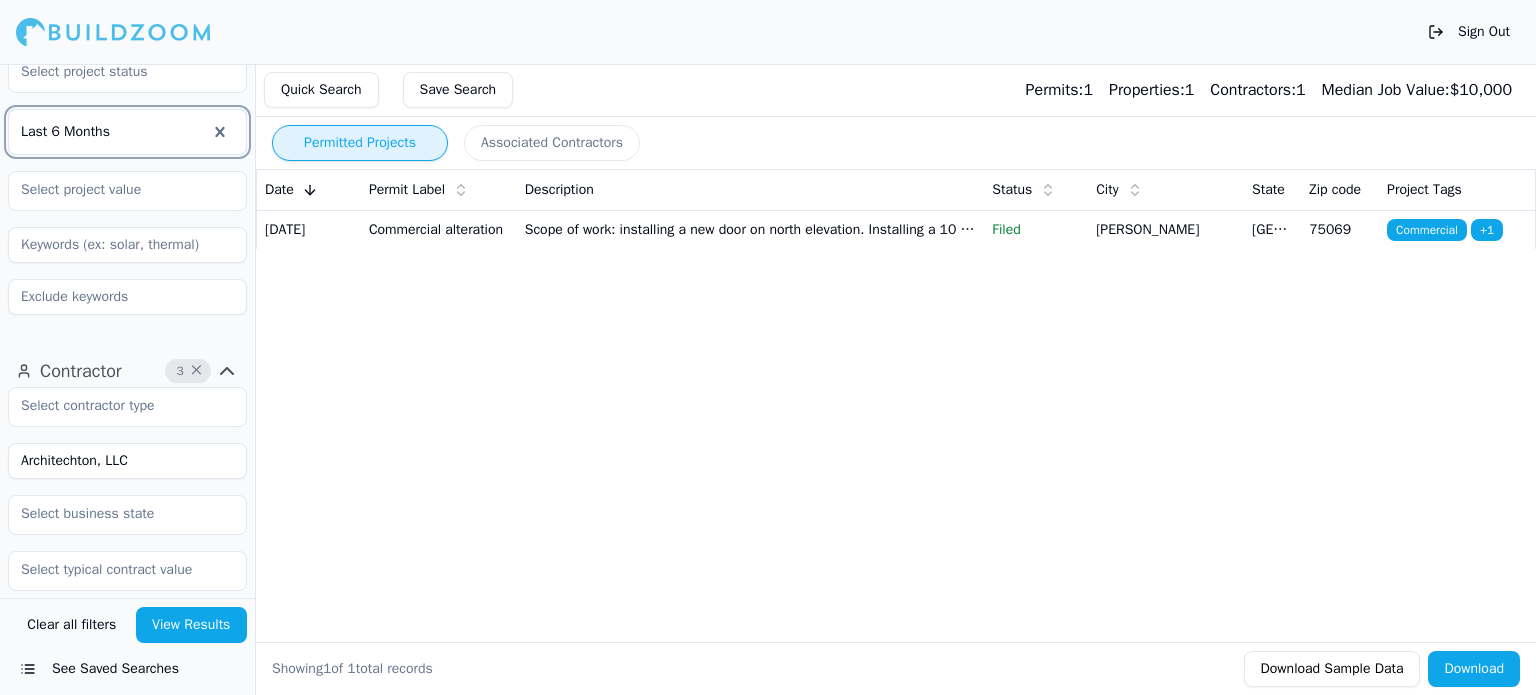 scroll, scrollTop: 600, scrollLeft: 0, axis: vertical 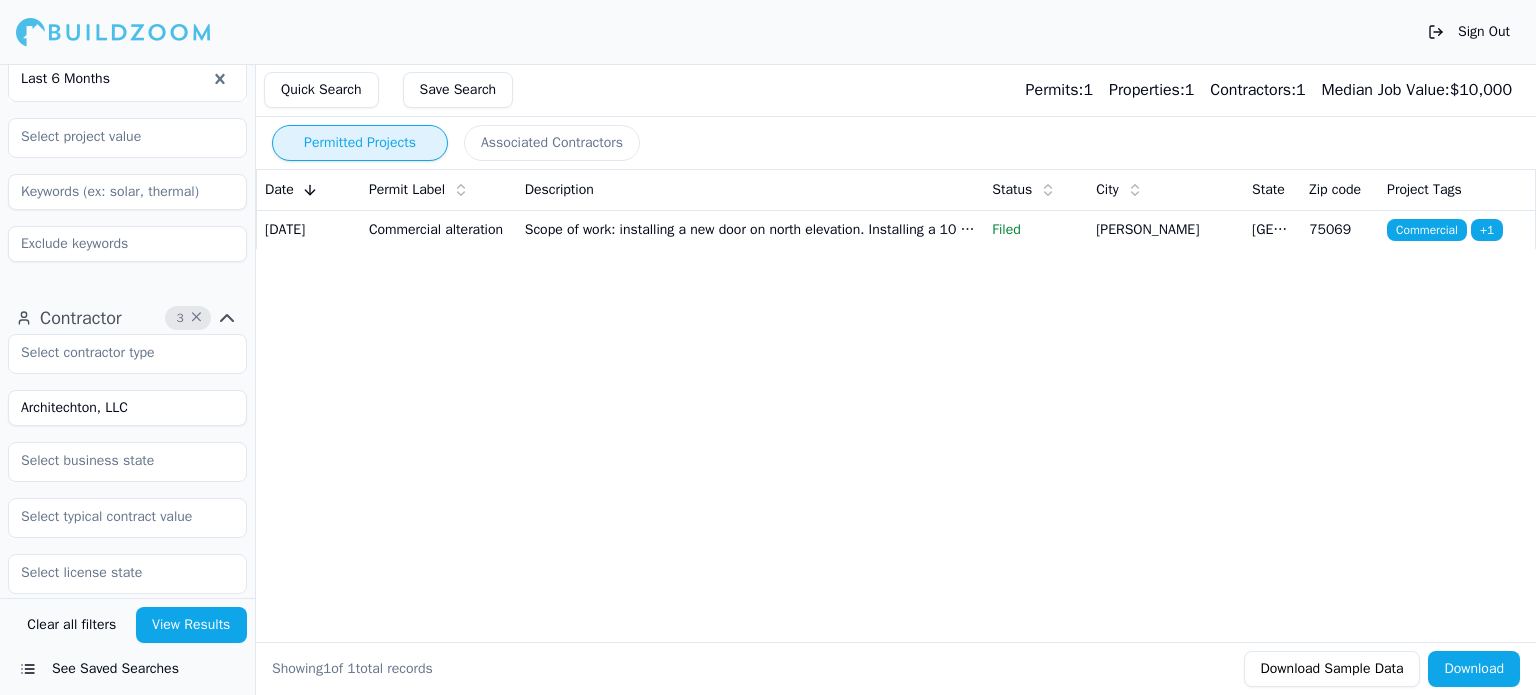 click on "Architechton, LLC" at bounding box center (127, 408) 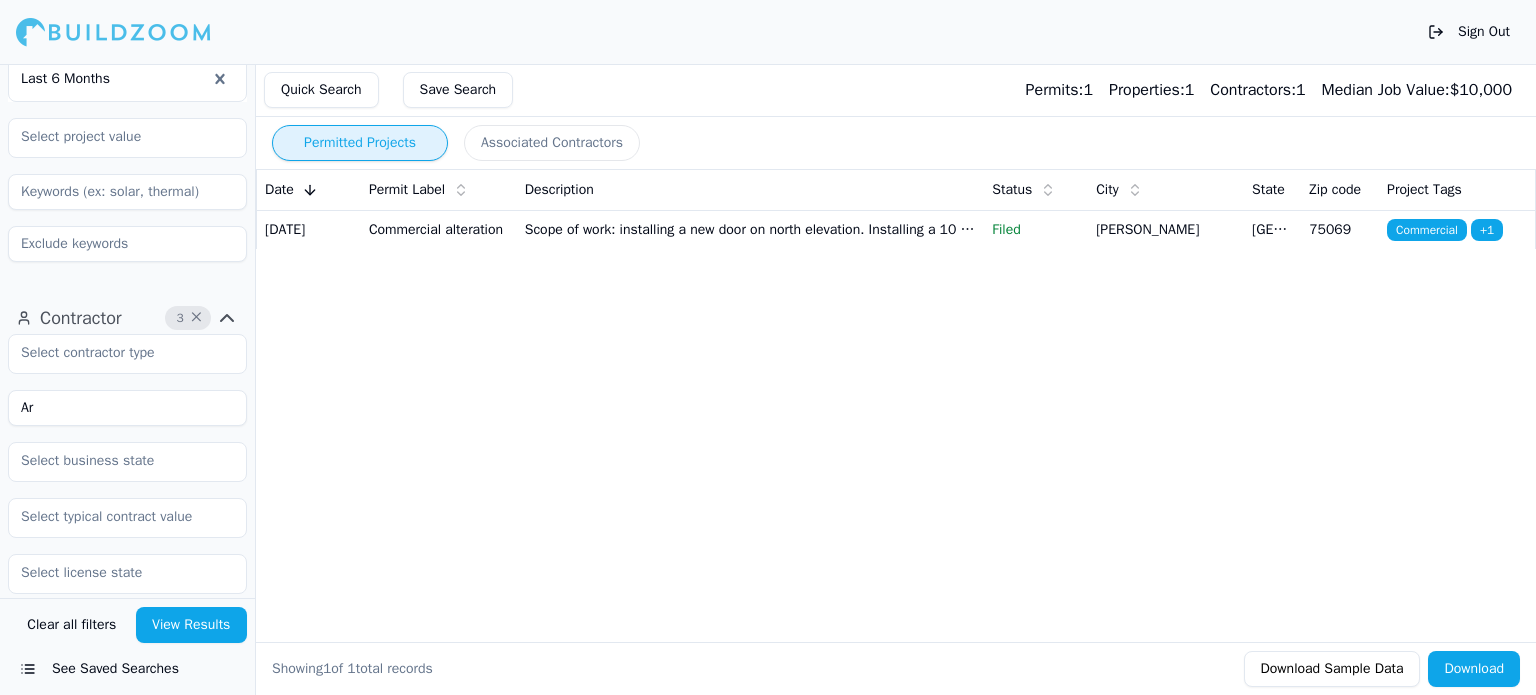 type on "A" 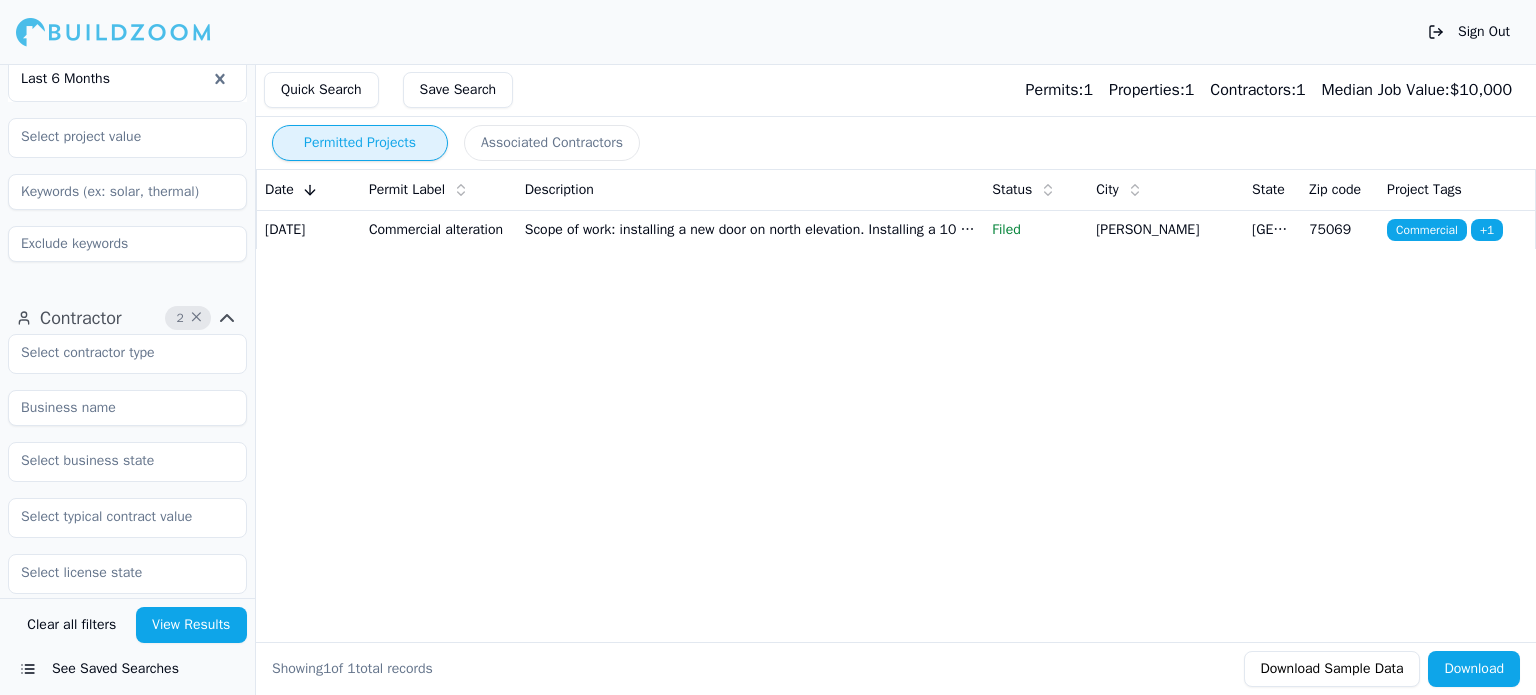 type 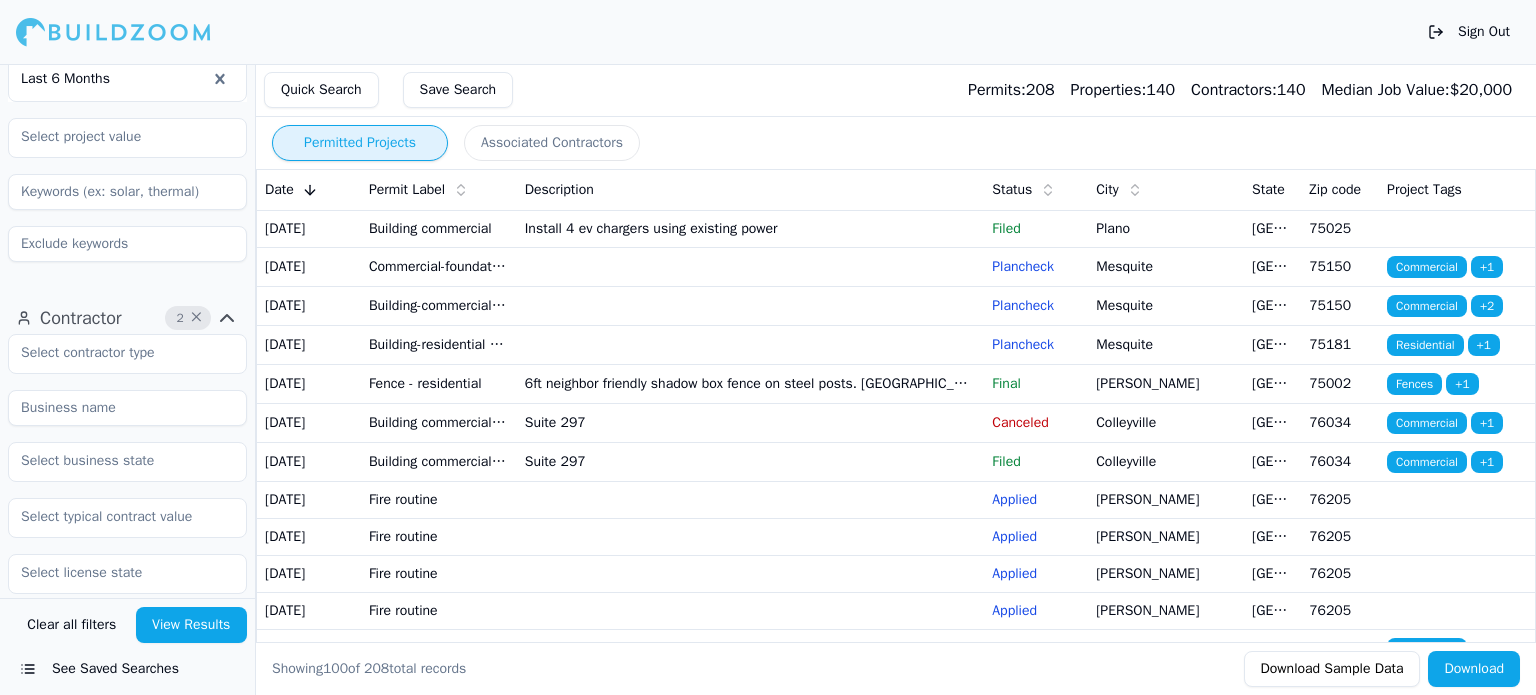 click on "Commercial-foundation repair" at bounding box center (439, 266) 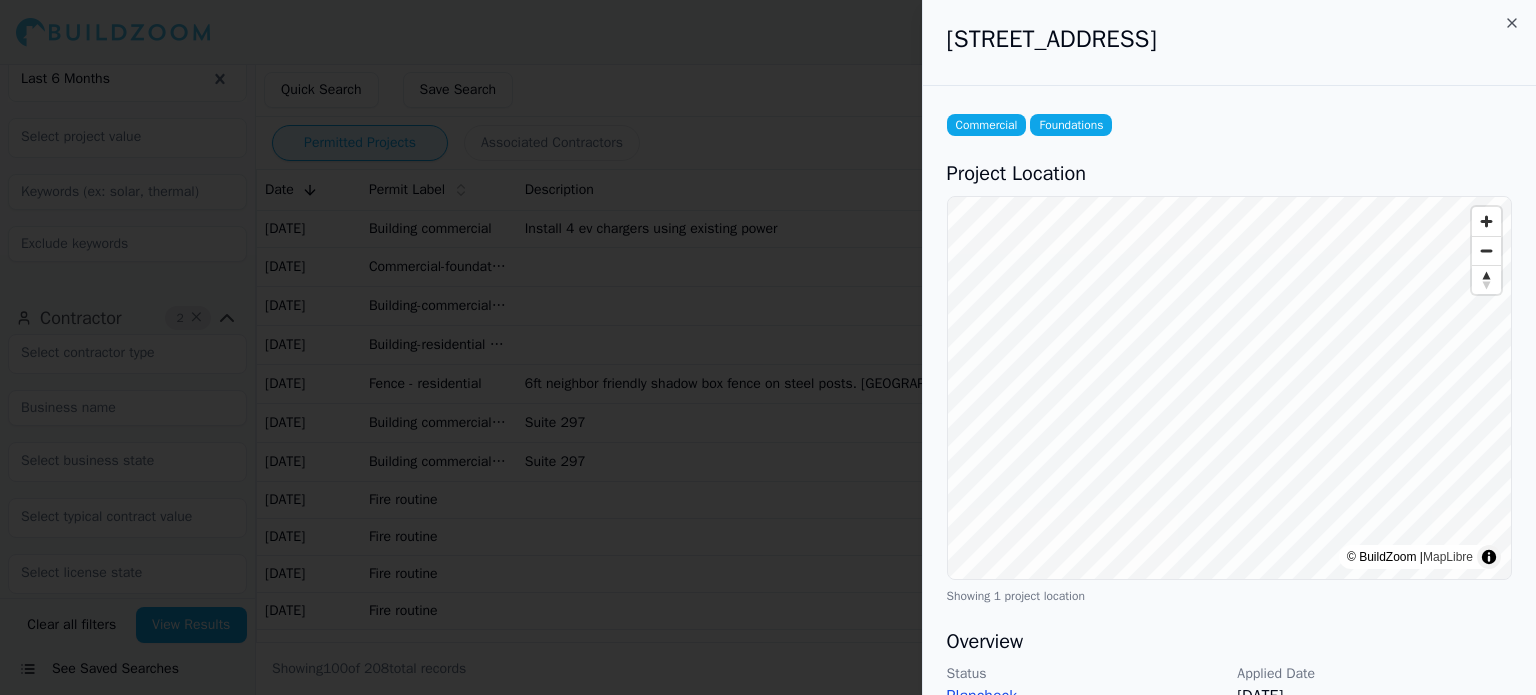 scroll, scrollTop: 0, scrollLeft: 0, axis: both 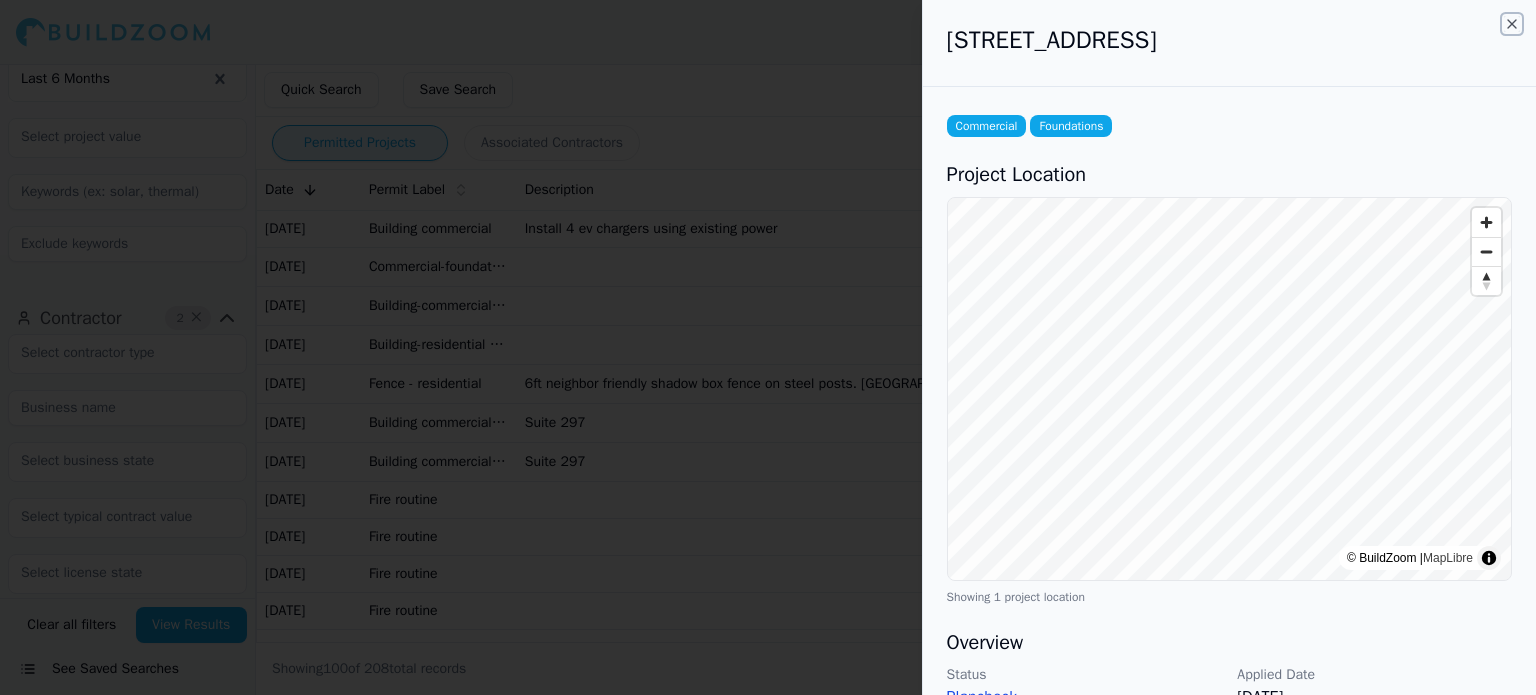 click 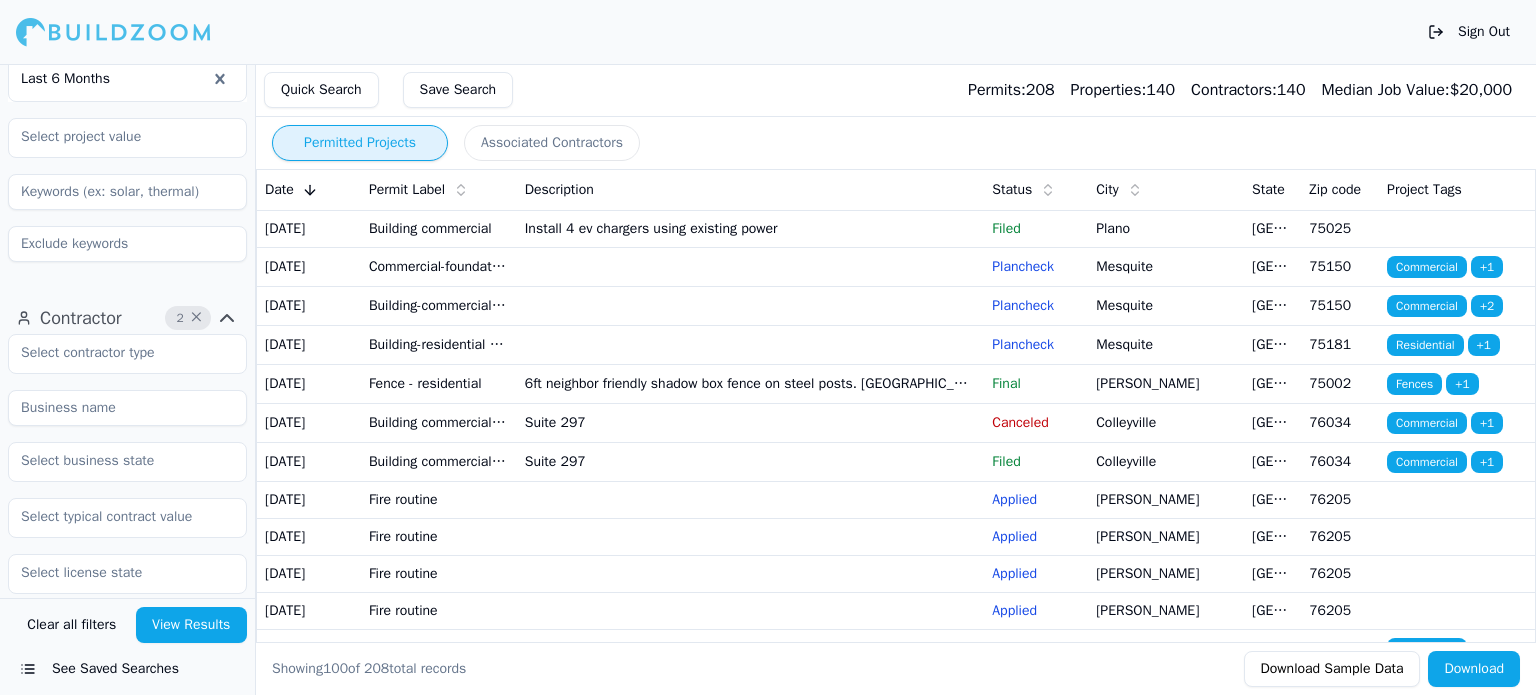 click on "Building-commercial addition/remodel" at bounding box center [439, 305] 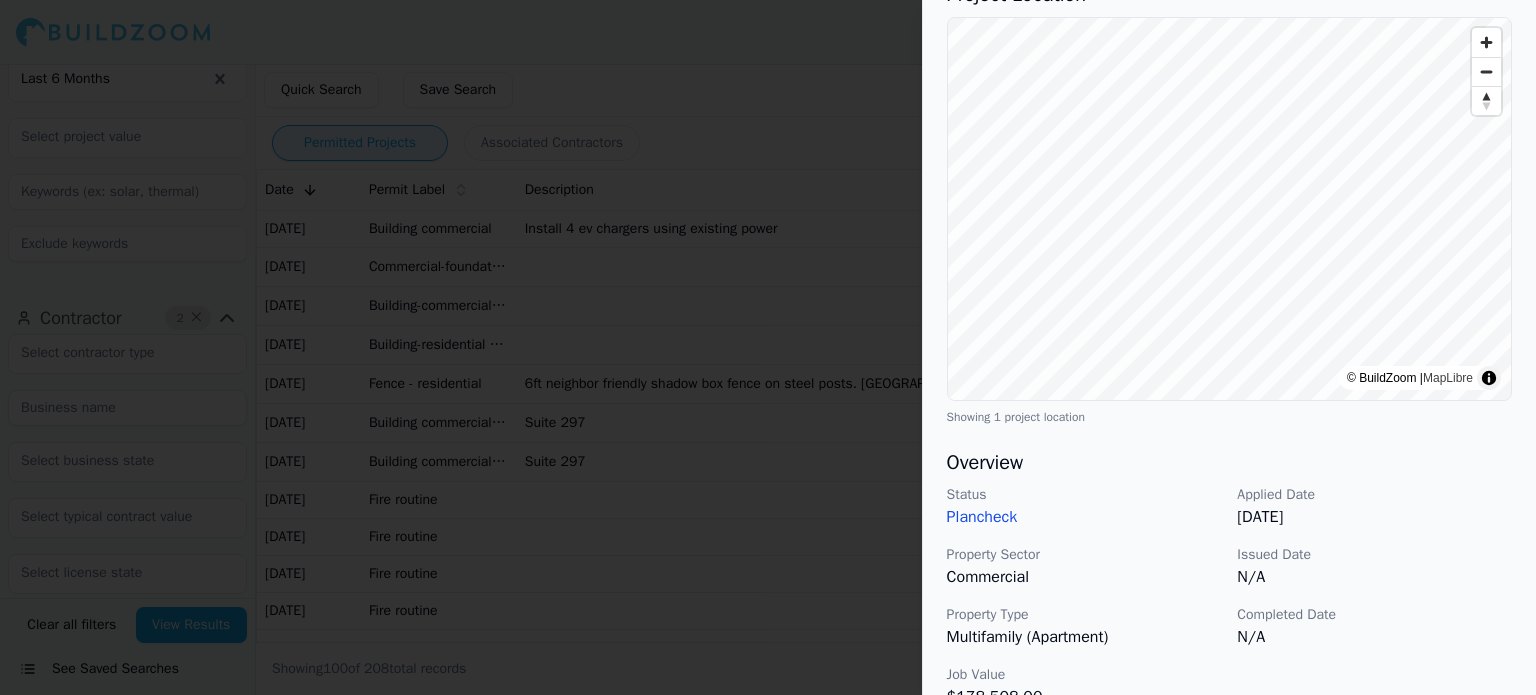 scroll, scrollTop: 100, scrollLeft: 0, axis: vertical 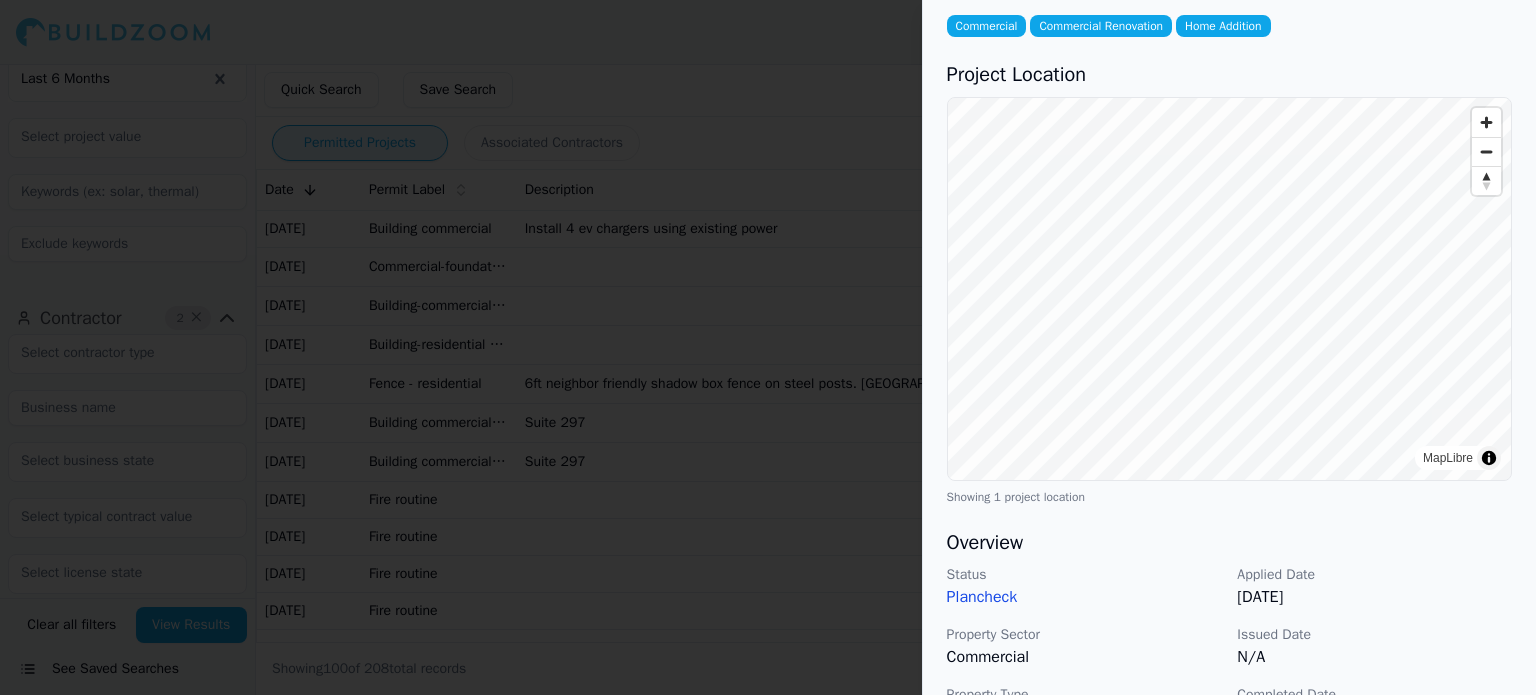 click at bounding box center [768, 347] 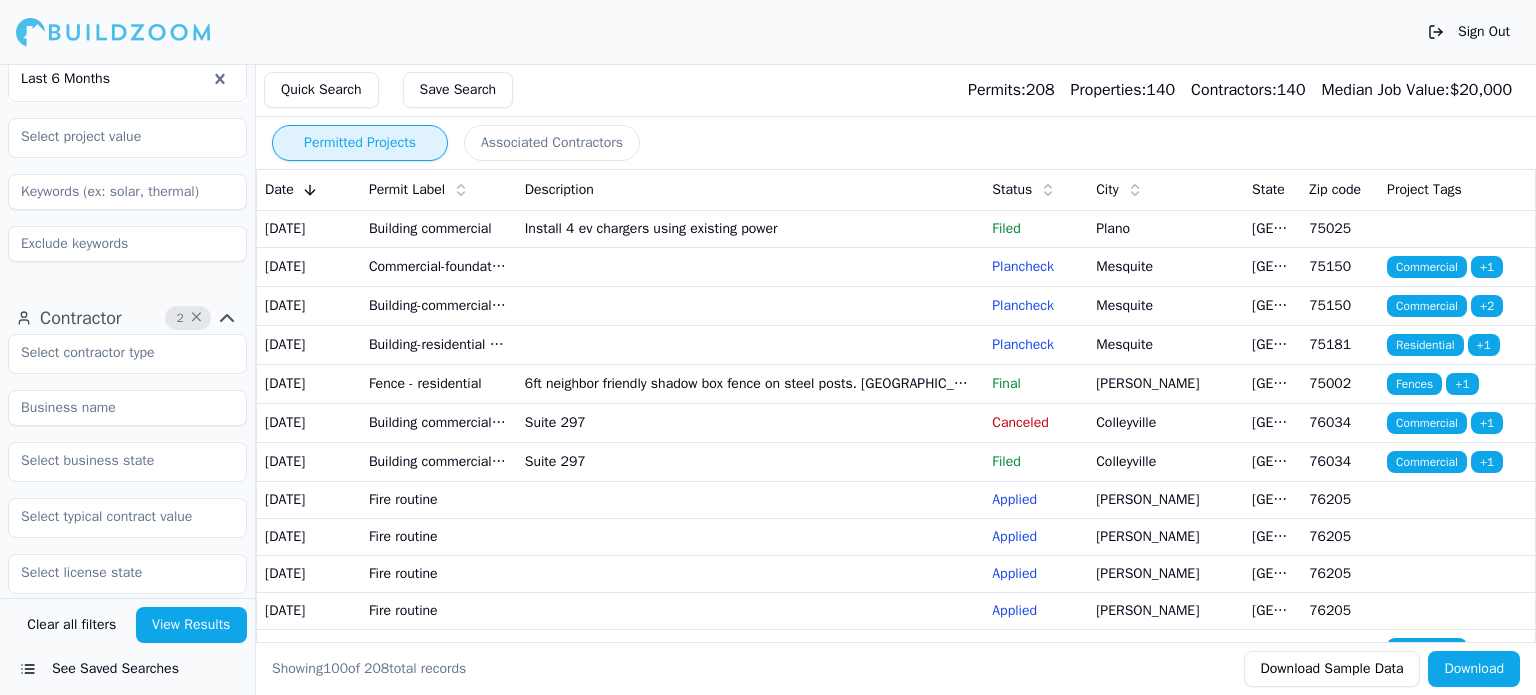 click on "Building-residential accessory structure" at bounding box center [439, 344] 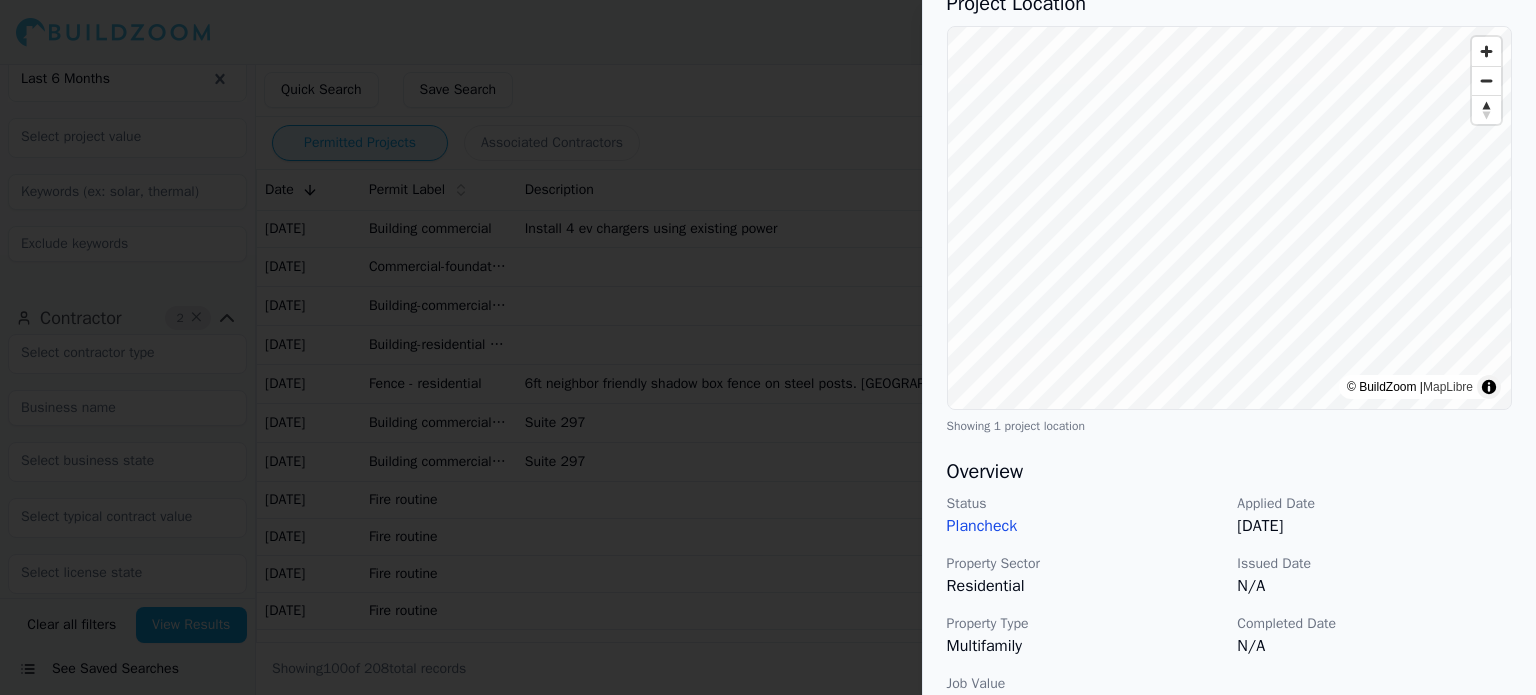 scroll, scrollTop: 0, scrollLeft: 0, axis: both 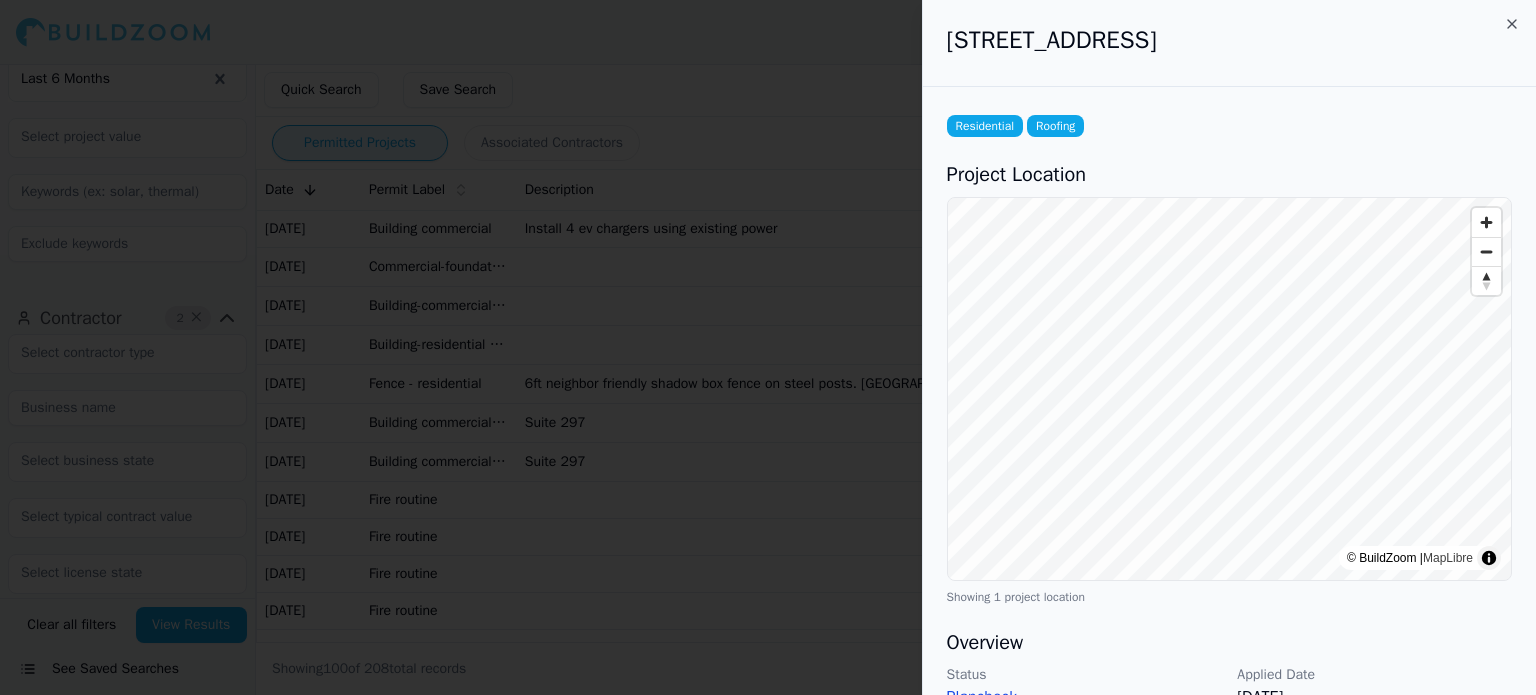 click at bounding box center [768, 347] 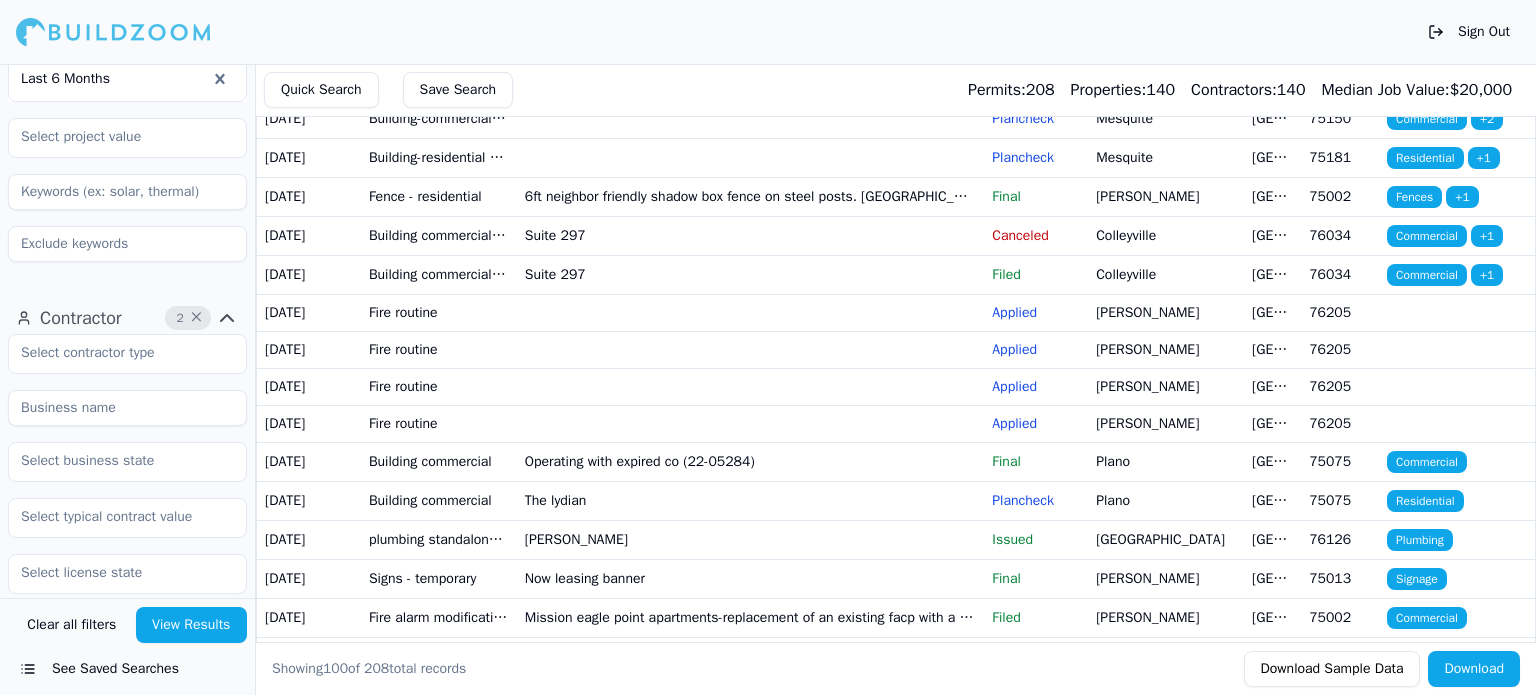 scroll, scrollTop: 200, scrollLeft: 0, axis: vertical 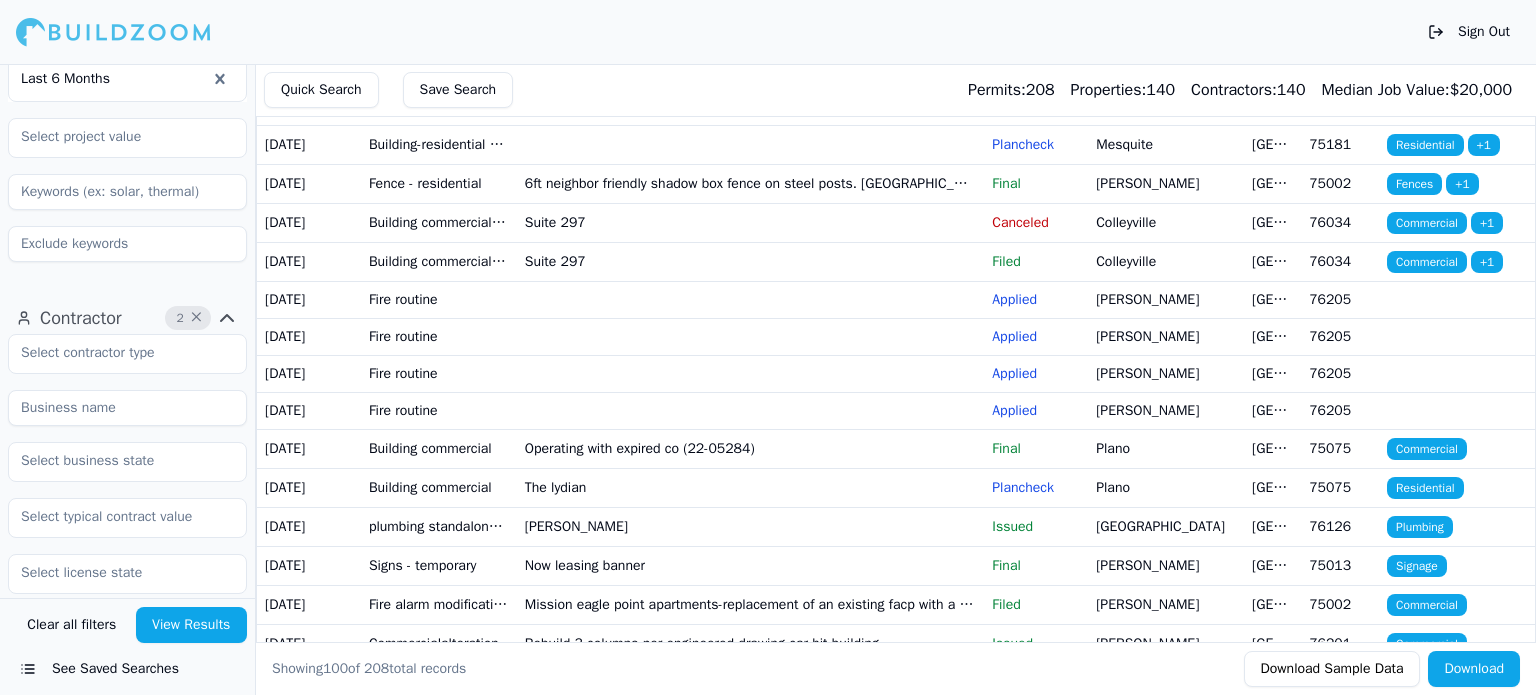 click on "Fire routine" at bounding box center (439, 299) 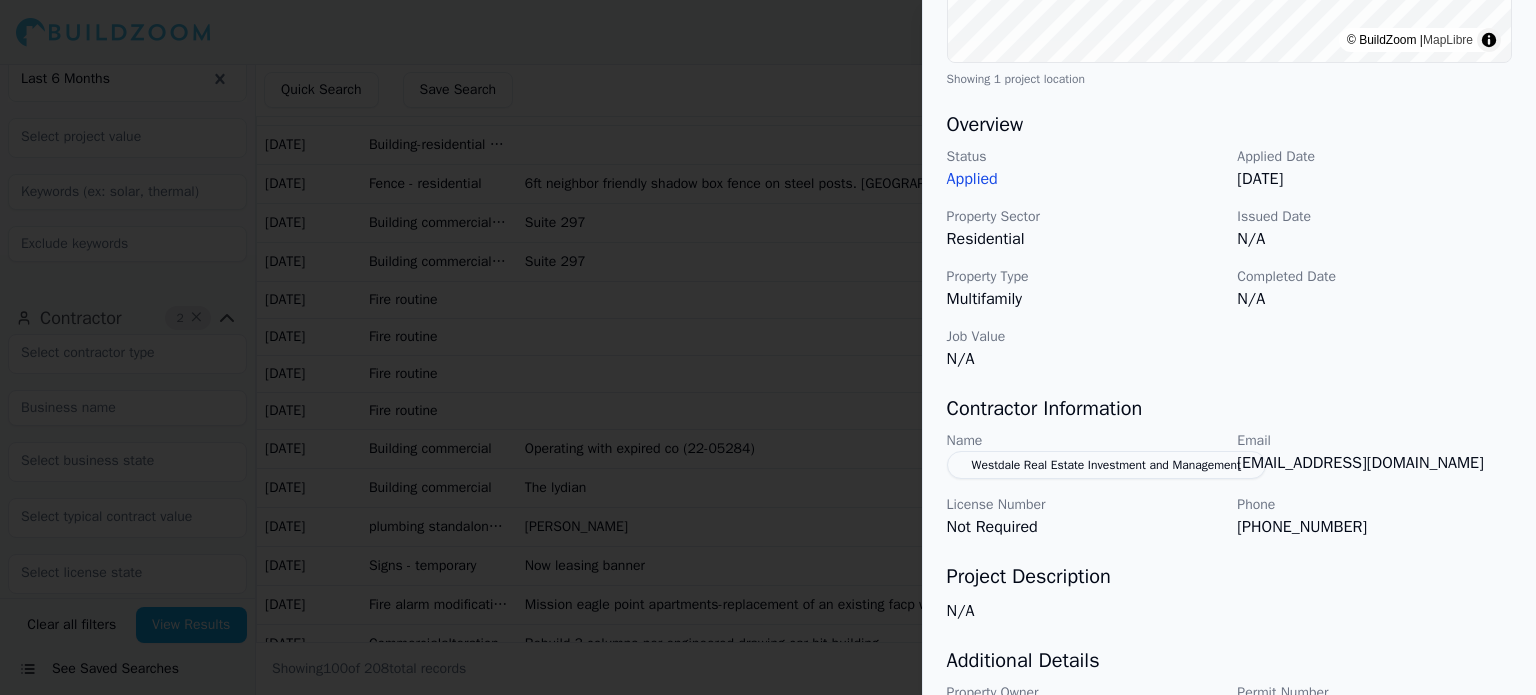 scroll, scrollTop: 500, scrollLeft: 0, axis: vertical 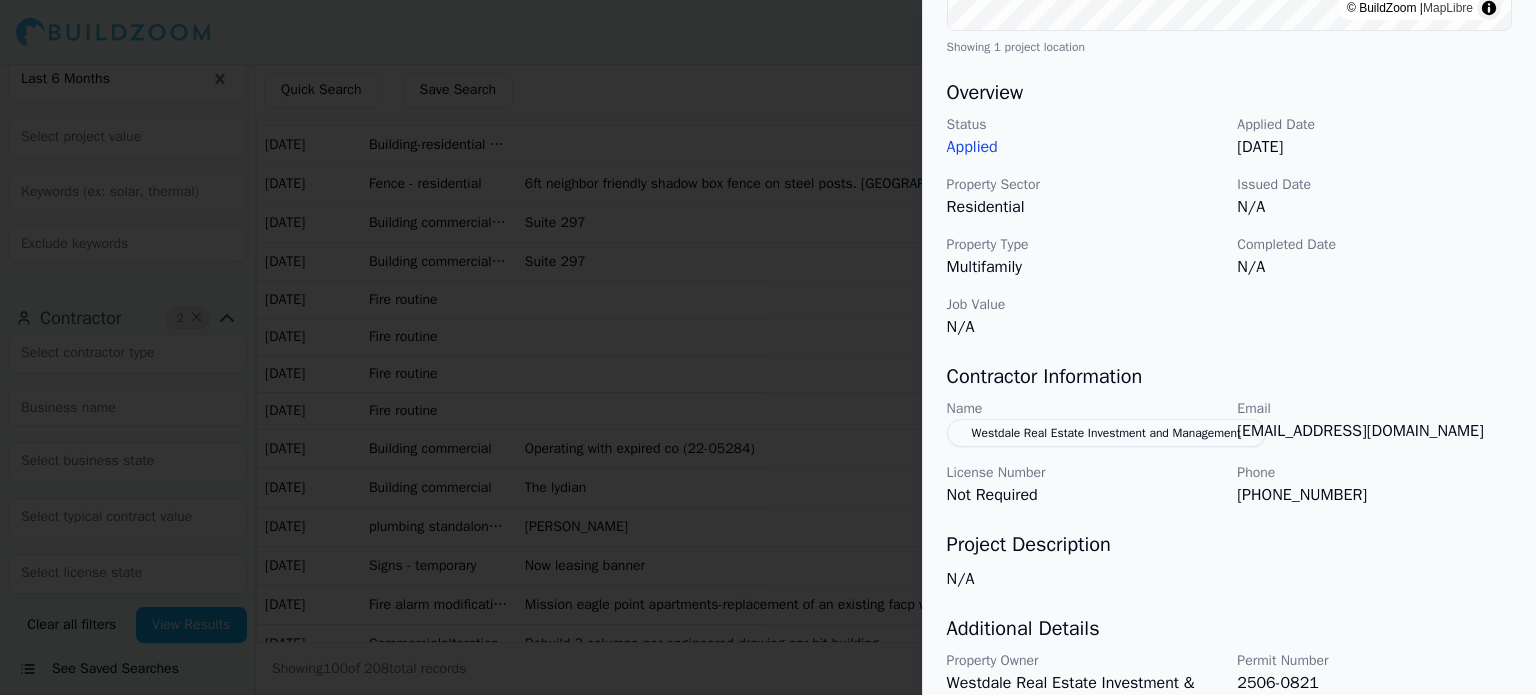 click at bounding box center [768, 347] 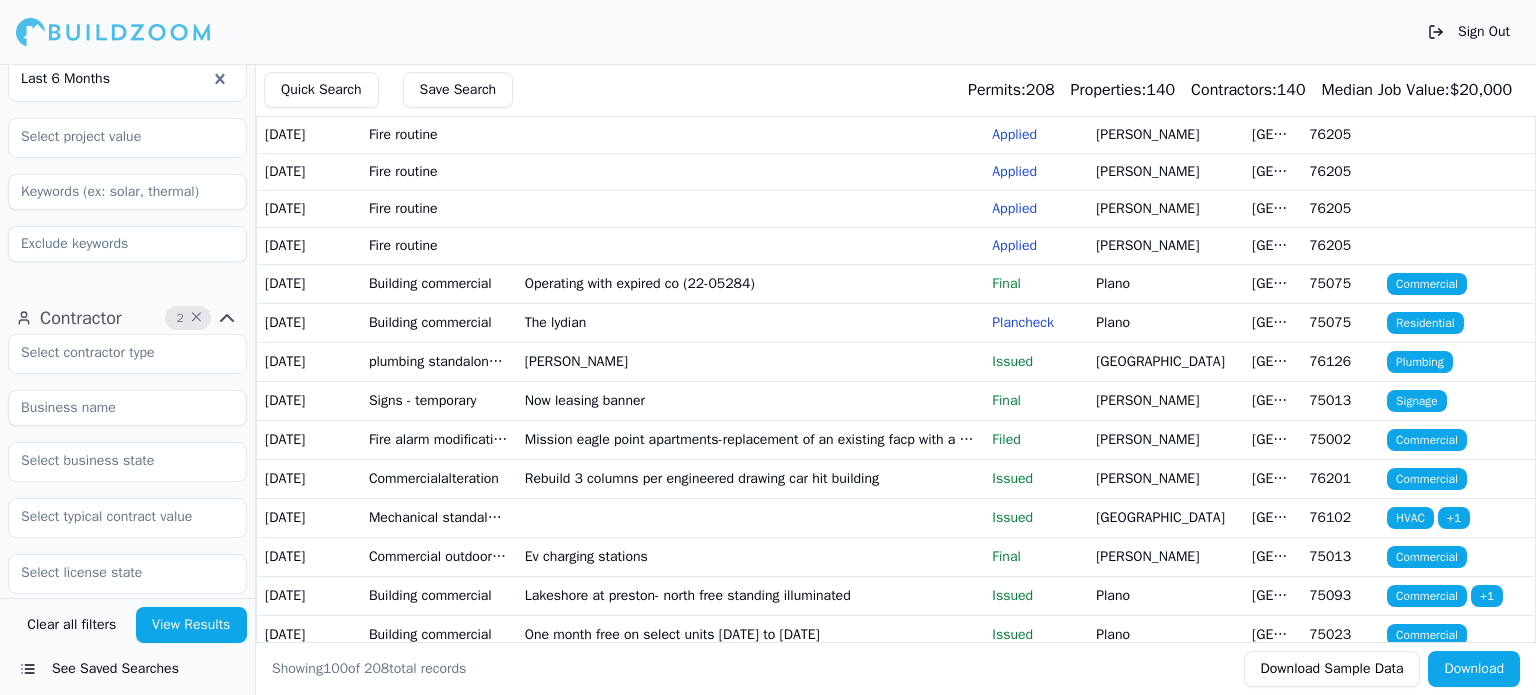 scroll, scrollTop: 400, scrollLeft: 0, axis: vertical 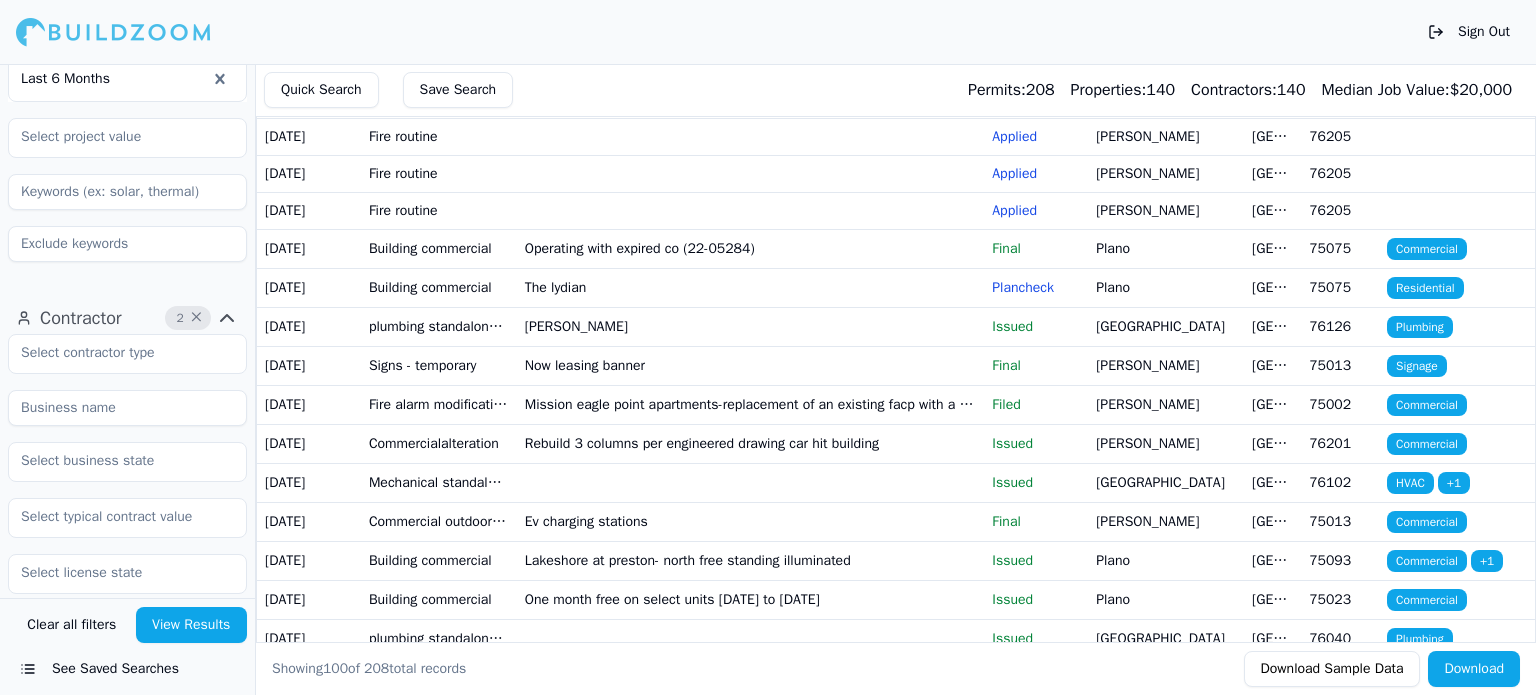click on "Operating with expired co (22-05284)" at bounding box center [751, 248] 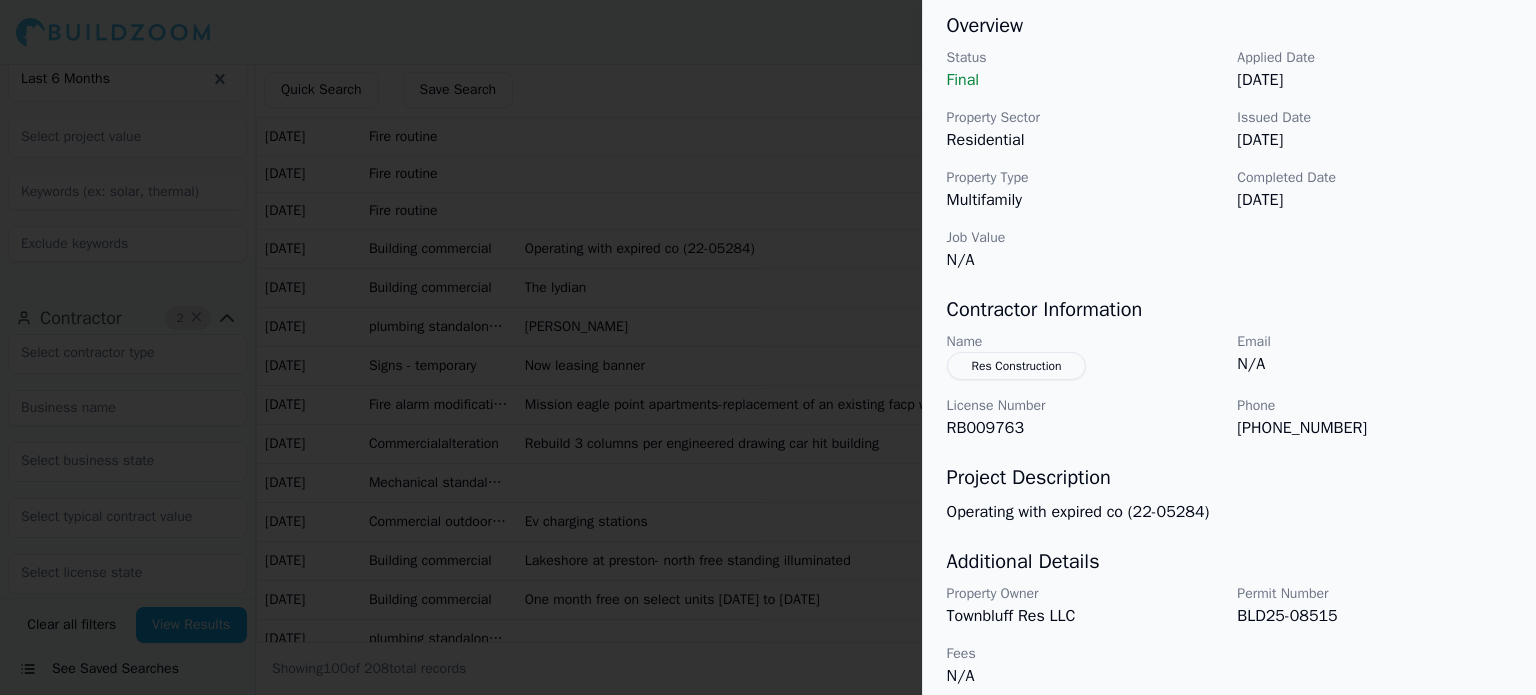 scroll, scrollTop: 632, scrollLeft: 0, axis: vertical 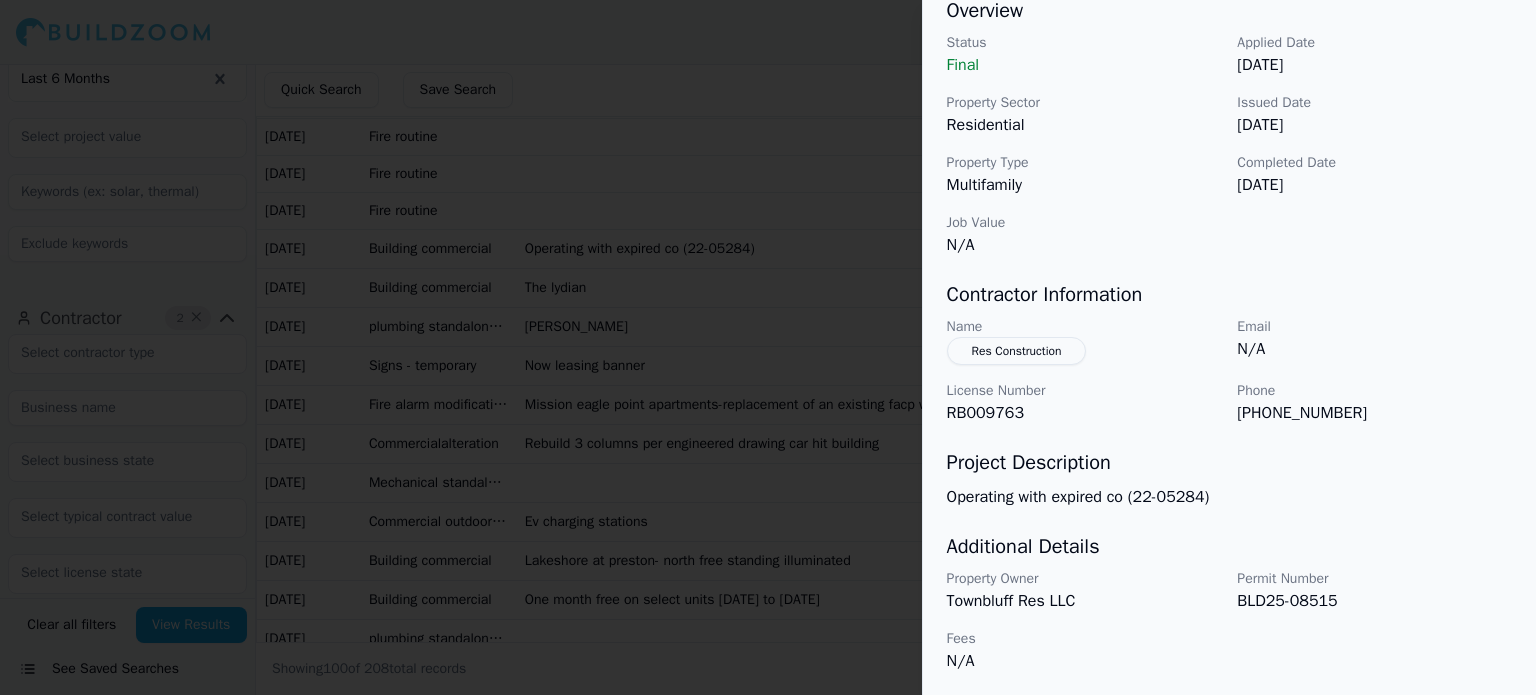 click at bounding box center [768, 347] 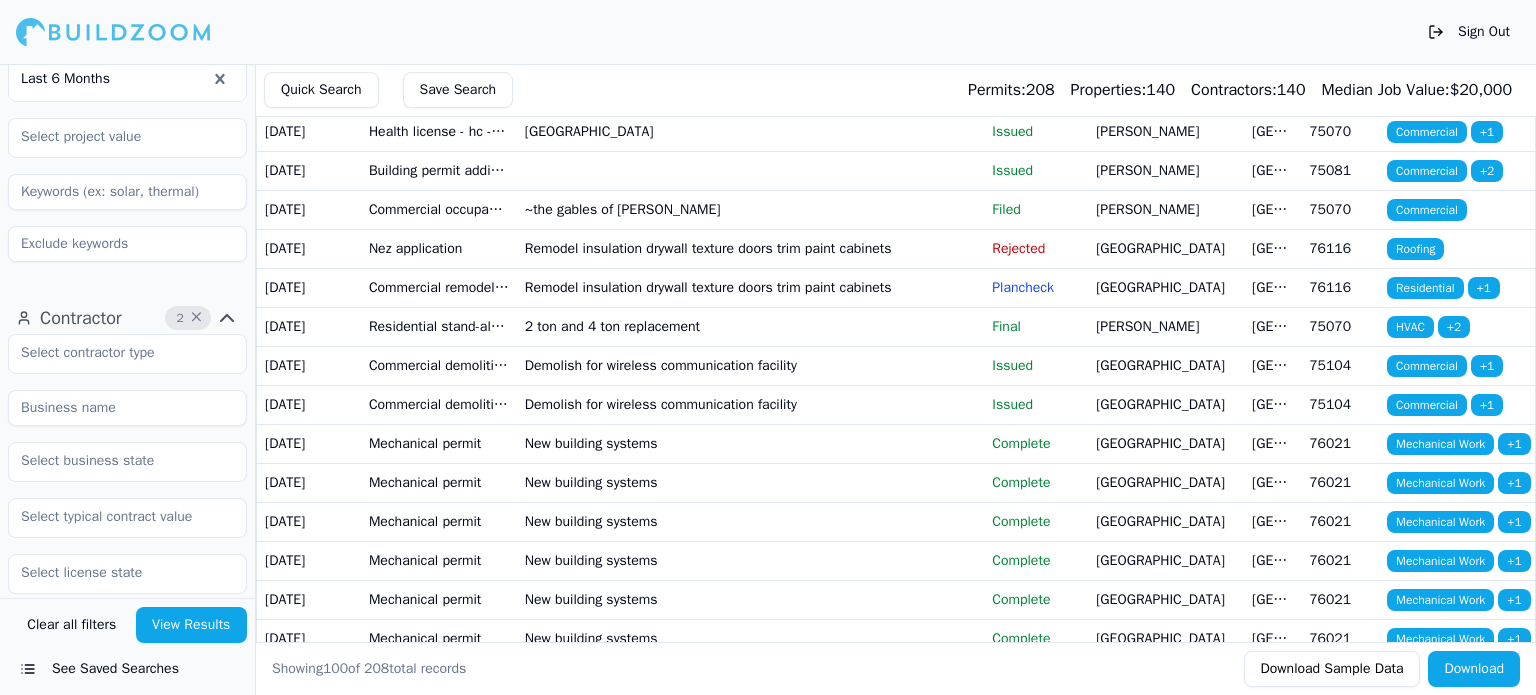scroll, scrollTop: 600, scrollLeft: 0, axis: vertical 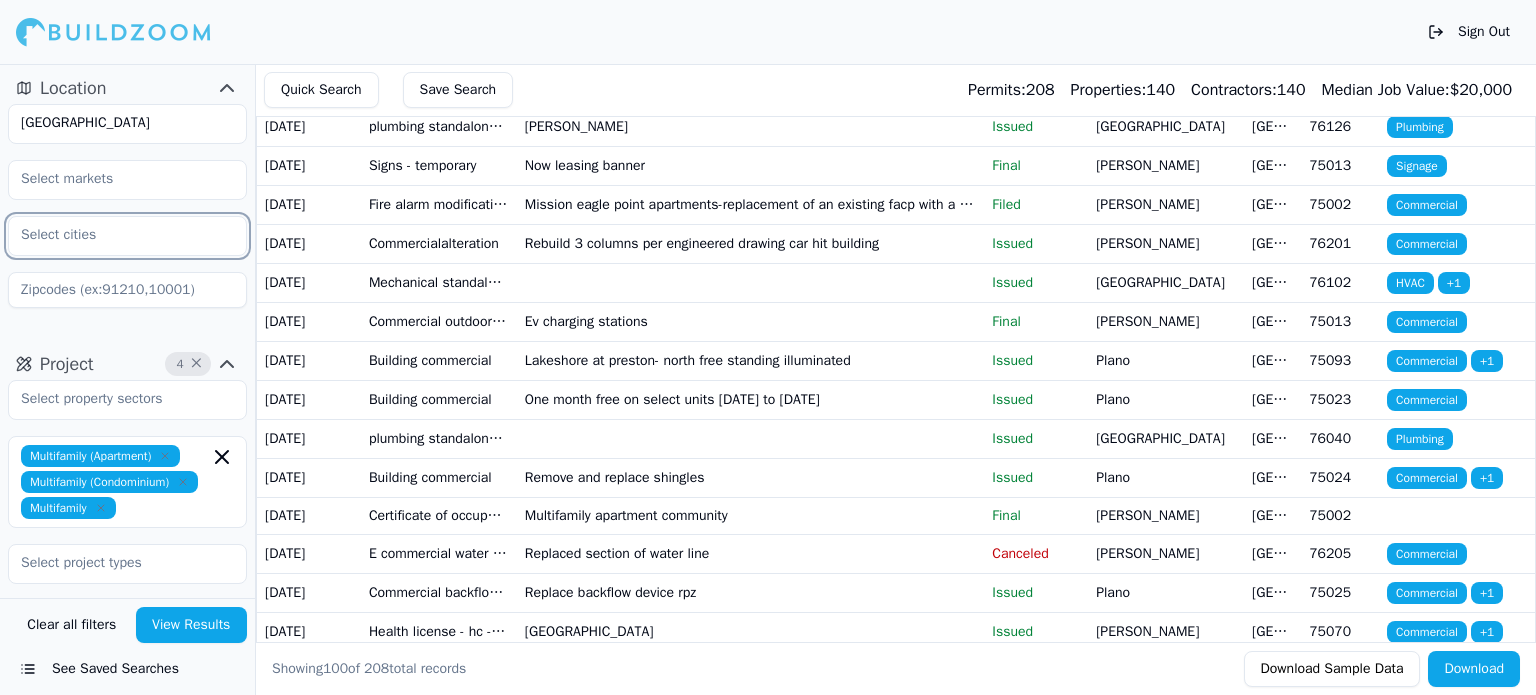 click at bounding box center [115, 235] 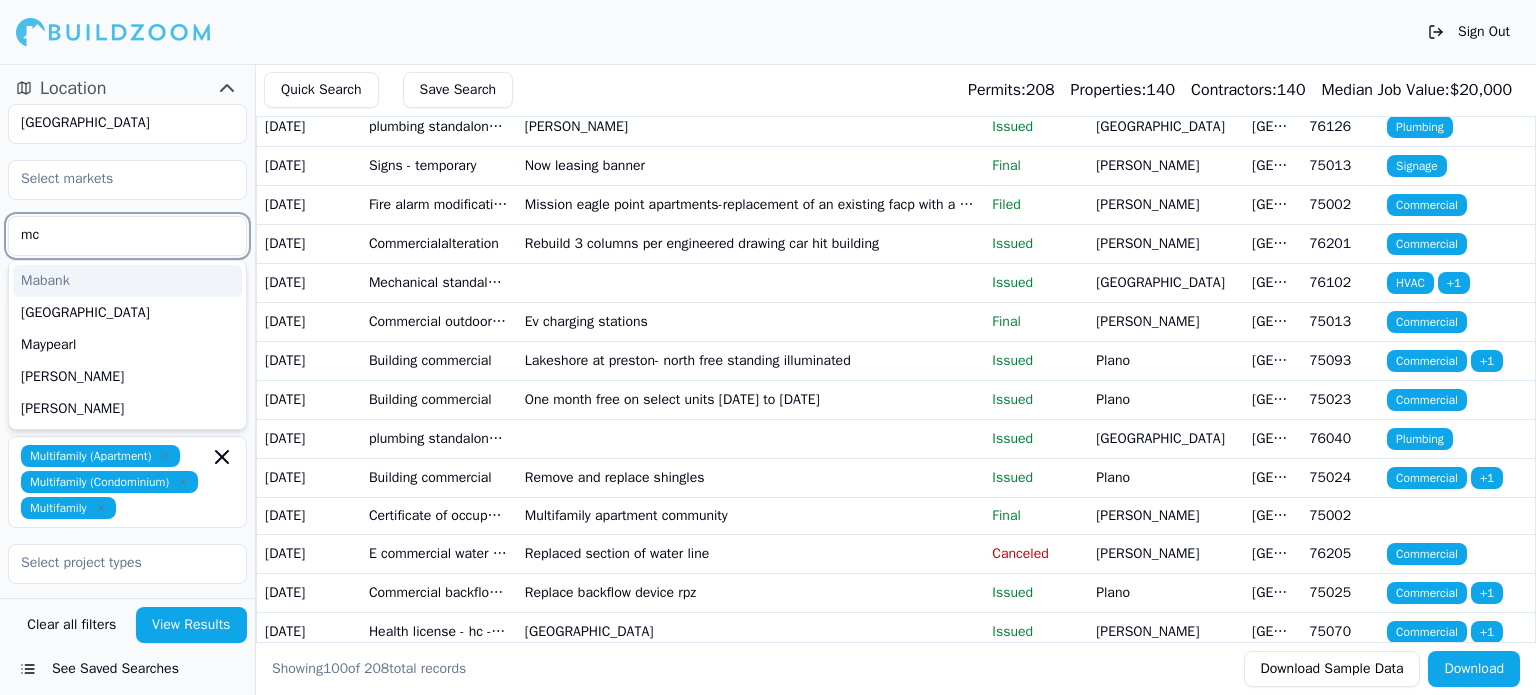 type on "mck" 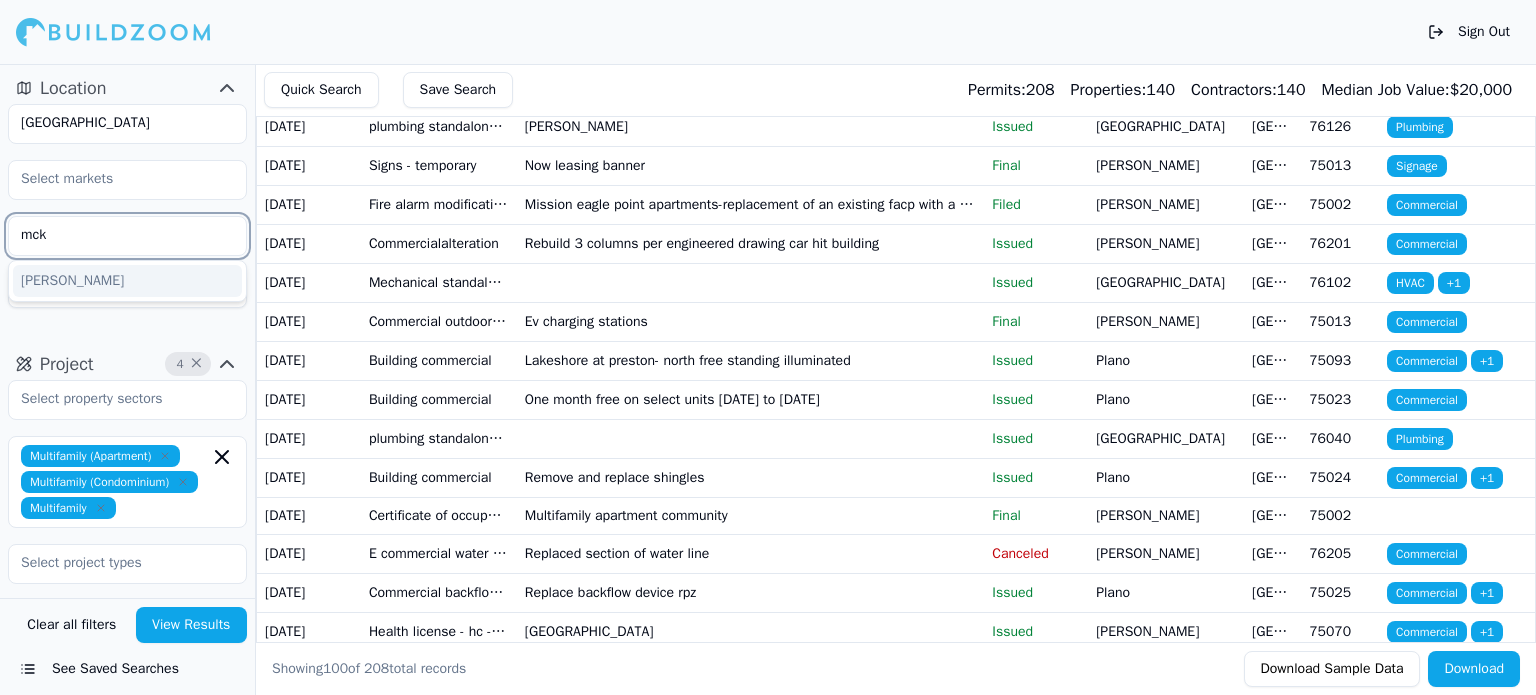 click on "[PERSON_NAME]" at bounding box center (127, 281) 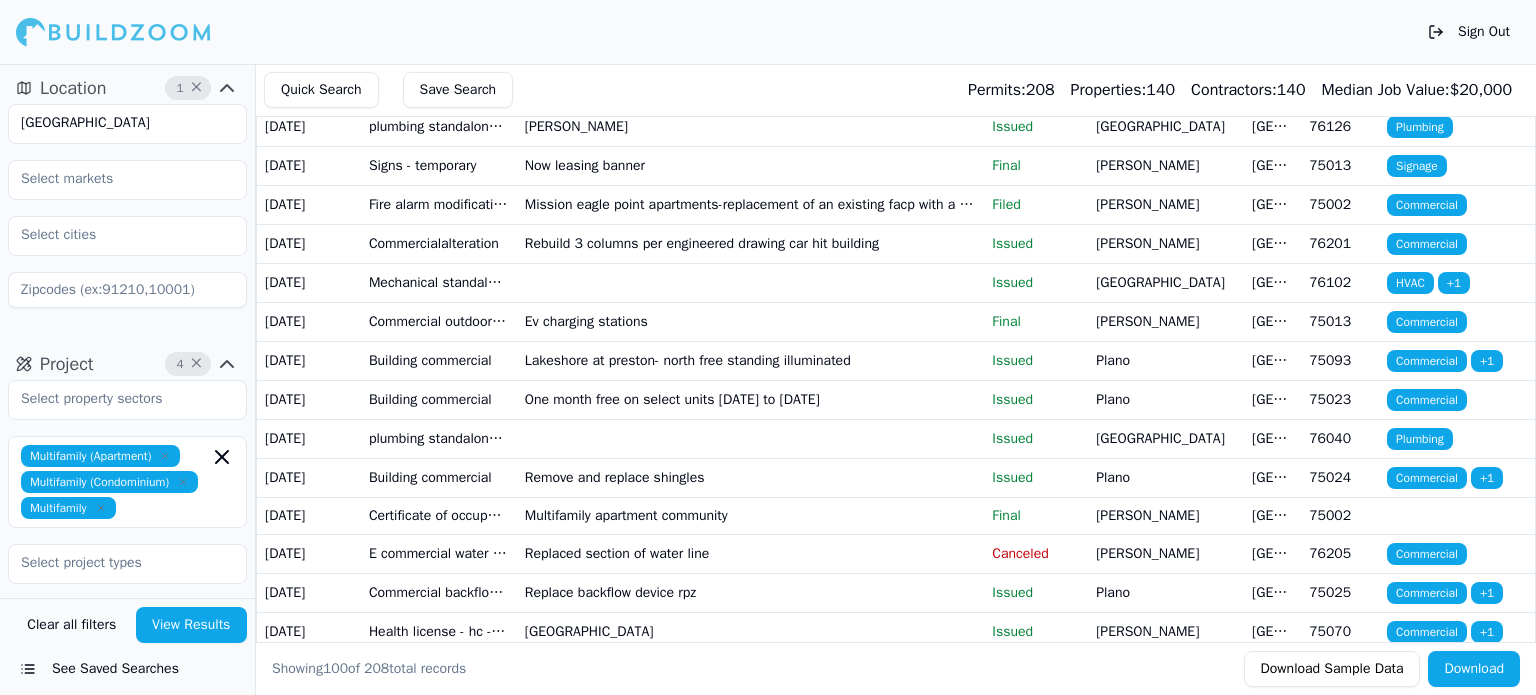 click on "View Results" at bounding box center [192, 625] 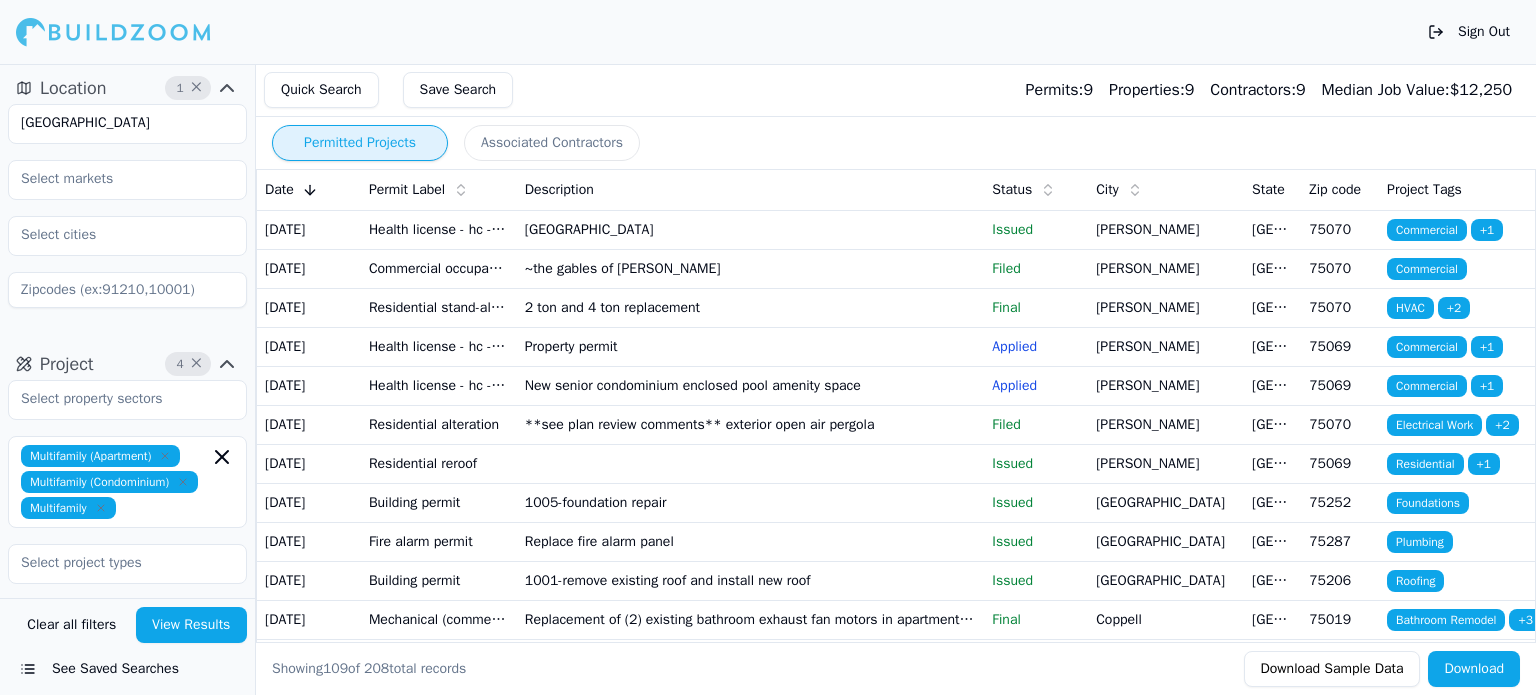 click on "Health license - hc - commercial pool permit" at bounding box center (439, 229) 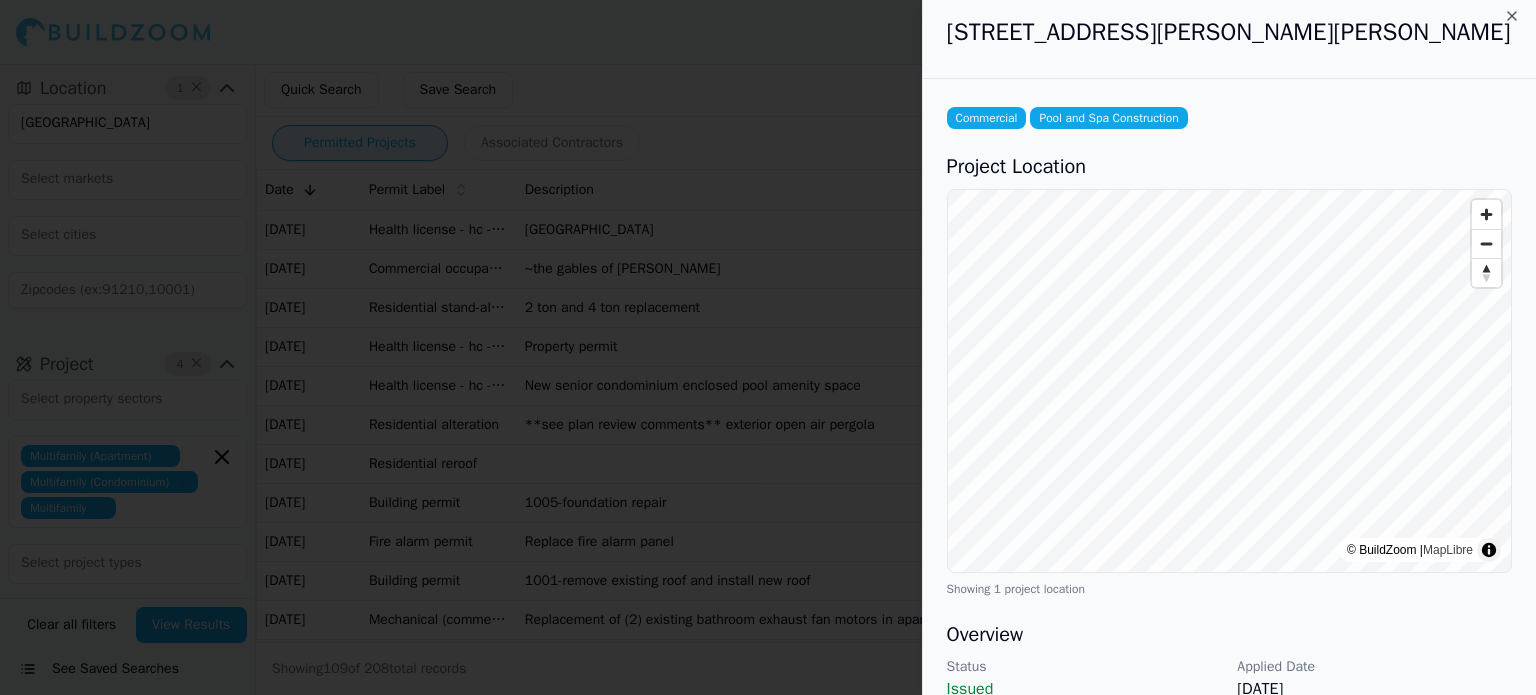 scroll, scrollTop: 0, scrollLeft: 0, axis: both 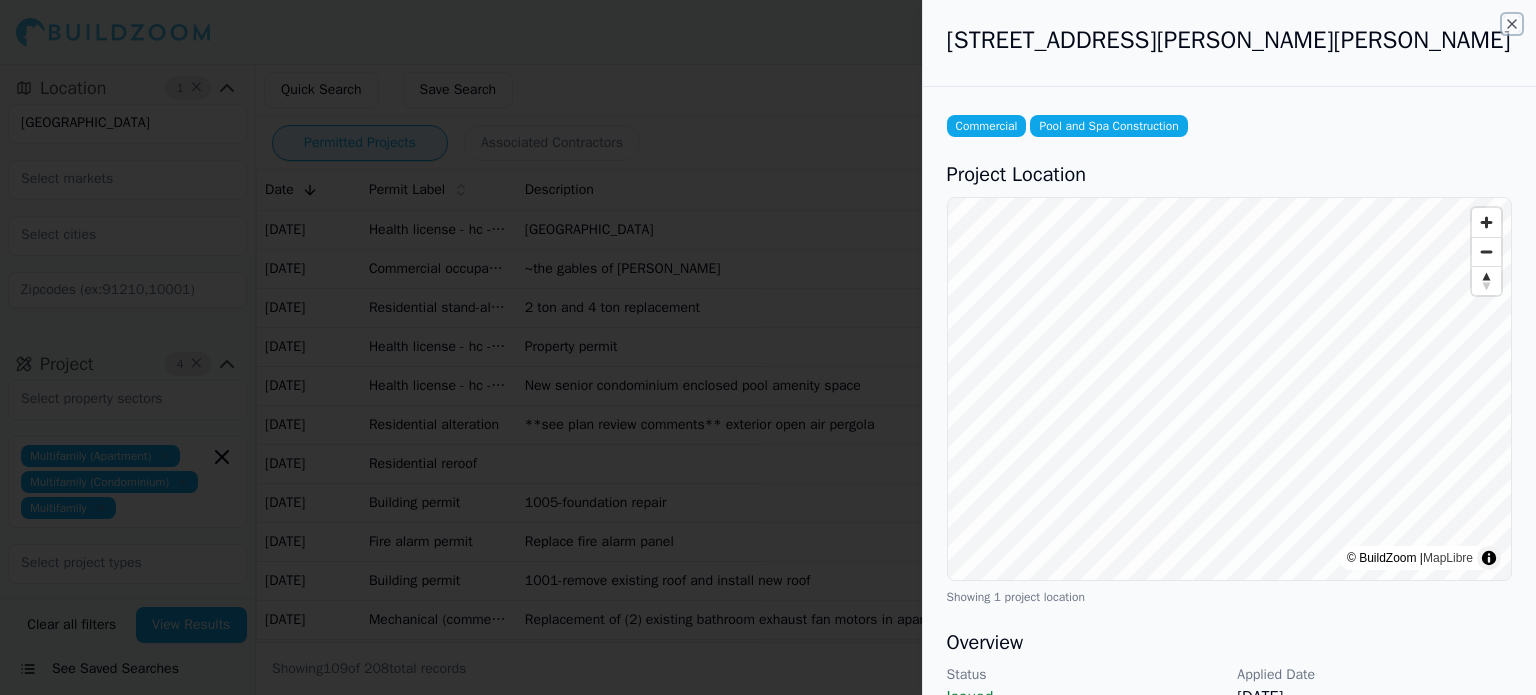 click 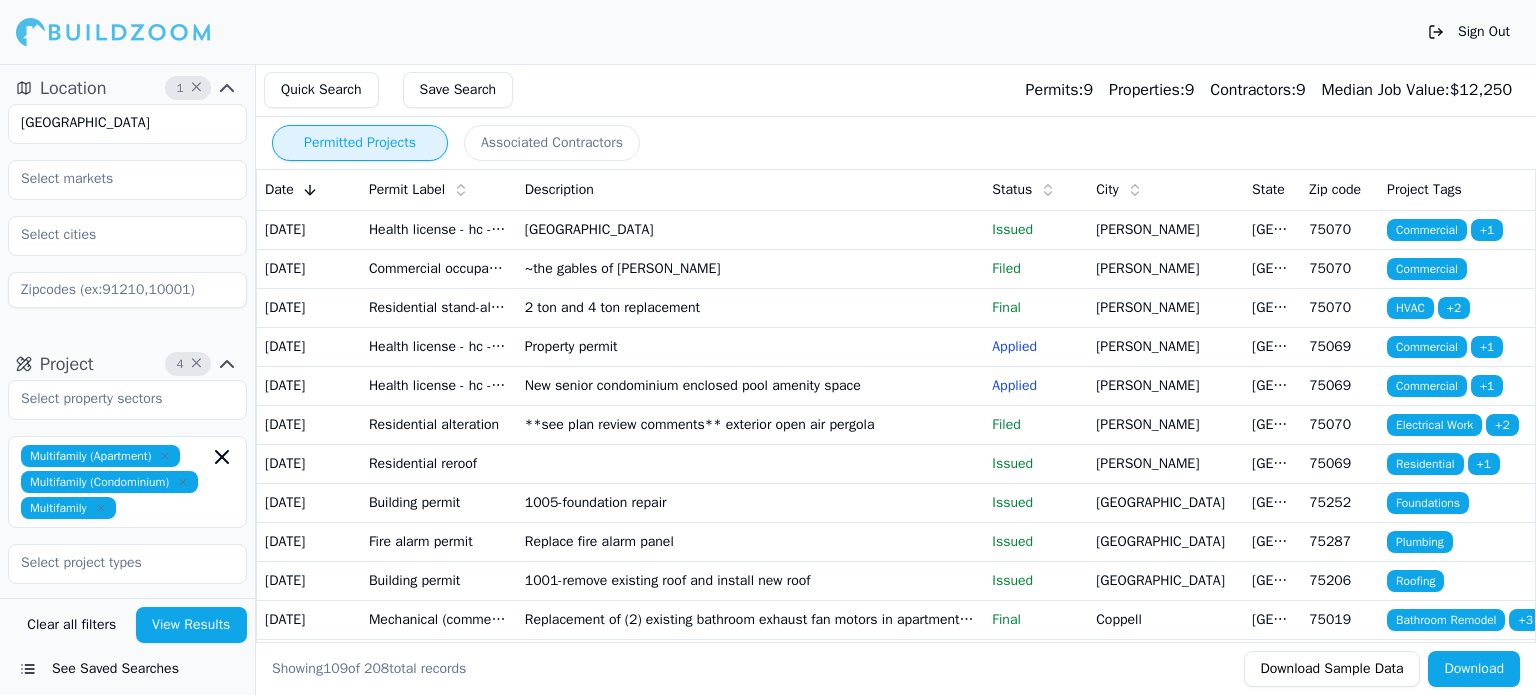 click on "Commercial occupancy permit" at bounding box center (439, 268) 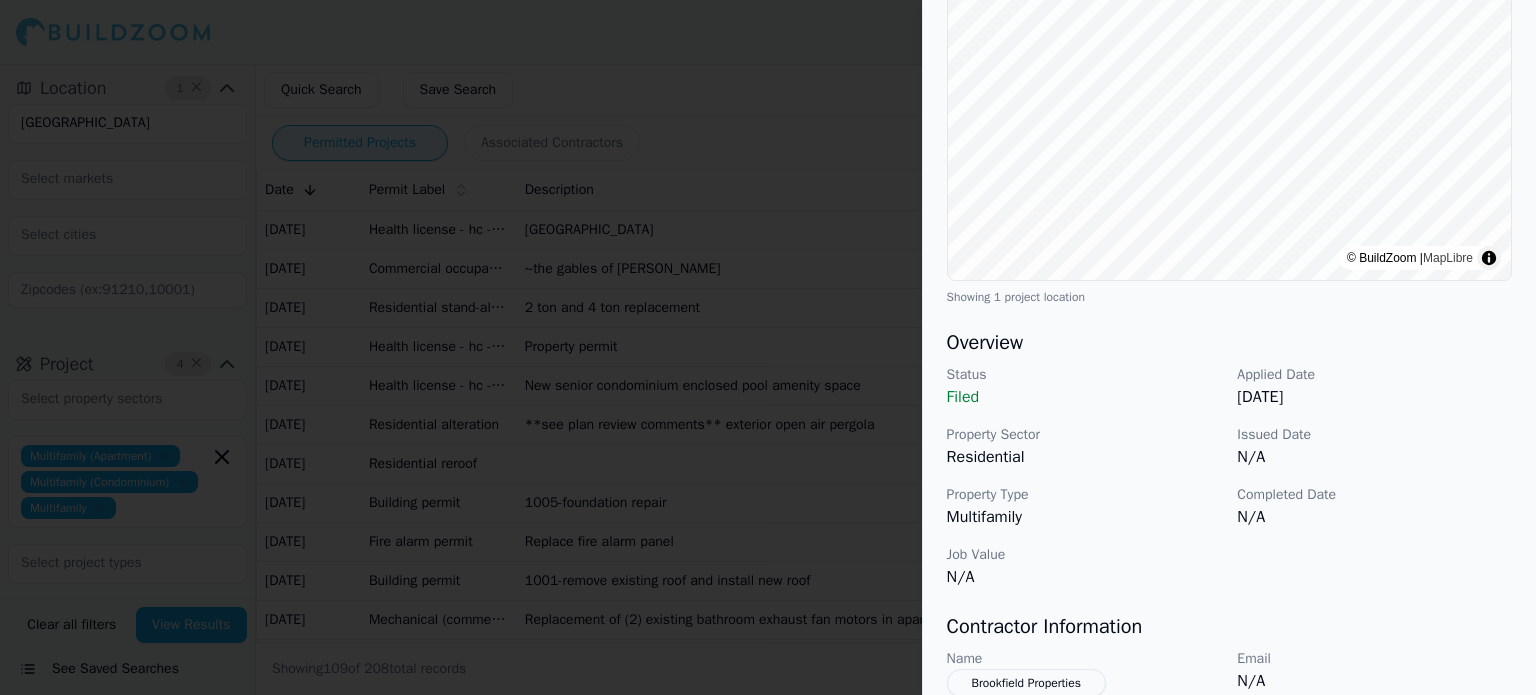 scroll, scrollTop: 0, scrollLeft: 0, axis: both 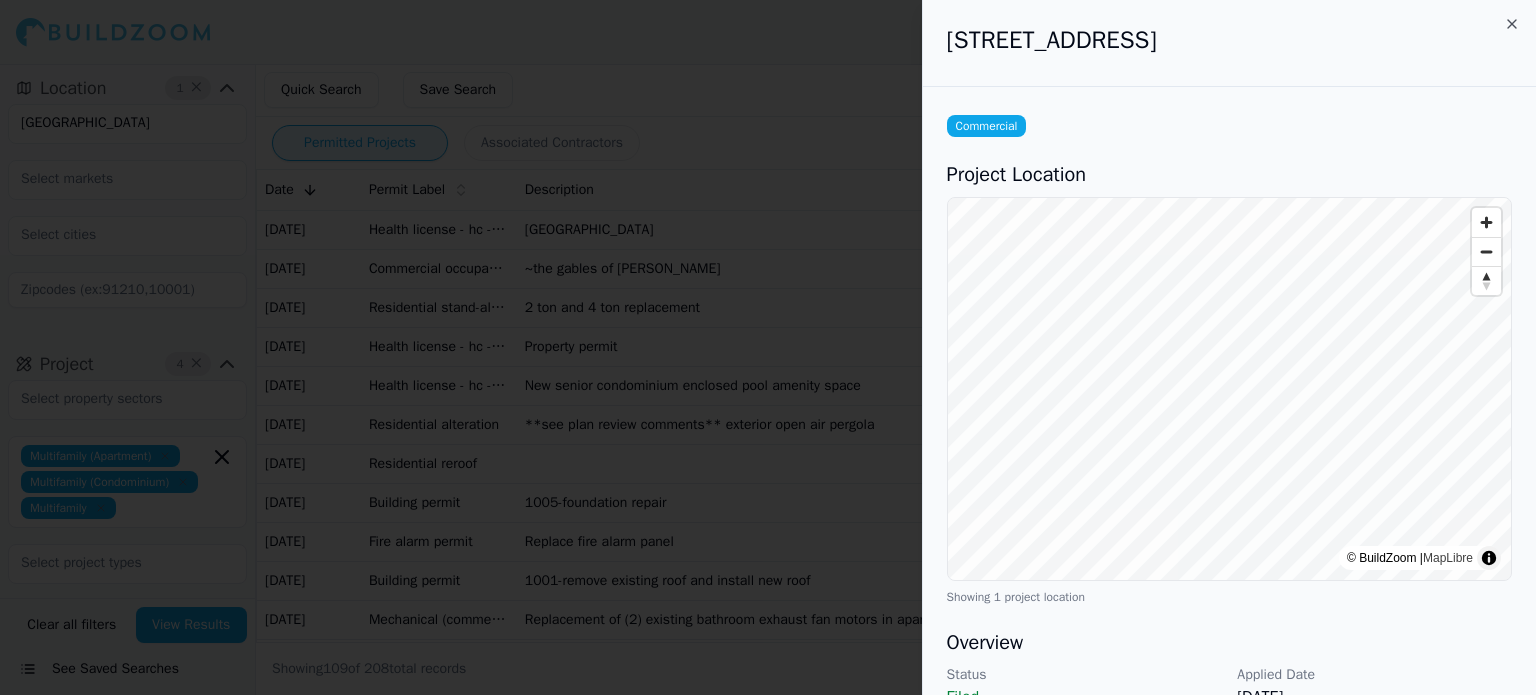 click at bounding box center [768, 347] 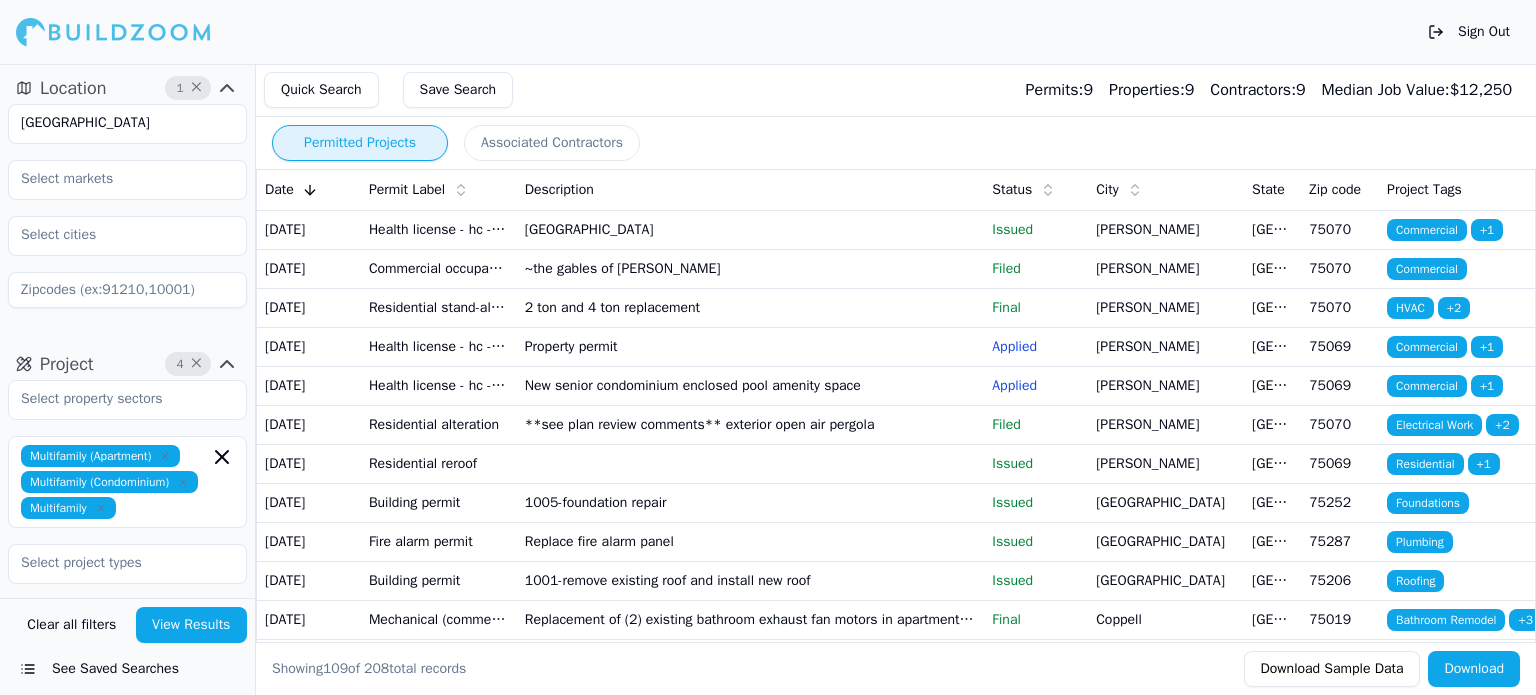 click on "Residential stand-alone mechanical" at bounding box center (439, 307) 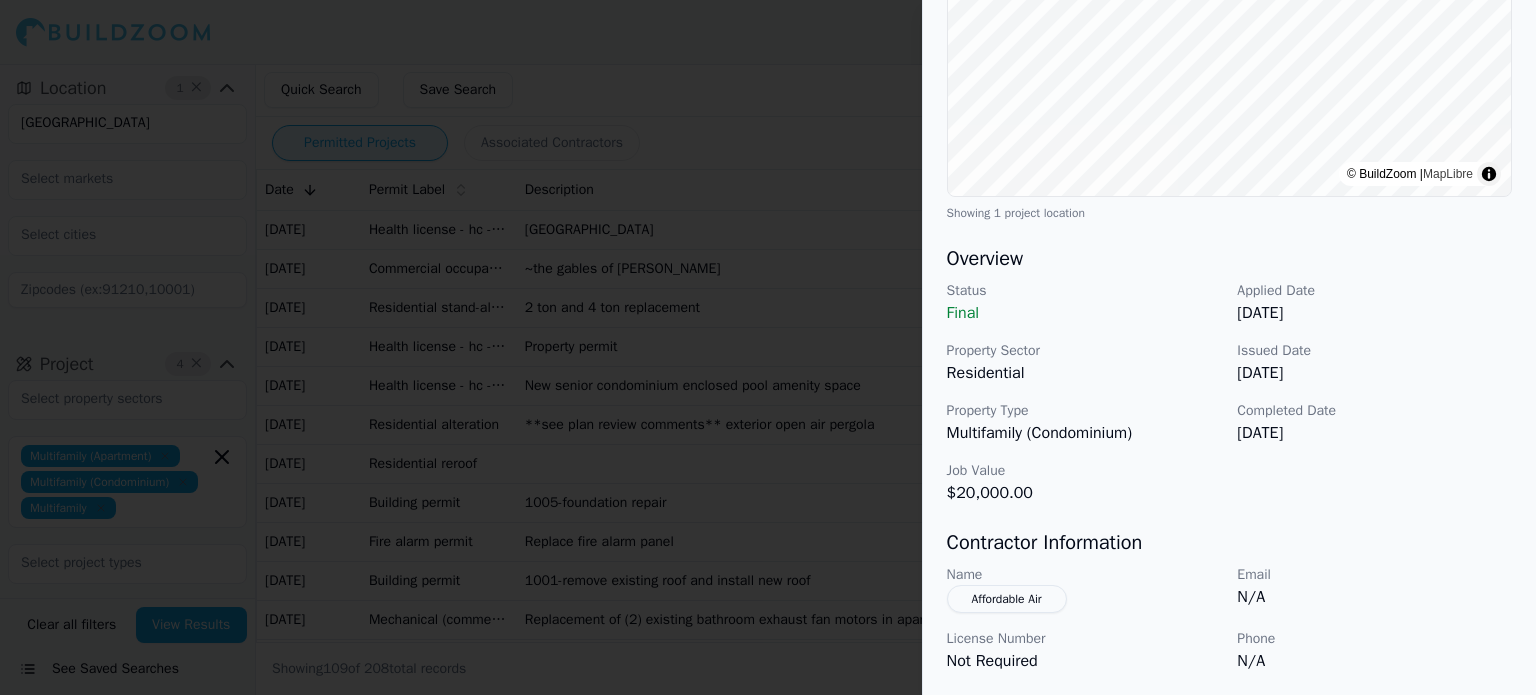 scroll, scrollTop: 400, scrollLeft: 0, axis: vertical 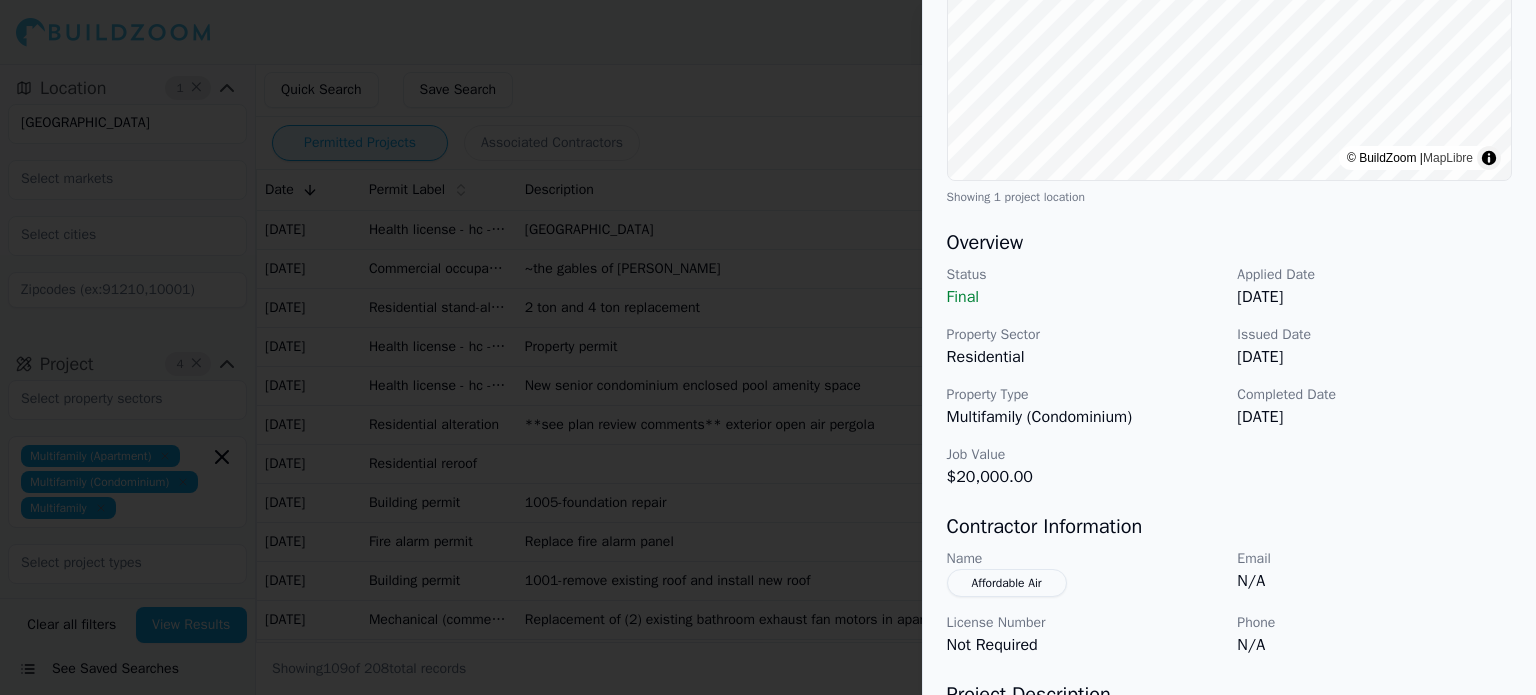 click at bounding box center [768, 347] 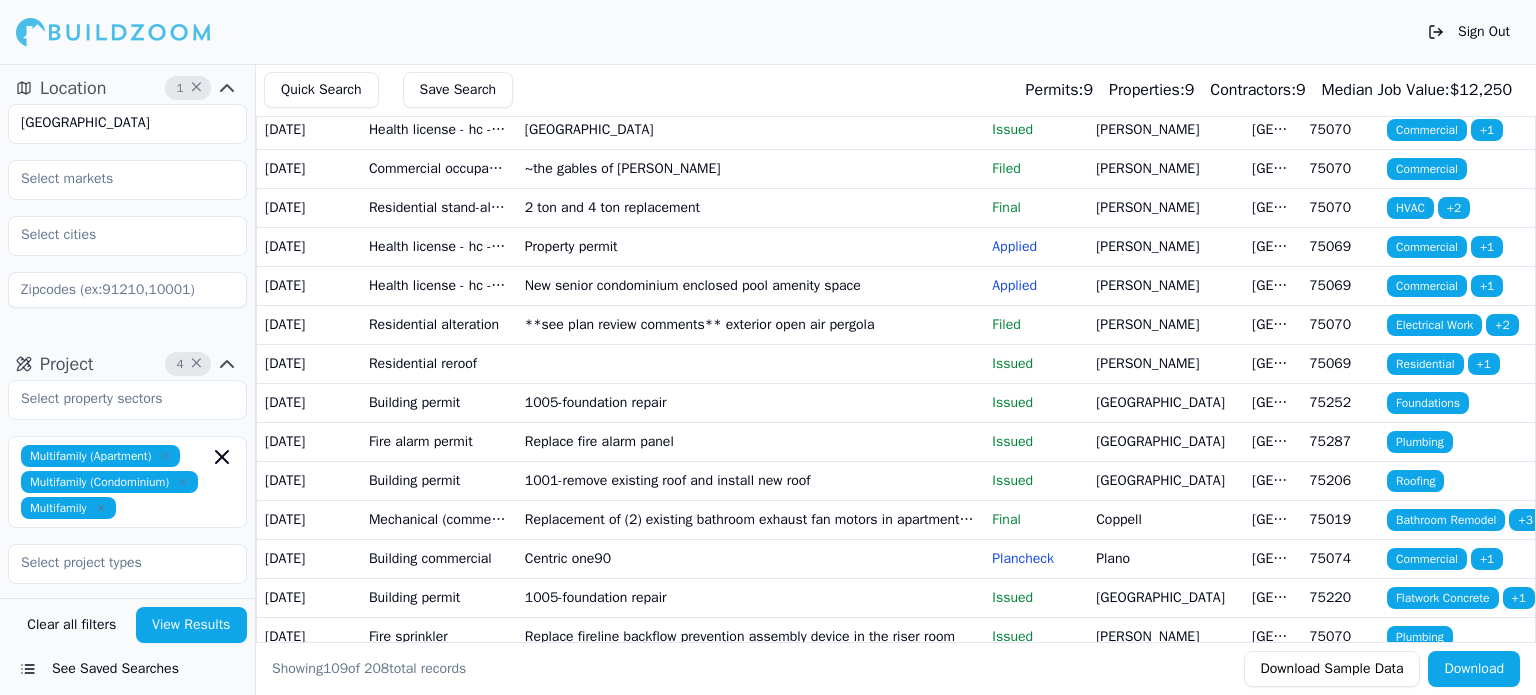 scroll, scrollTop: 200, scrollLeft: 0, axis: vertical 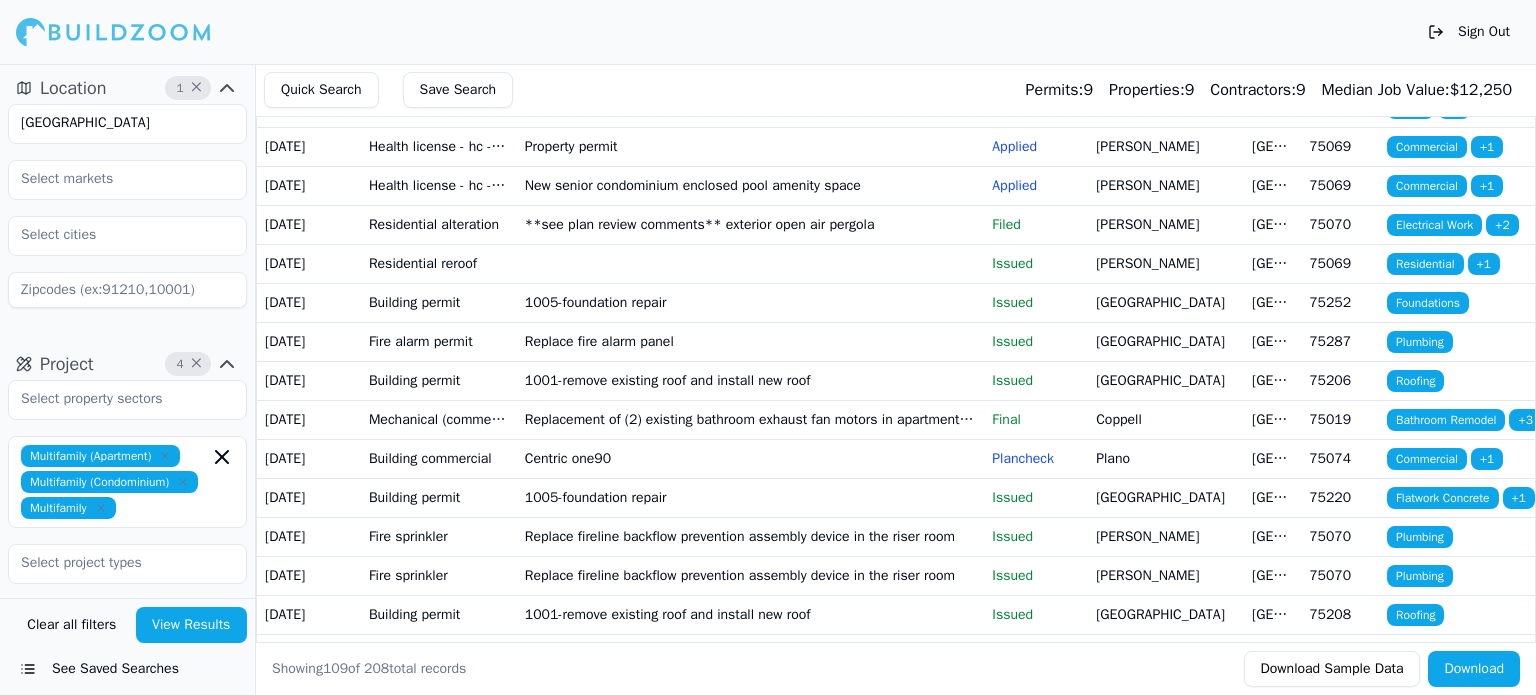 click on "Building permit" at bounding box center (439, 302) 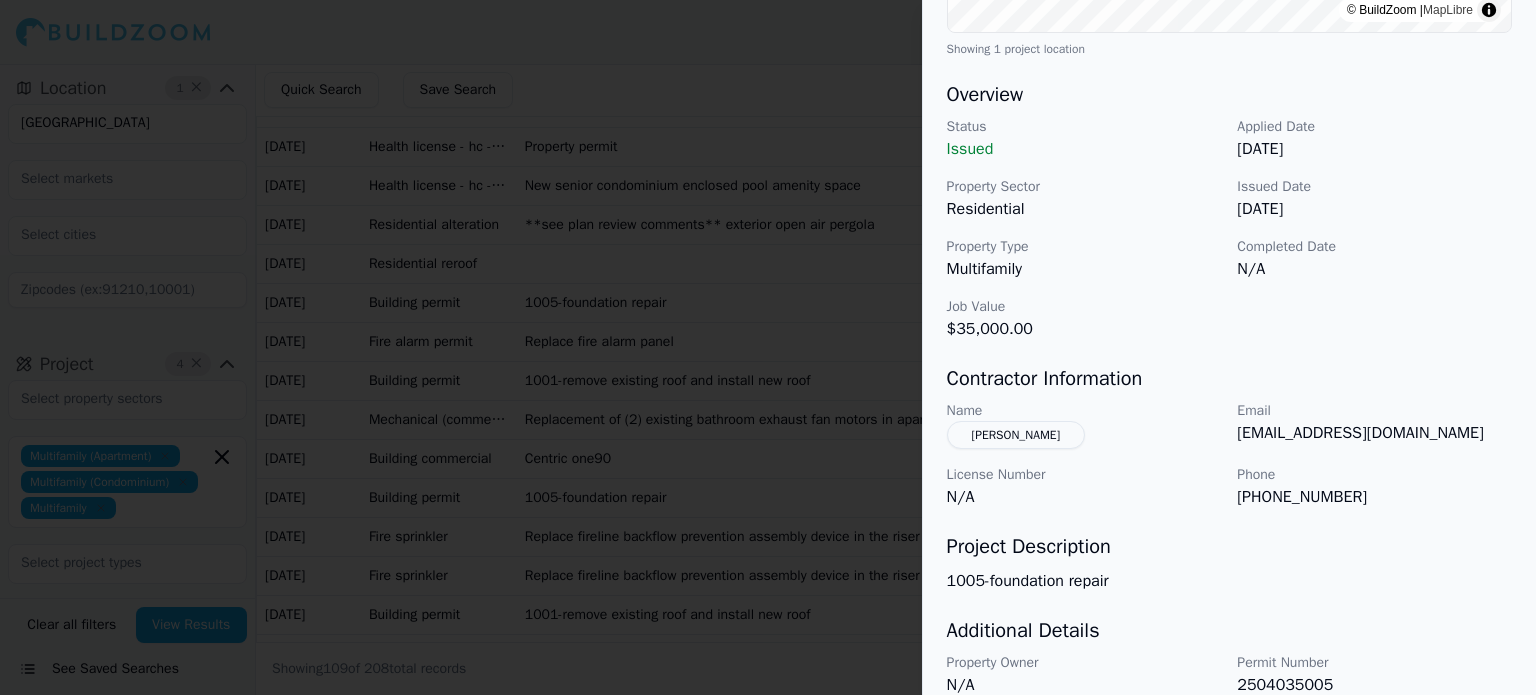scroll, scrollTop: 600, scrollLeft: 0, axis: vertical 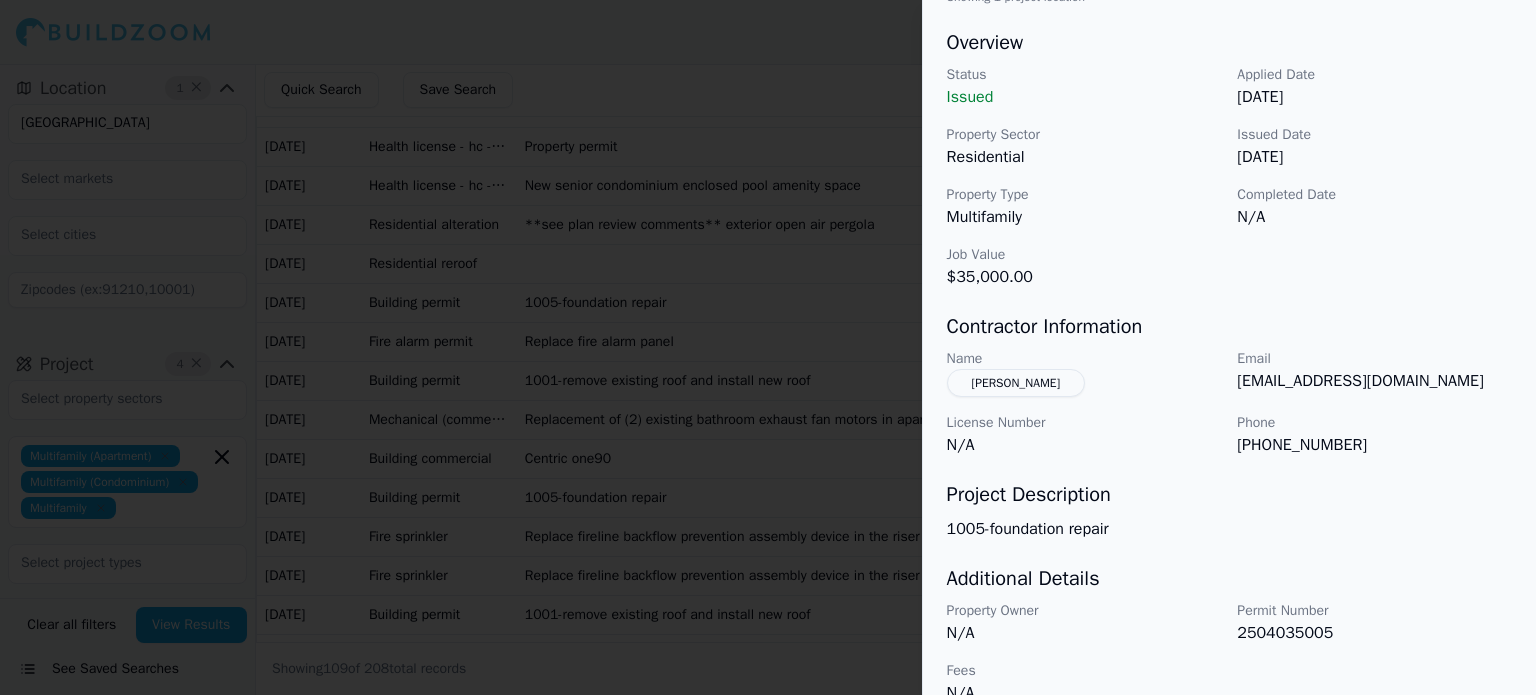 click at bounding box center [768, 347] 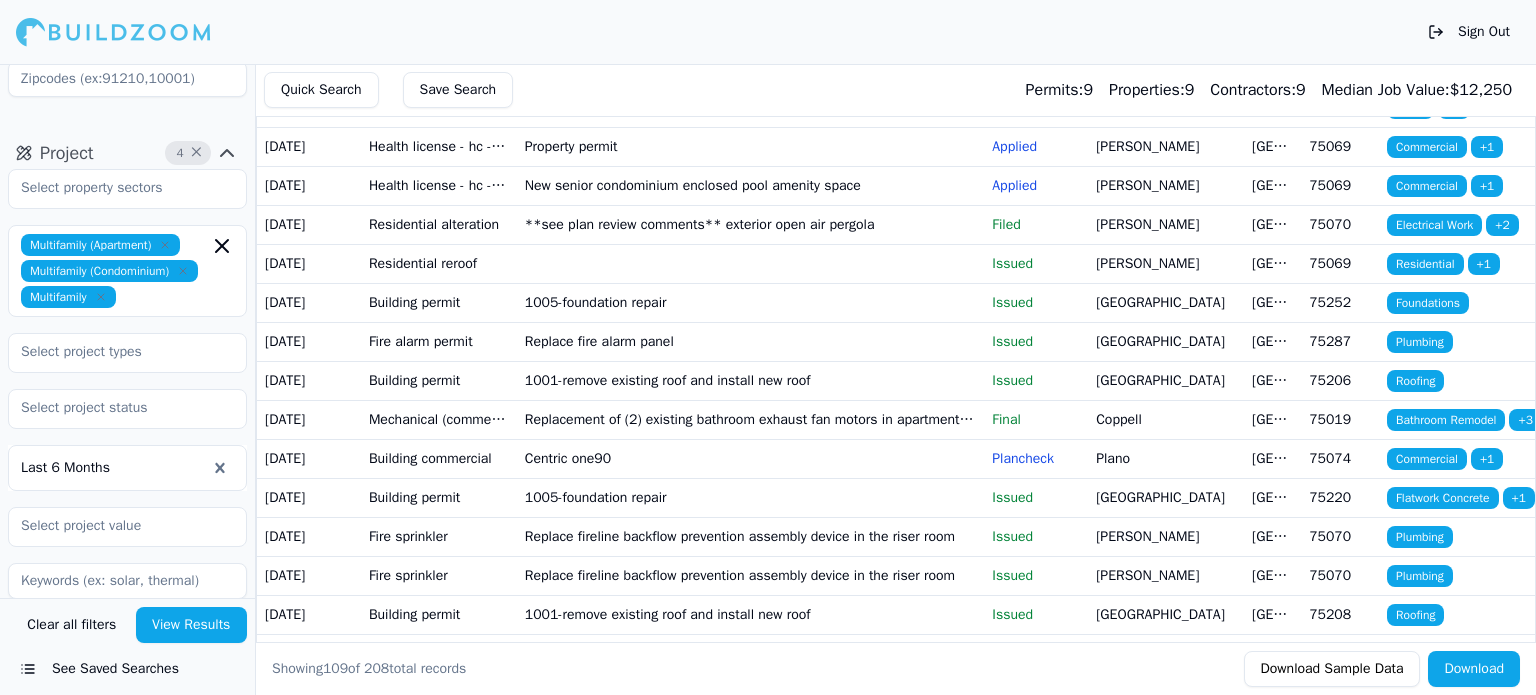 scroll, scrollTop: 100, scrollLeft: 0, axis: vertical 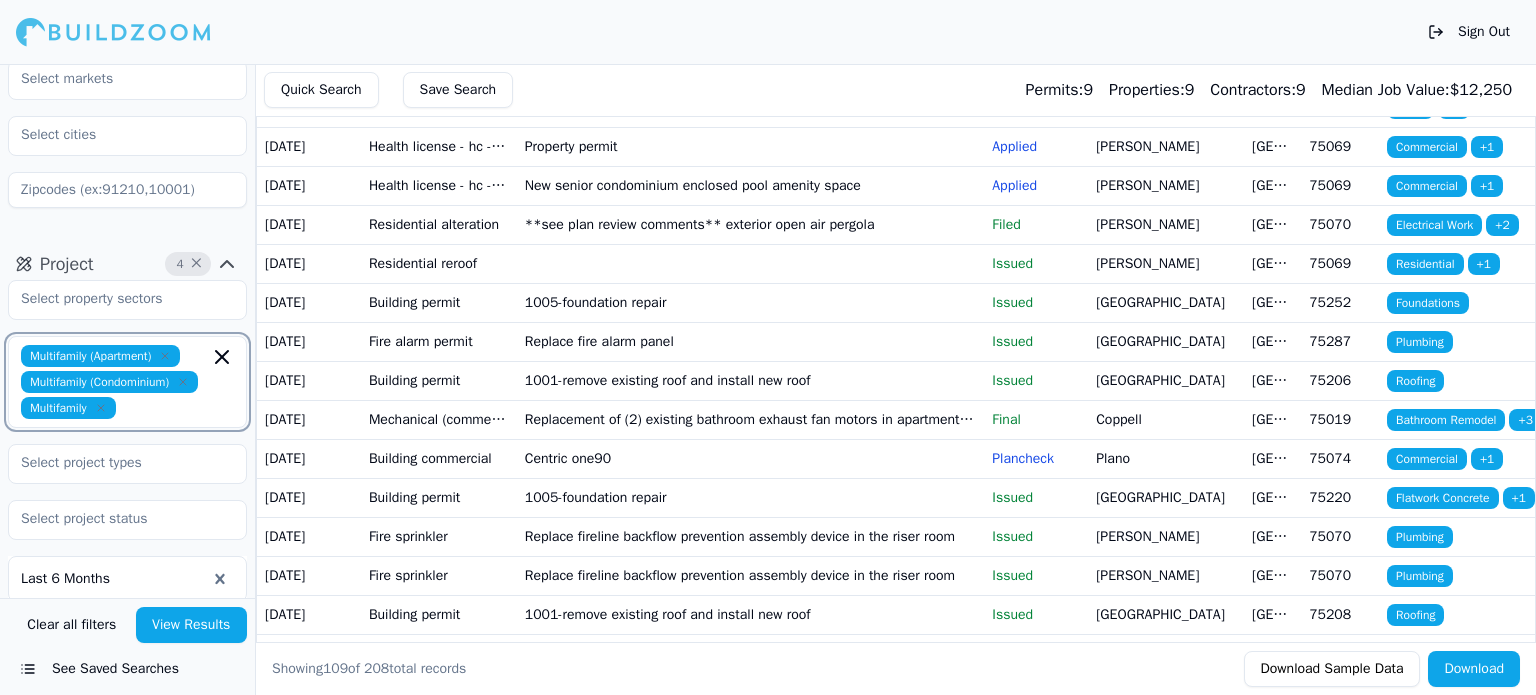 click 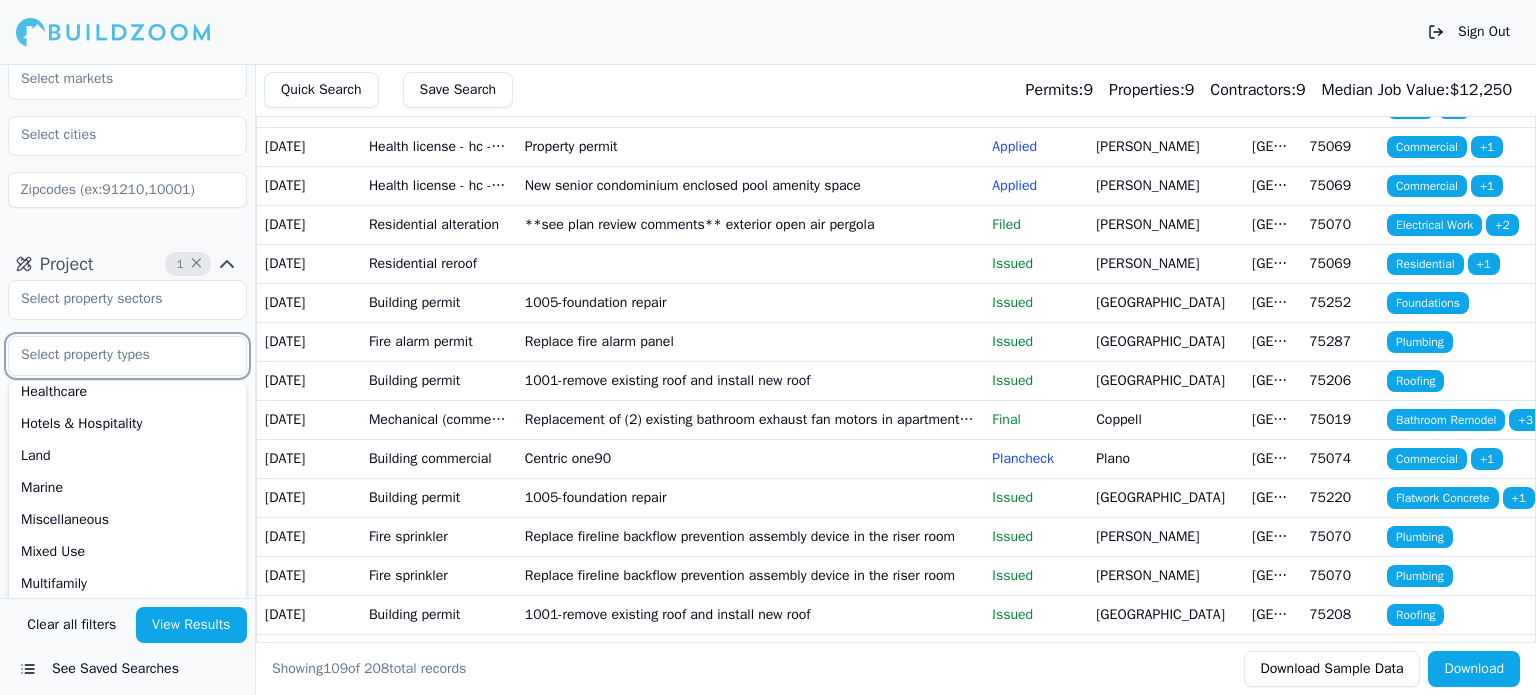 scroll, scrollTop: 0, scrollLeft: 0, axis: both 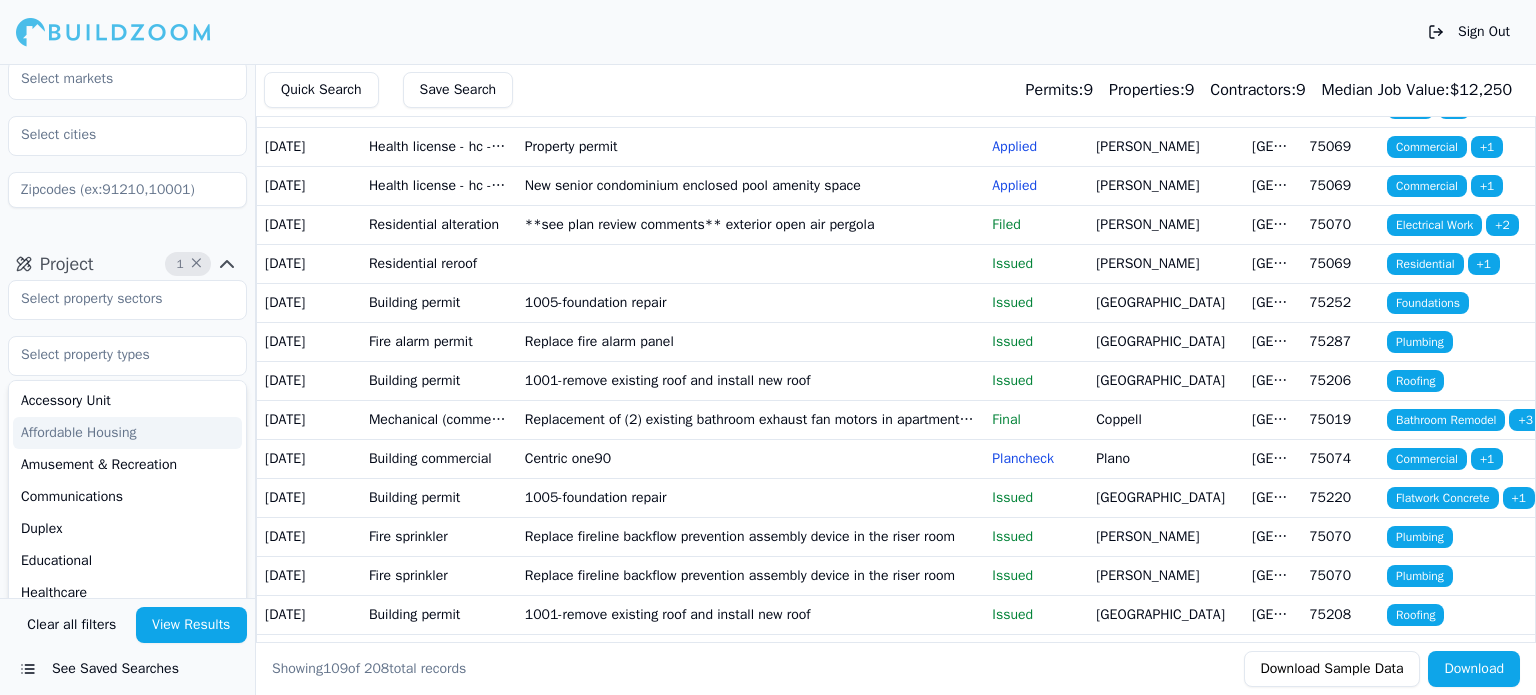 click at bounding box center (127, 355) 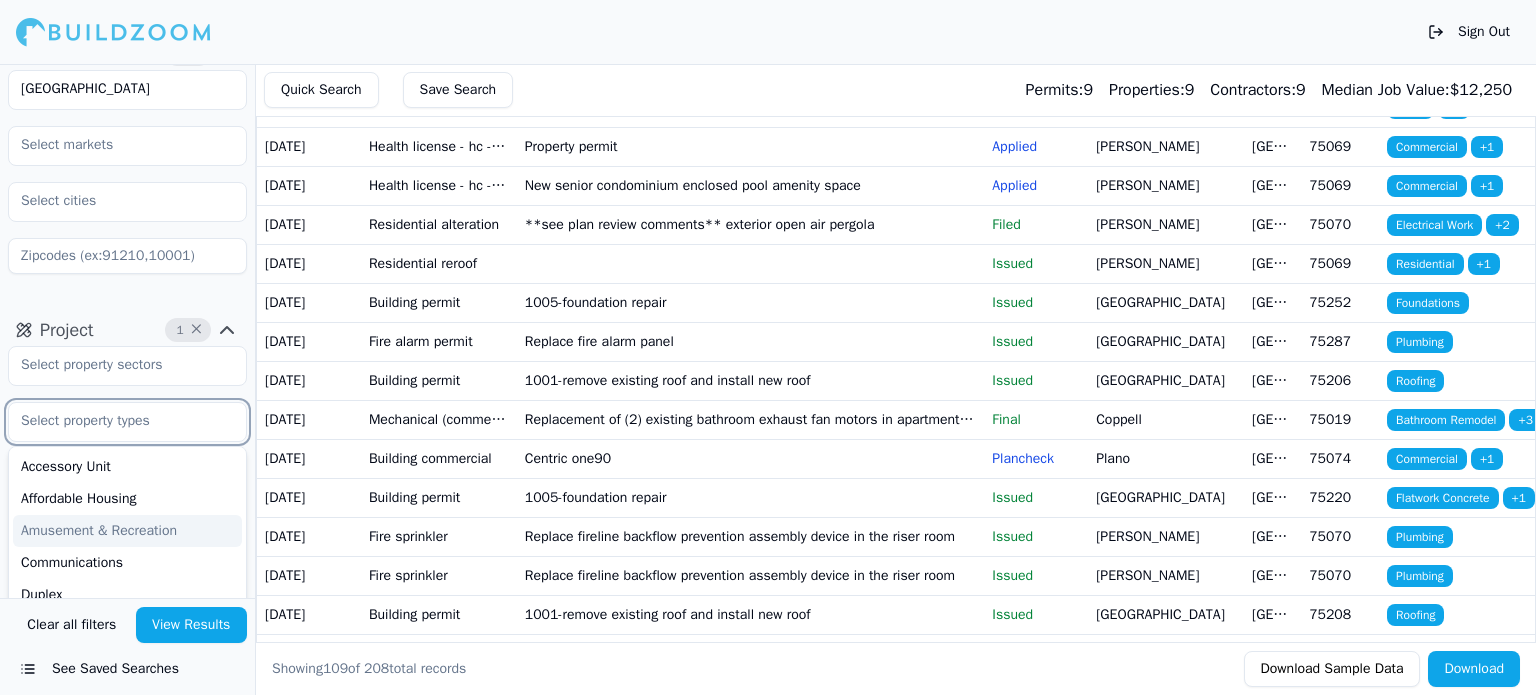 scroll, scrollTop: 0, scrollLeft: 0, axis: both 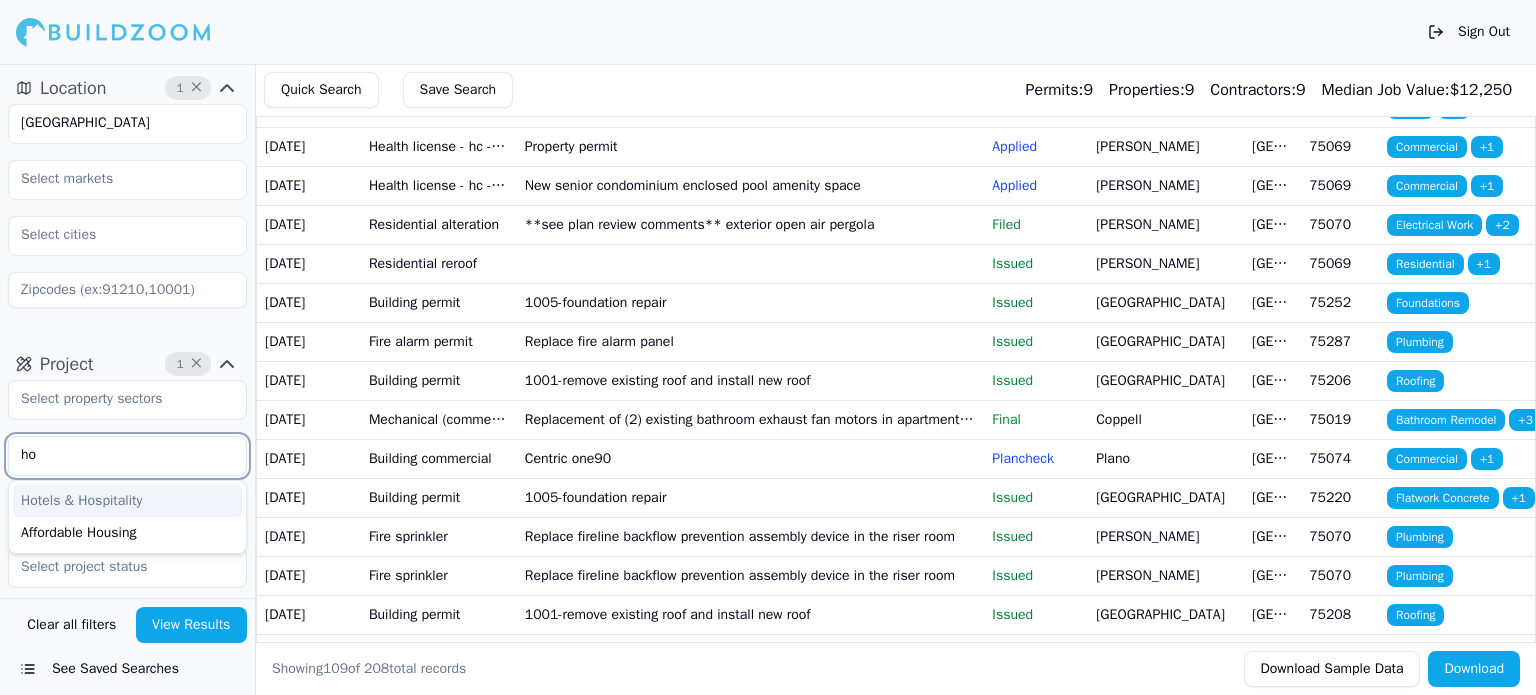 type on "h" 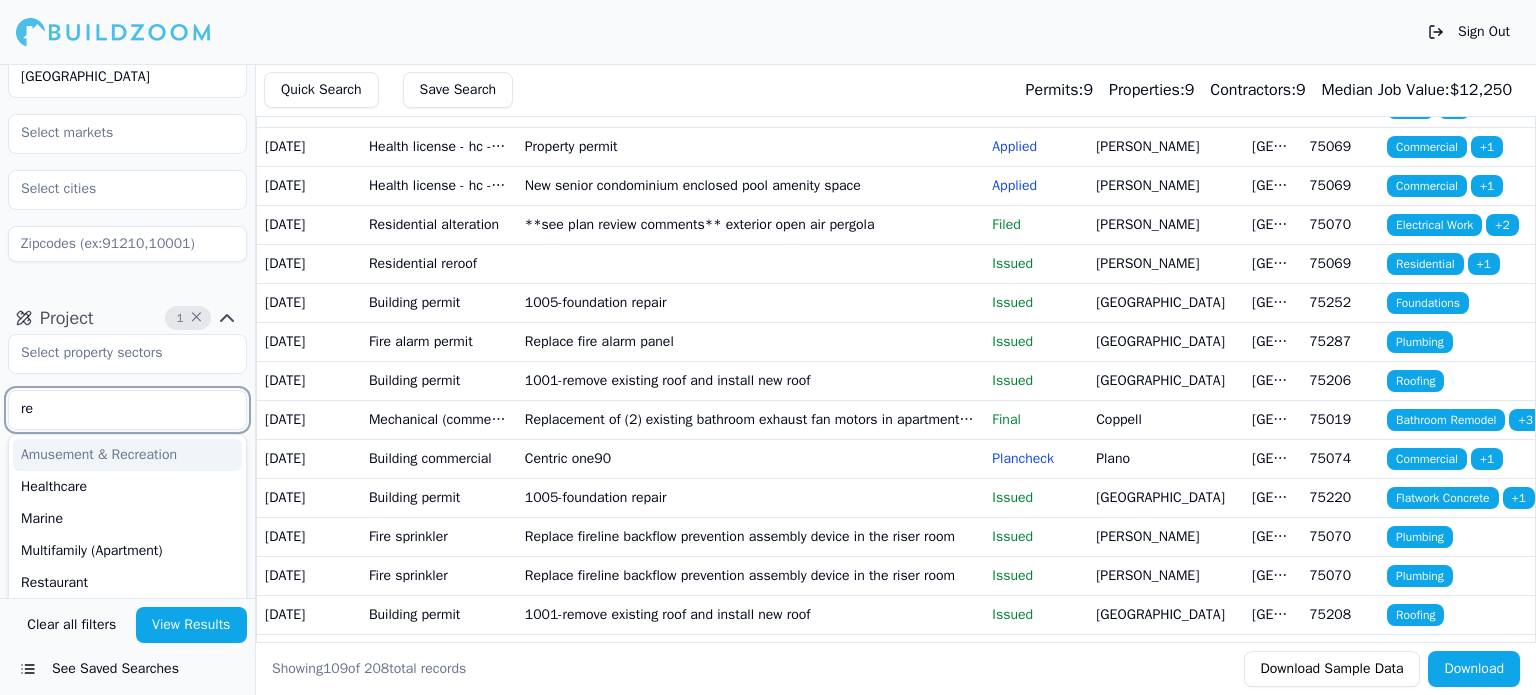 scroll, scrollTop: 142, scrollLeft: 0, axis: vertical 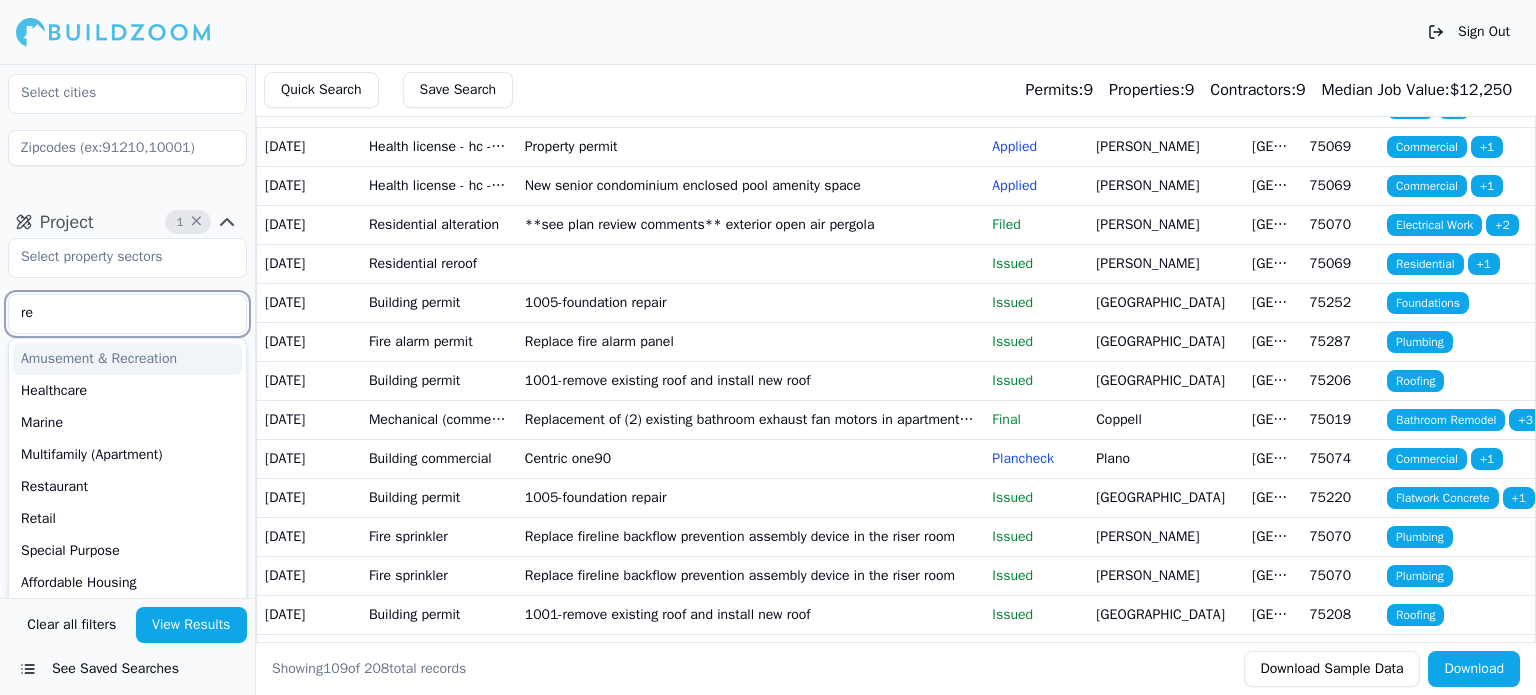 type on "r" 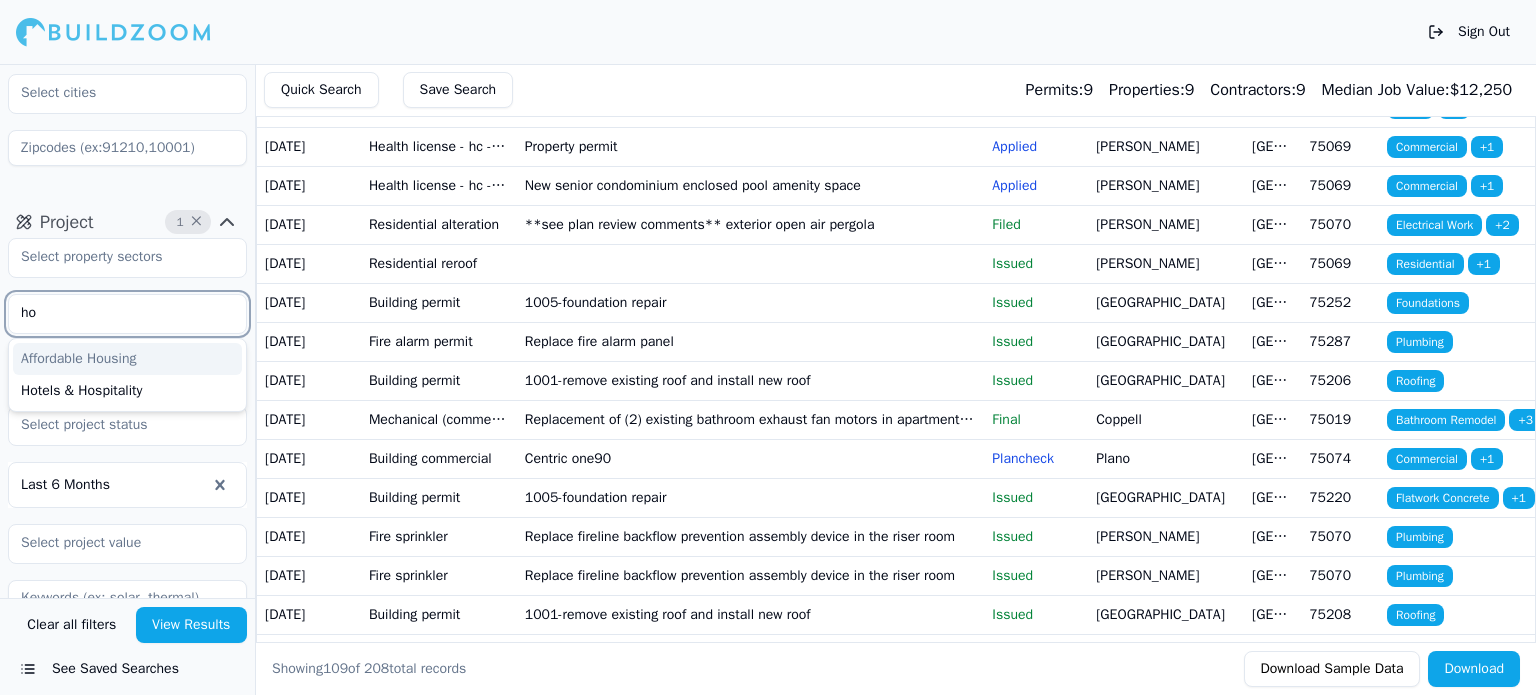 type on "h" 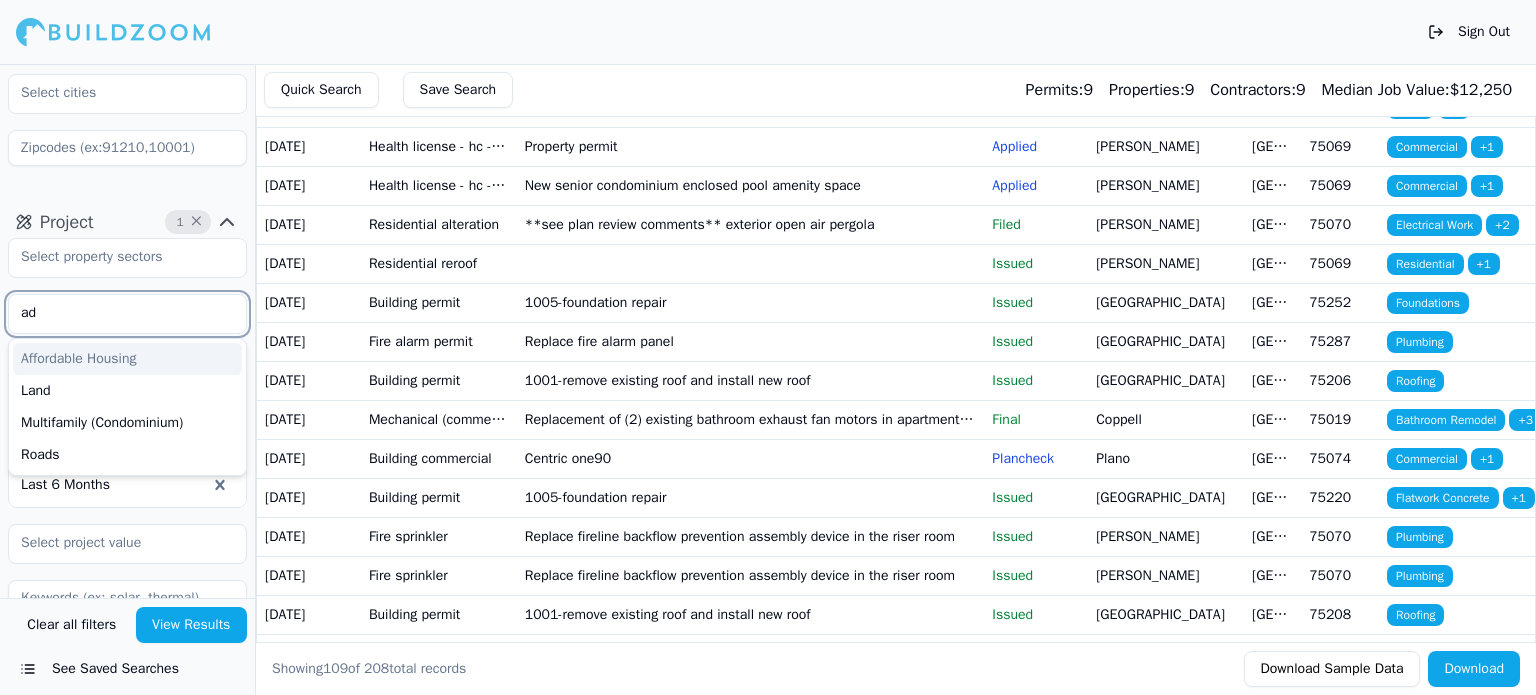 type on "a" 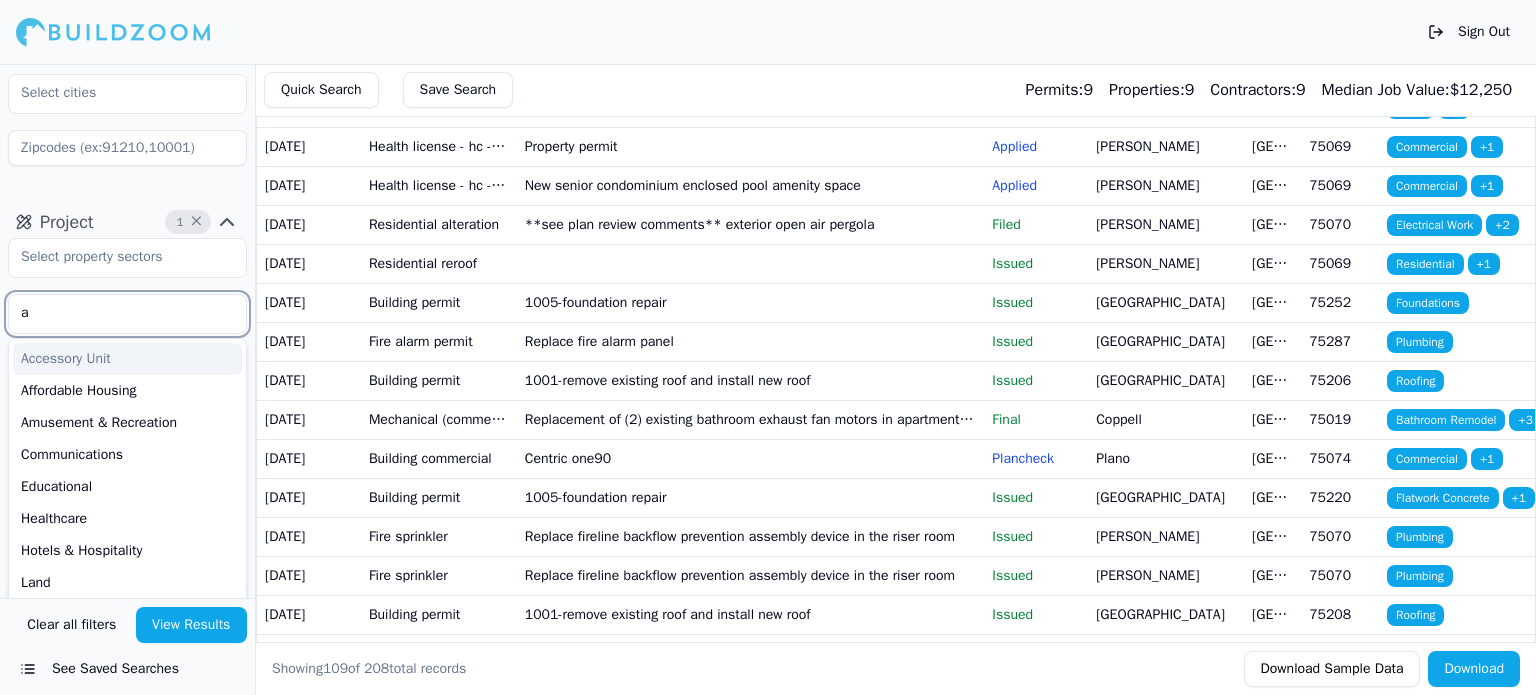 type 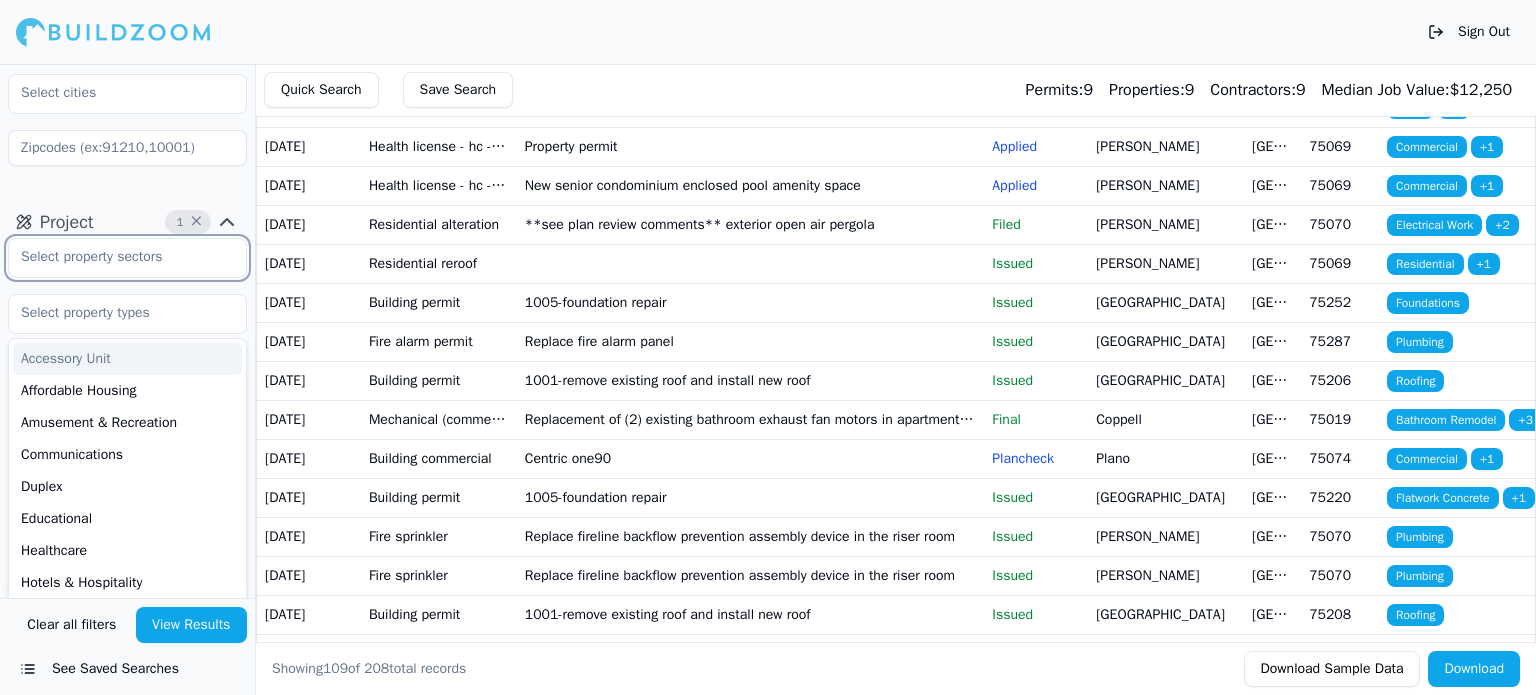 click at bounding box center [115, 257] 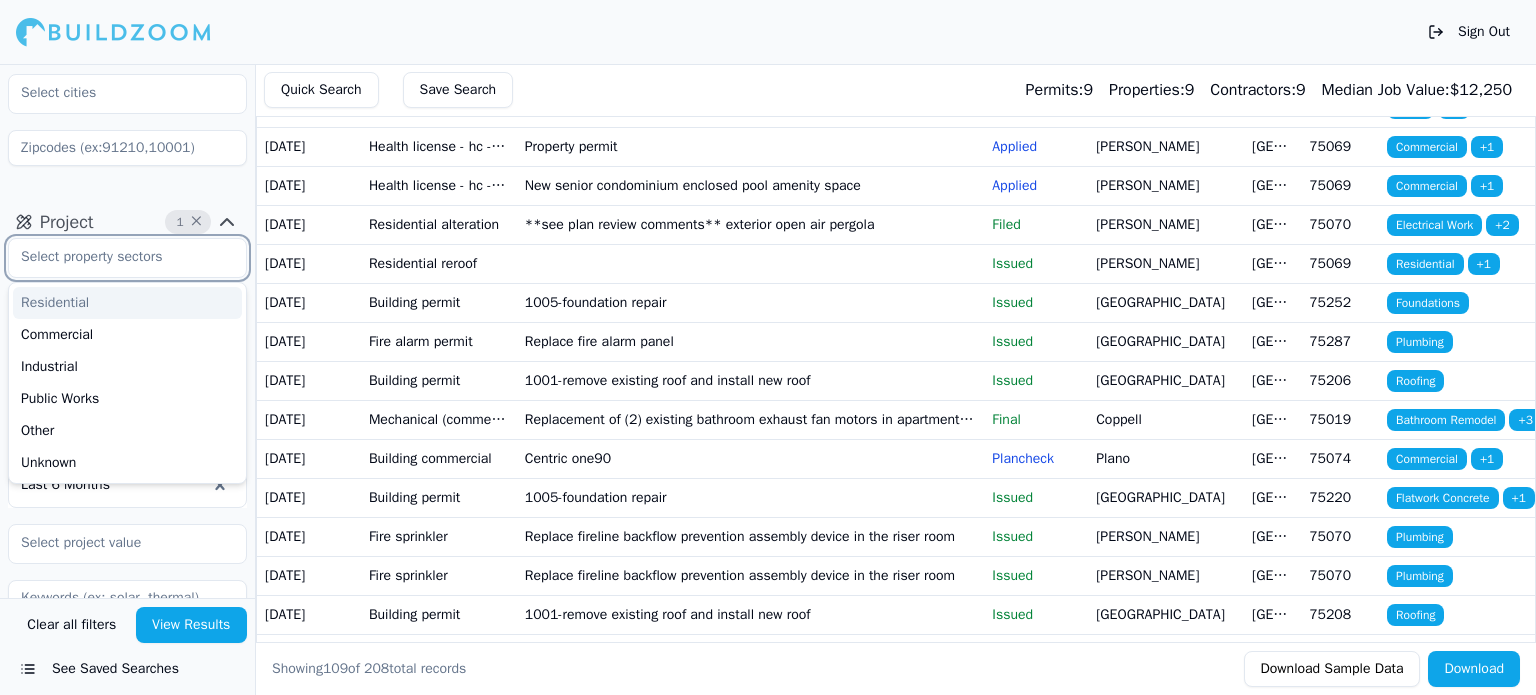 click on "Residential" at bounding box center (127, 303) 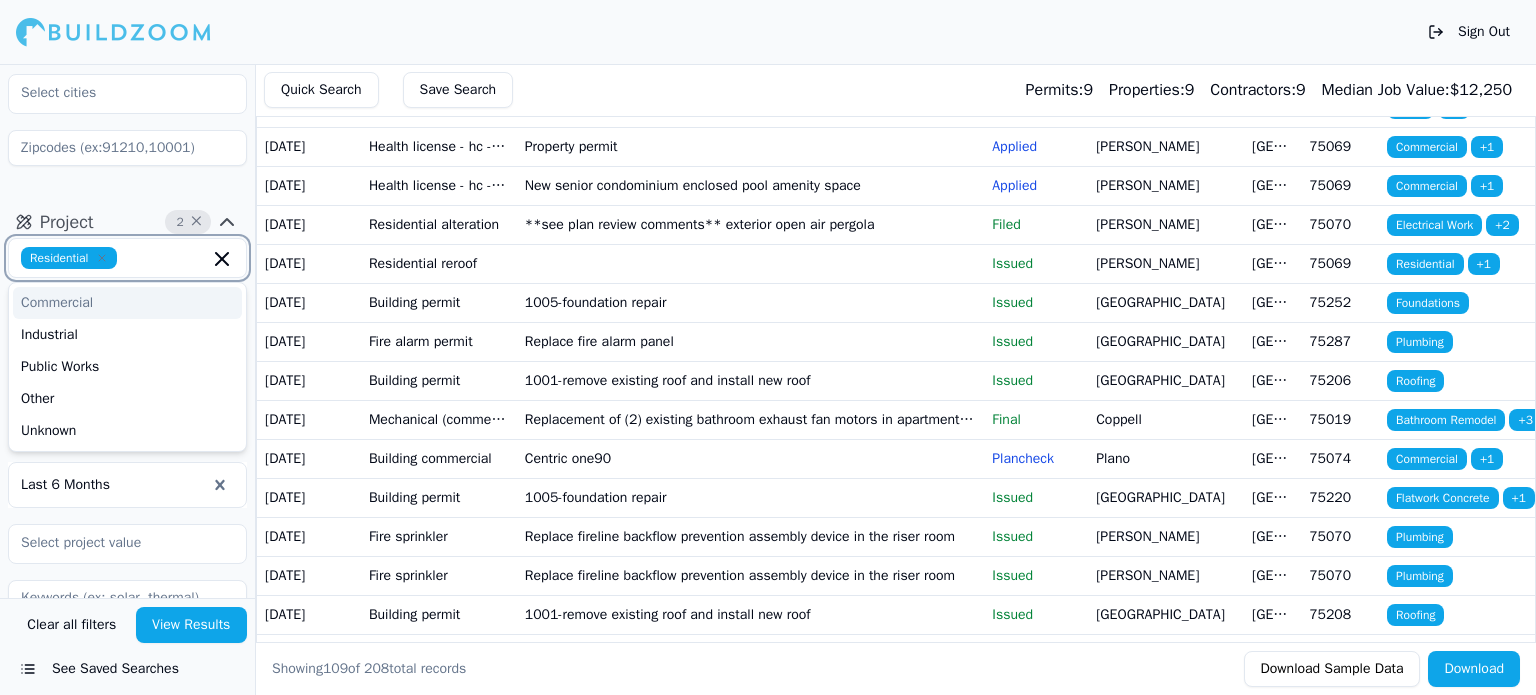 click on "Commercial" at bounding box center (127, 303) 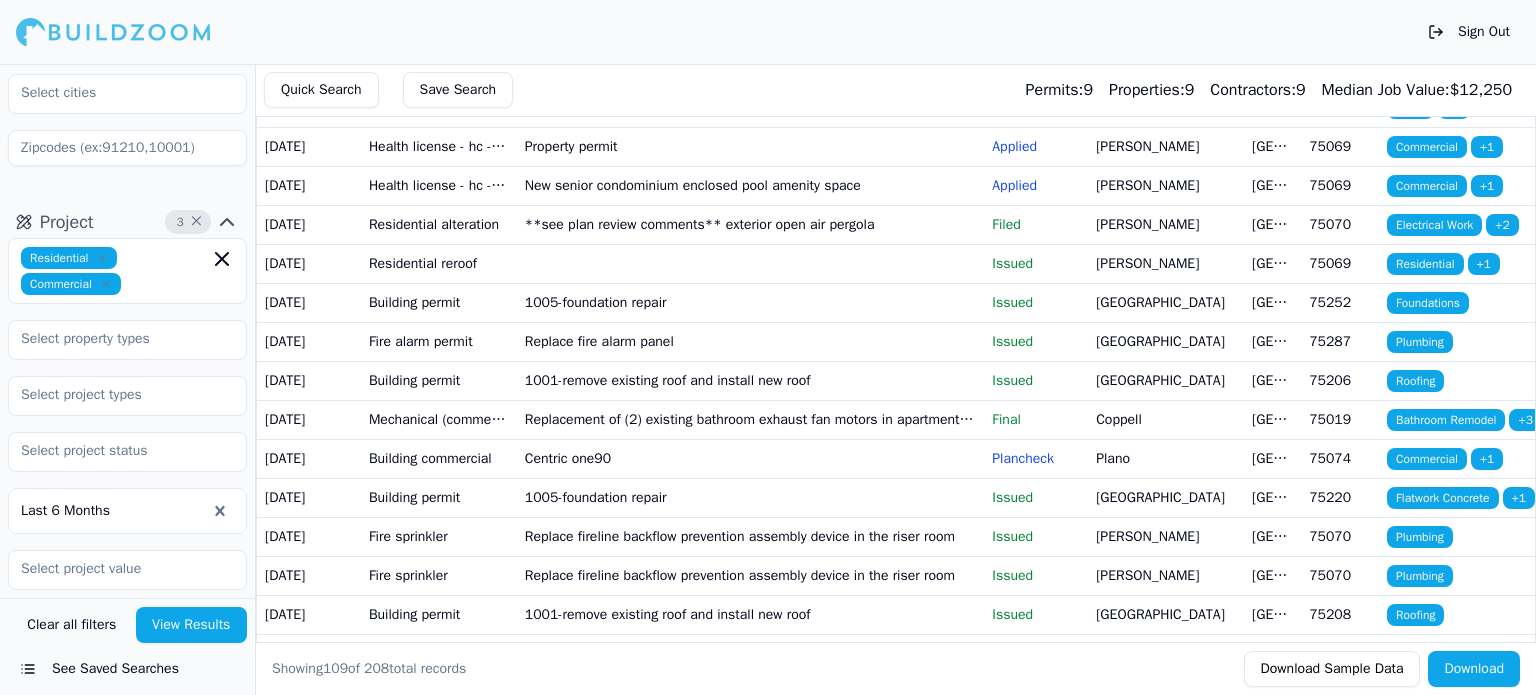 click on "Residential Commercial Last 6 Months" at bounding box center (127, 466) 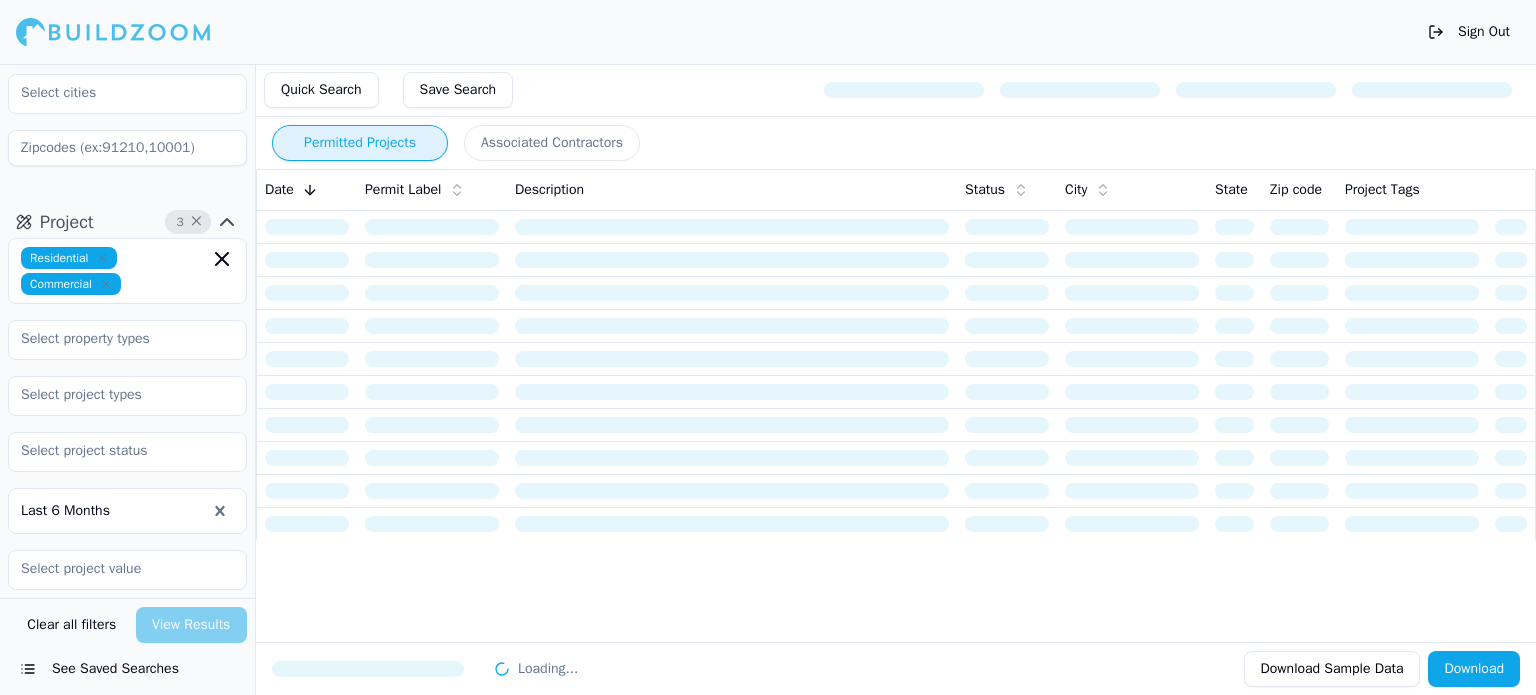 scroll, scrollTop: 0, scrollLeft: 0, axis: both 